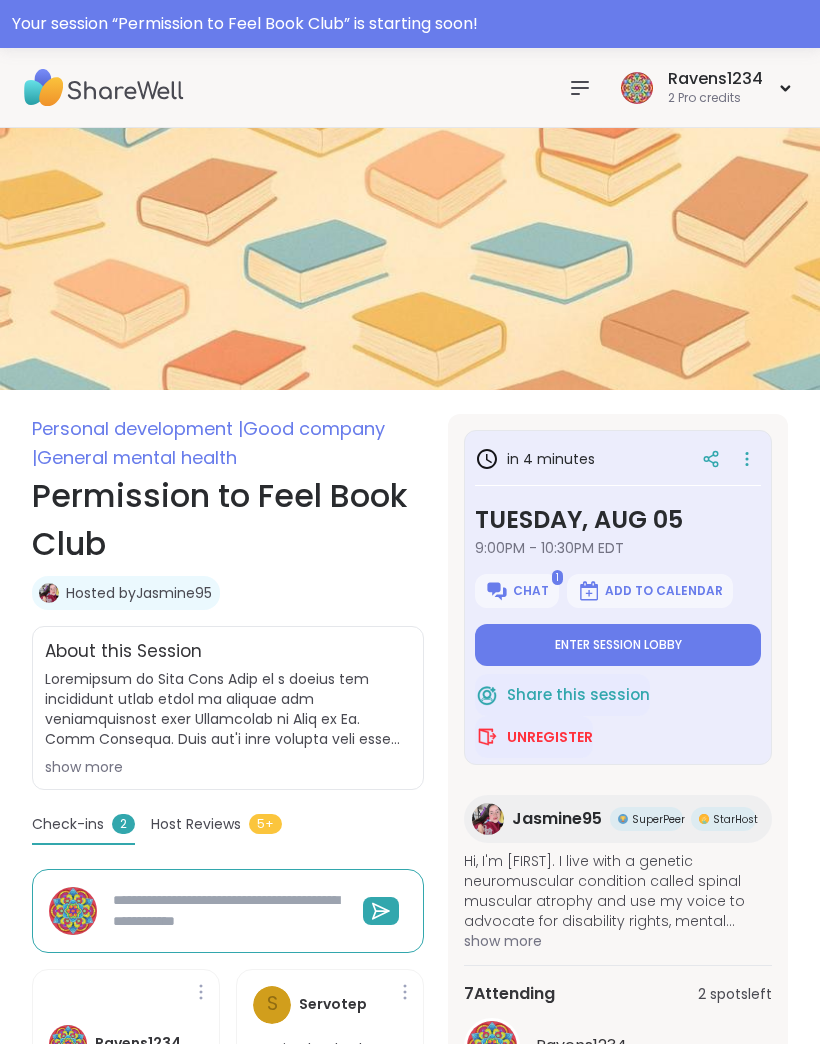 scroll, scrollTop: 0, scrollLeft: 0, axis: both 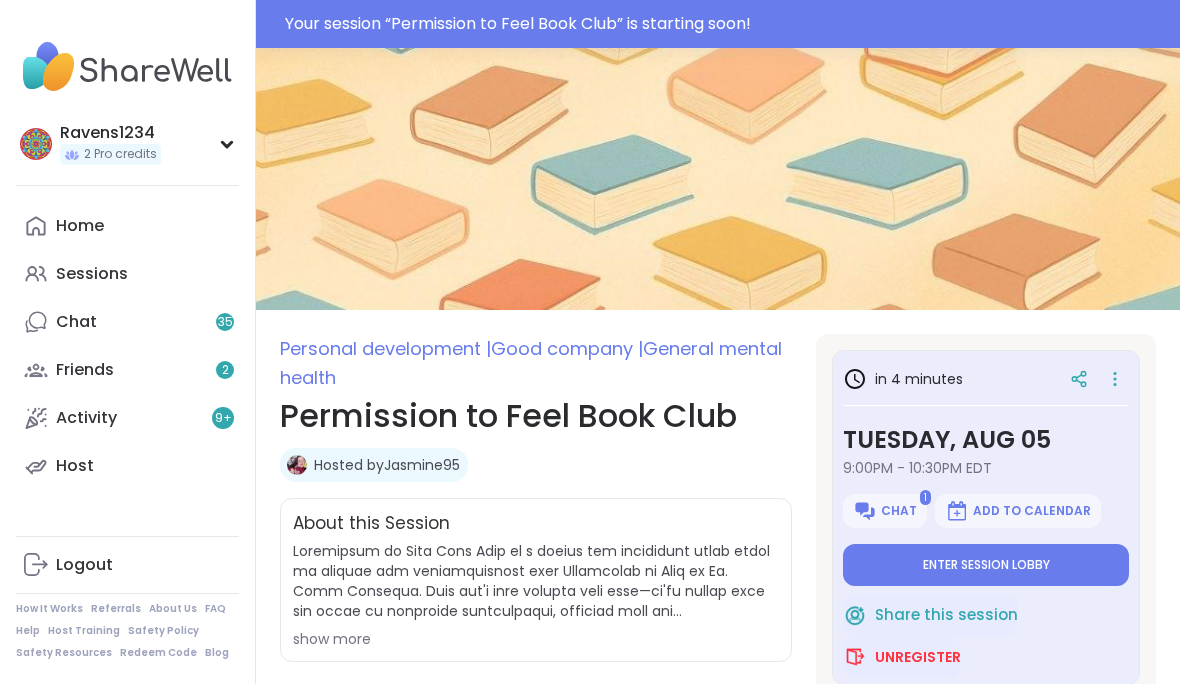 click on "Enter session lobby" at bounding box center (986, 565) 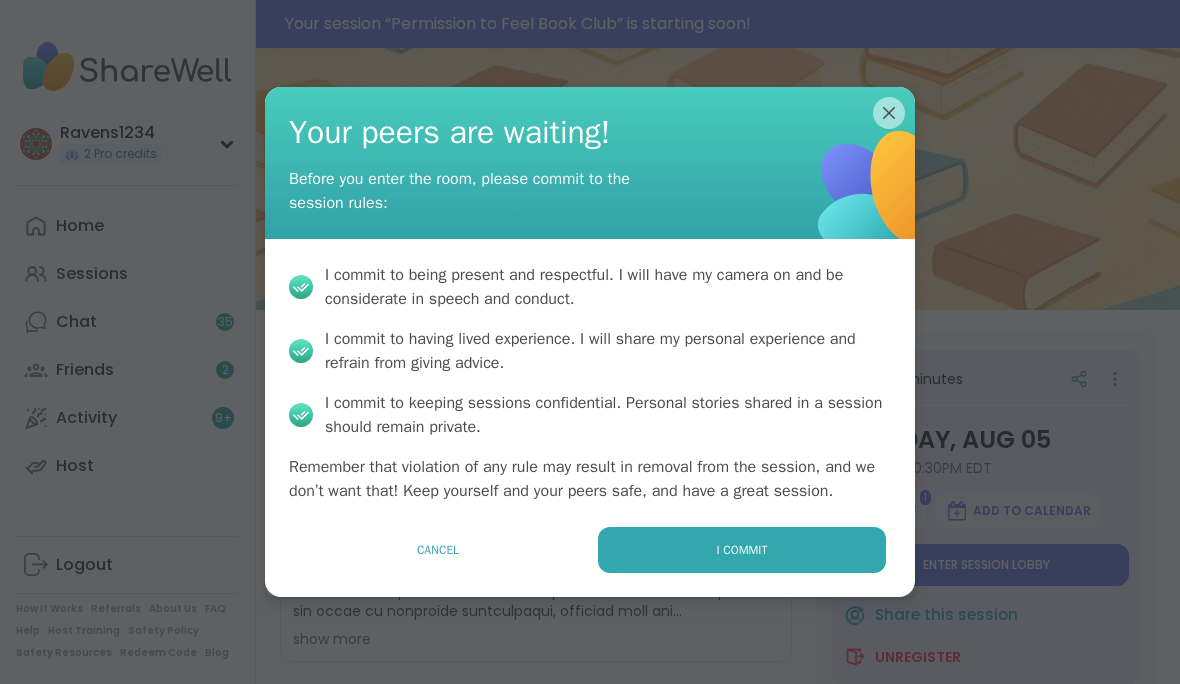 click on "I commit" at bounding box center [742, 550] 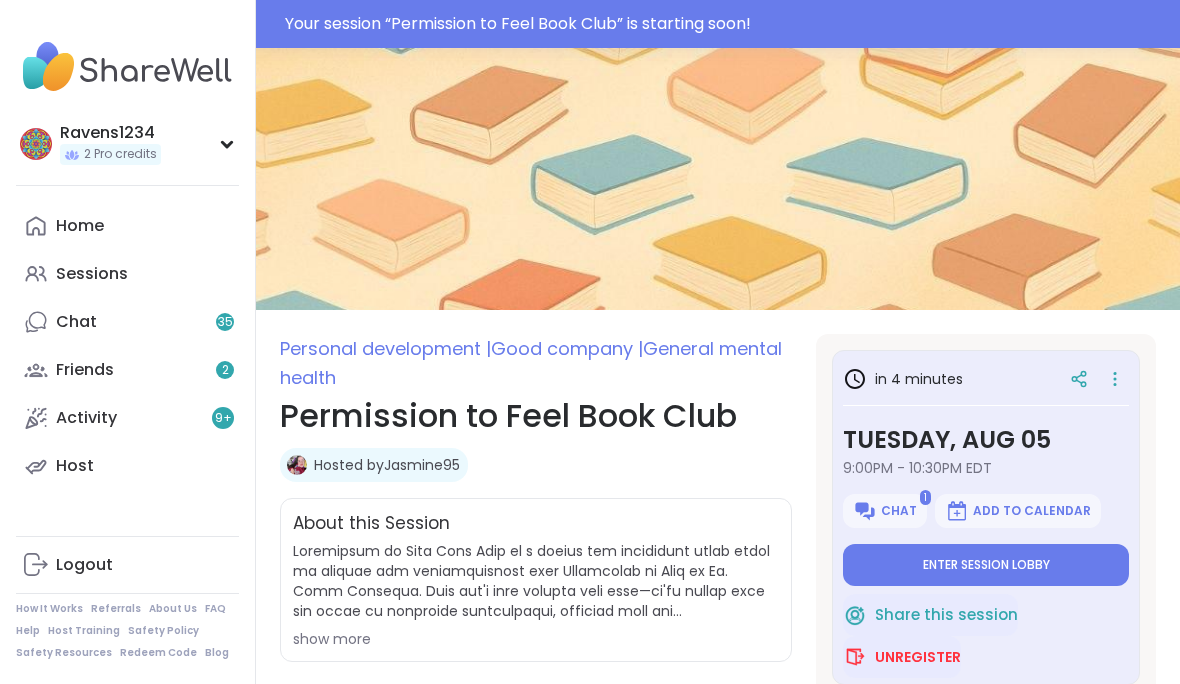 type on "*" 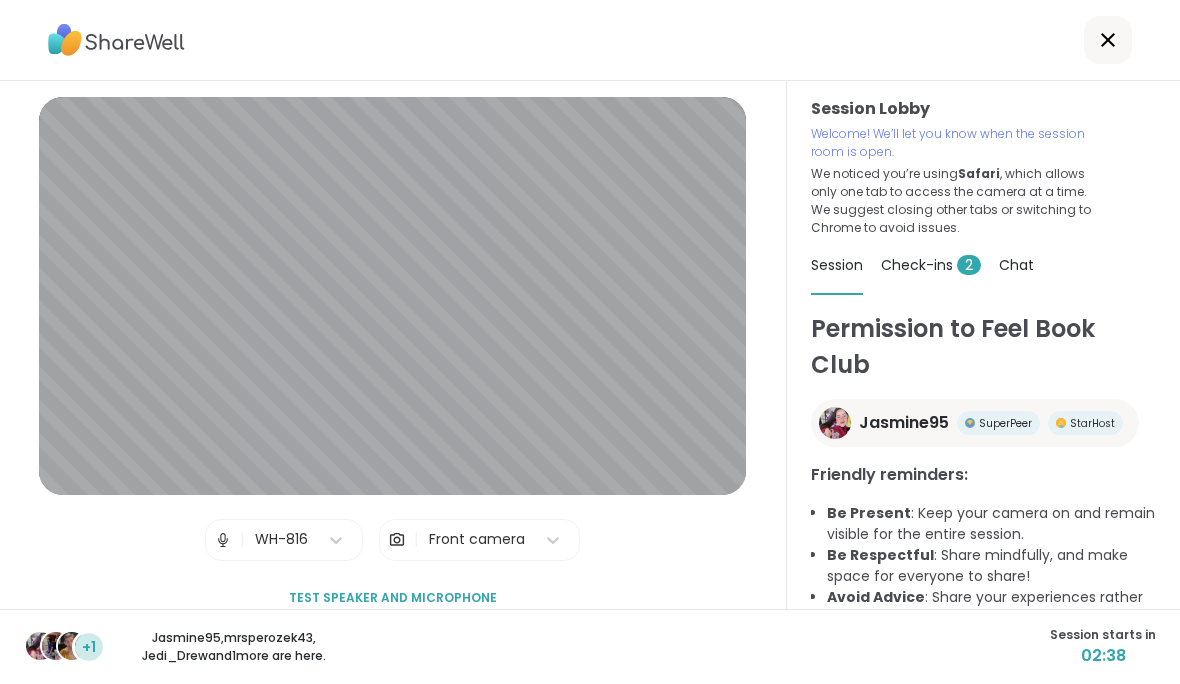 scroll, scrollTop: 65, scrollLeft: 0, axis: vertical 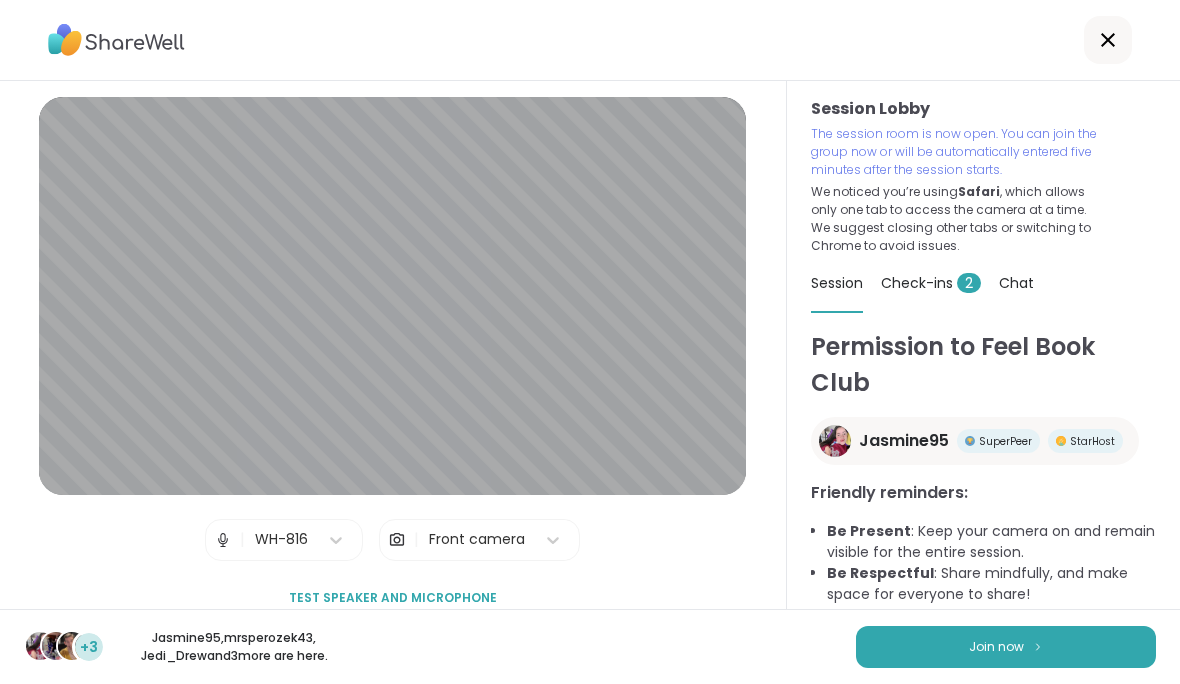 click on "Join now" at bounding box center [1006, 647] 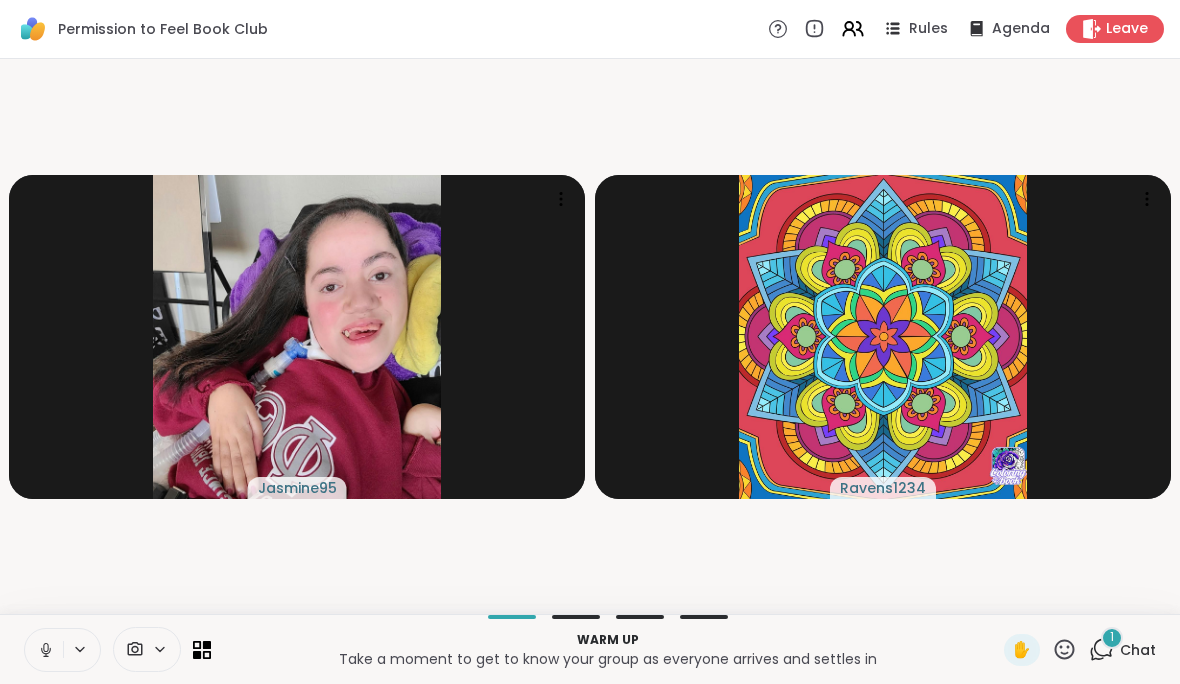 click on "Warm up Take a moment to get to know your group as everyone arrives and settles in ✋ 1 Chat" at bounding box center [590, 649] 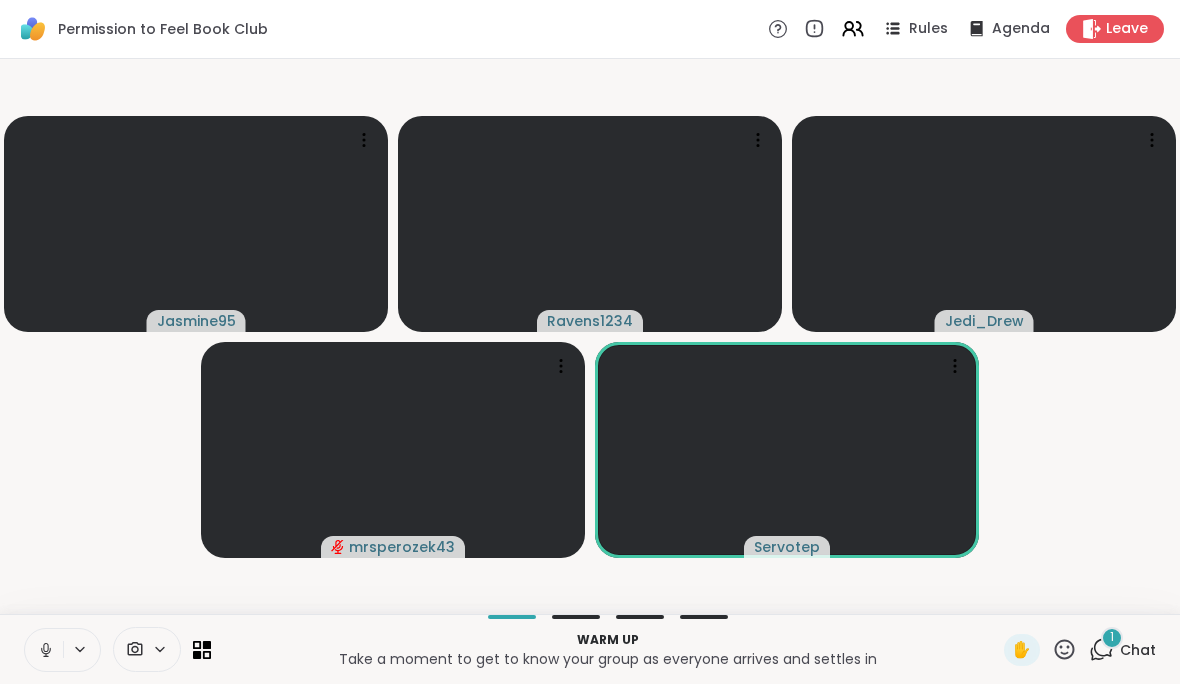 click on "Chat" at bounding box center (1138, 650) 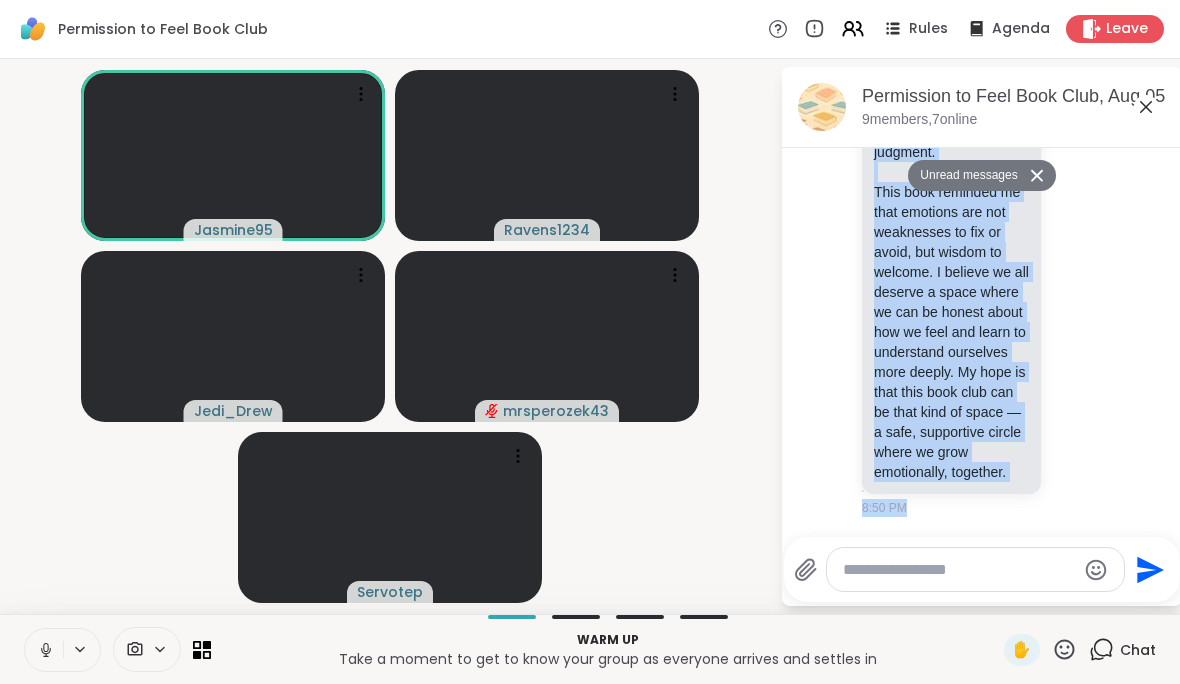 scroll, scrollTop: 2442, scrollLeft: 0, axis: vertical 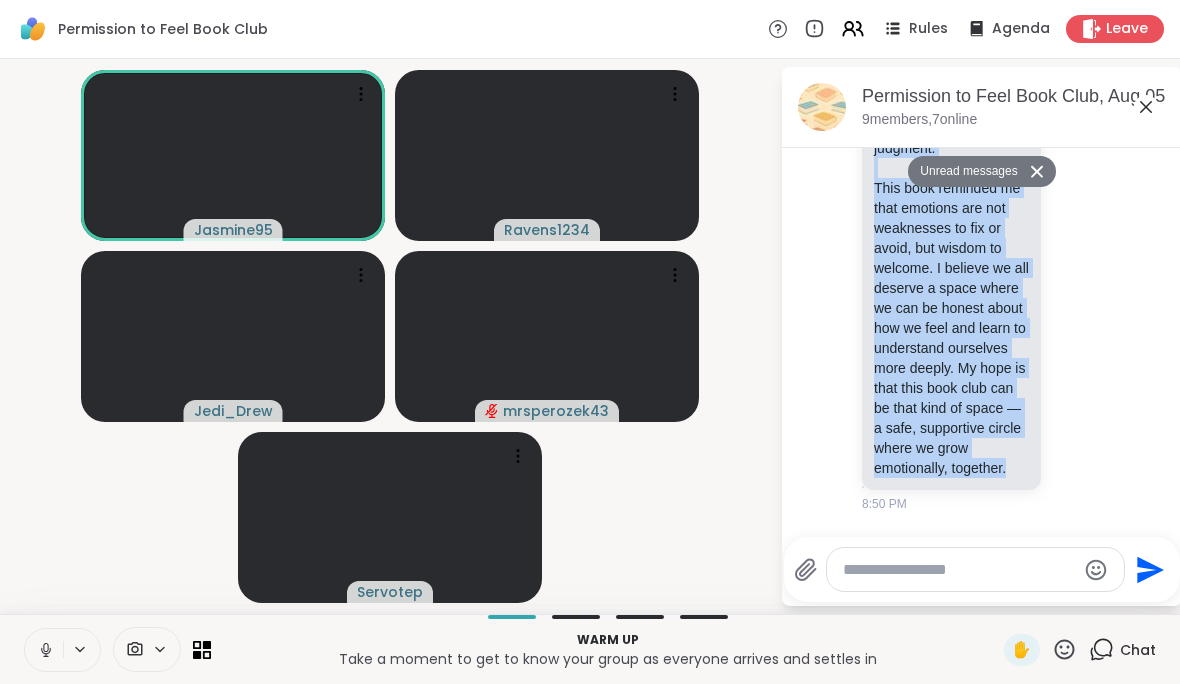 copy on "Permission to Feel is more than just a book about emotions — it’s a compassionate guide to emotional intelligence and healing. Written by Marc Brackett, a researcher and founder of the Yale Center for Emotional Intelligence, this book invites us to explore how our emotions impact every part of our lives — our relationships, our learning, our decision-making, and even our physical health.
Through his own deeply personal story and years of scientific research, Brackett introduces the RULER framework: Recognizing, Understanding, Labeling, Expressing, and Regulating emotions. He shows us how learning these skills can change the way we relate to ourselves and the people around us — whether we’re parents, educators, leaders, or simply human beings trying to navigate life.
I chose to host a book club on Permission to Feel because, like many of you, I’ve spent much of my life being told to suppress, minimize, or hide my feelings. I know what it’s like to wonder if my emotions are too much — or not enough. I al..." 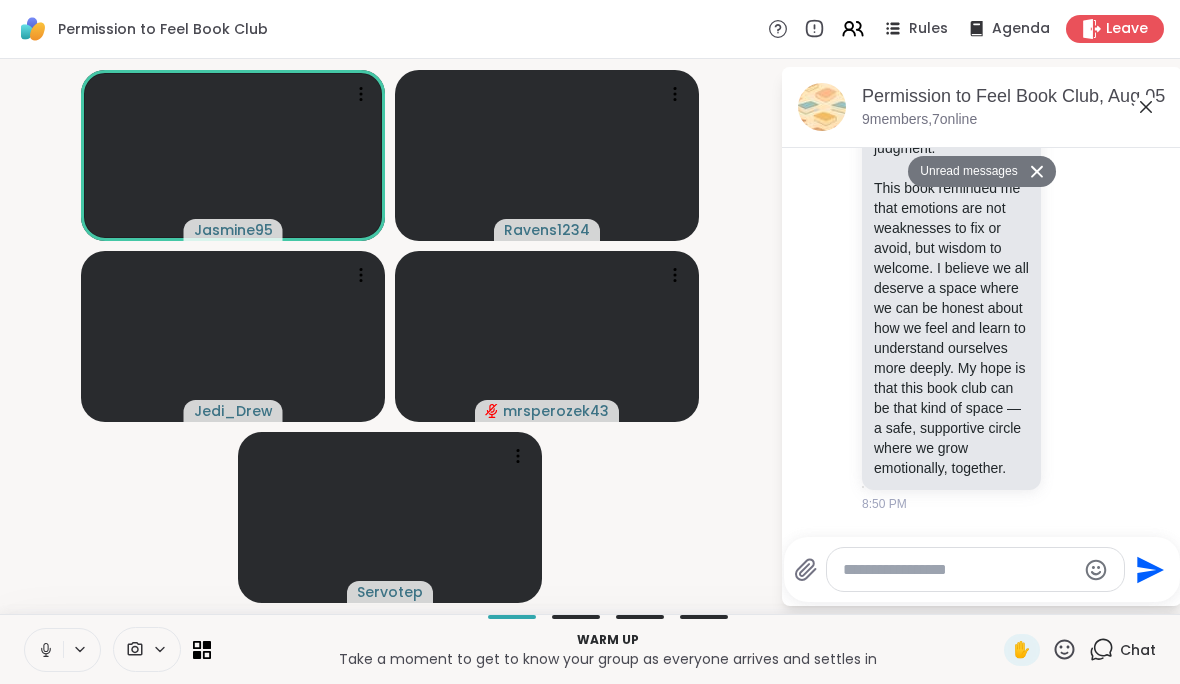click 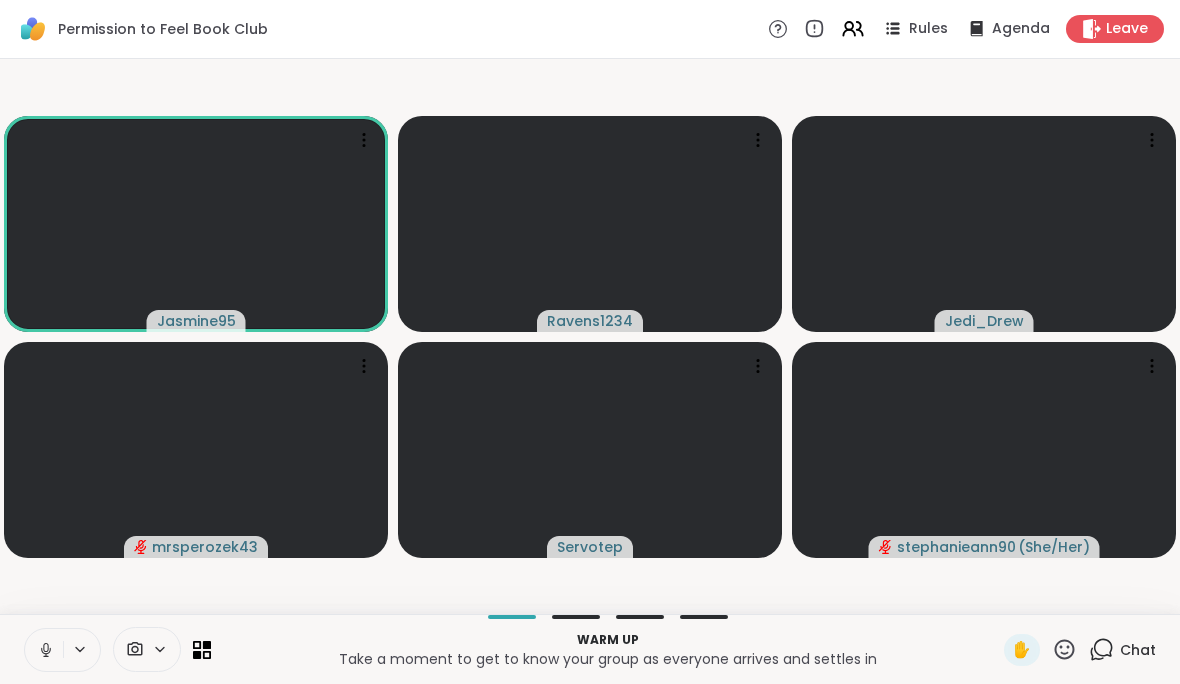 click on "Chat" at bounding box center [1138, 650] 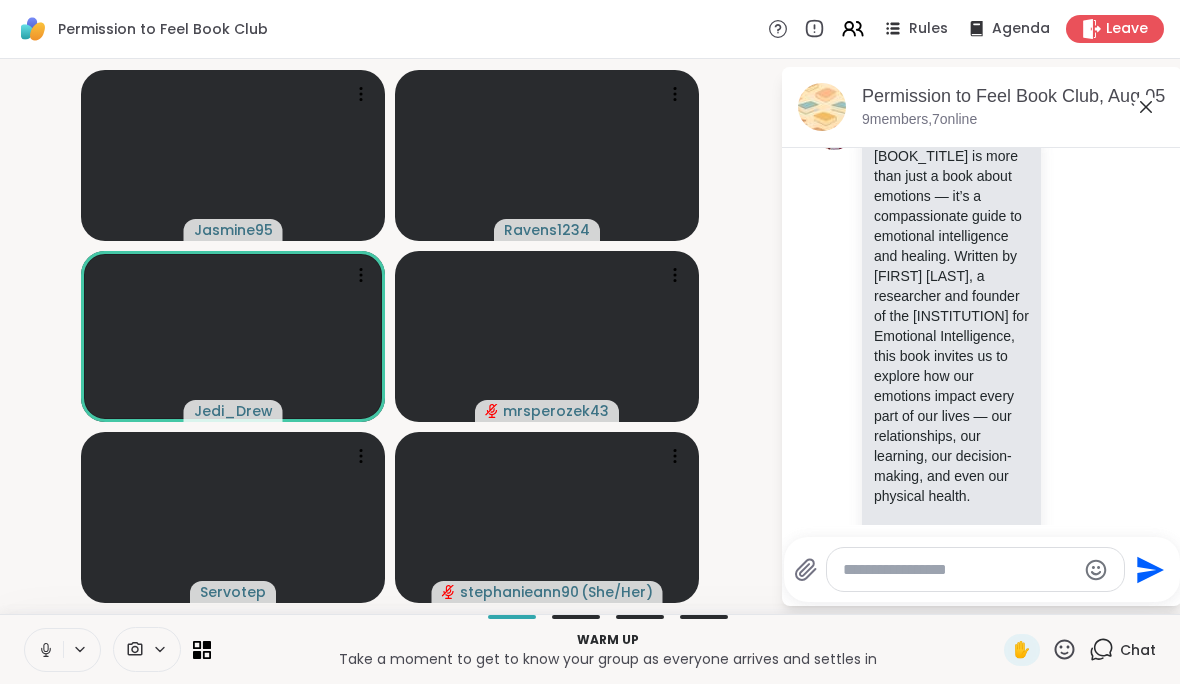 scroll, scrollTop: 1091, scrollLeft: 0, axis: vertical 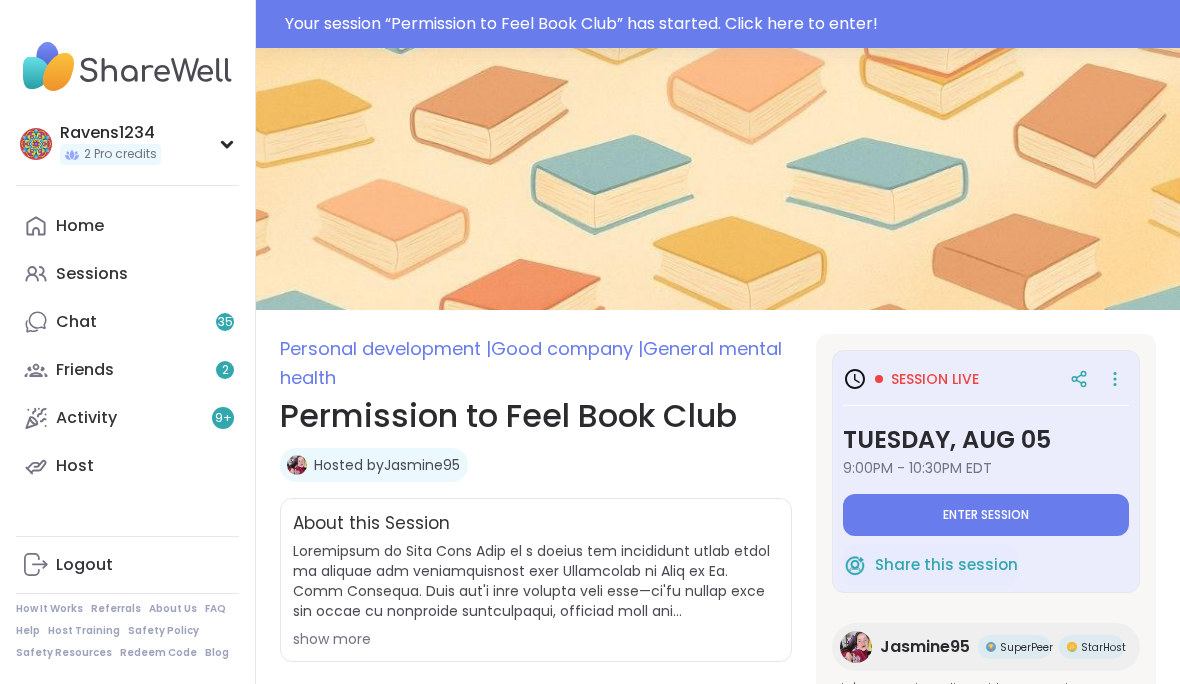 click on "Enter session" at bounding box center (986, 515) 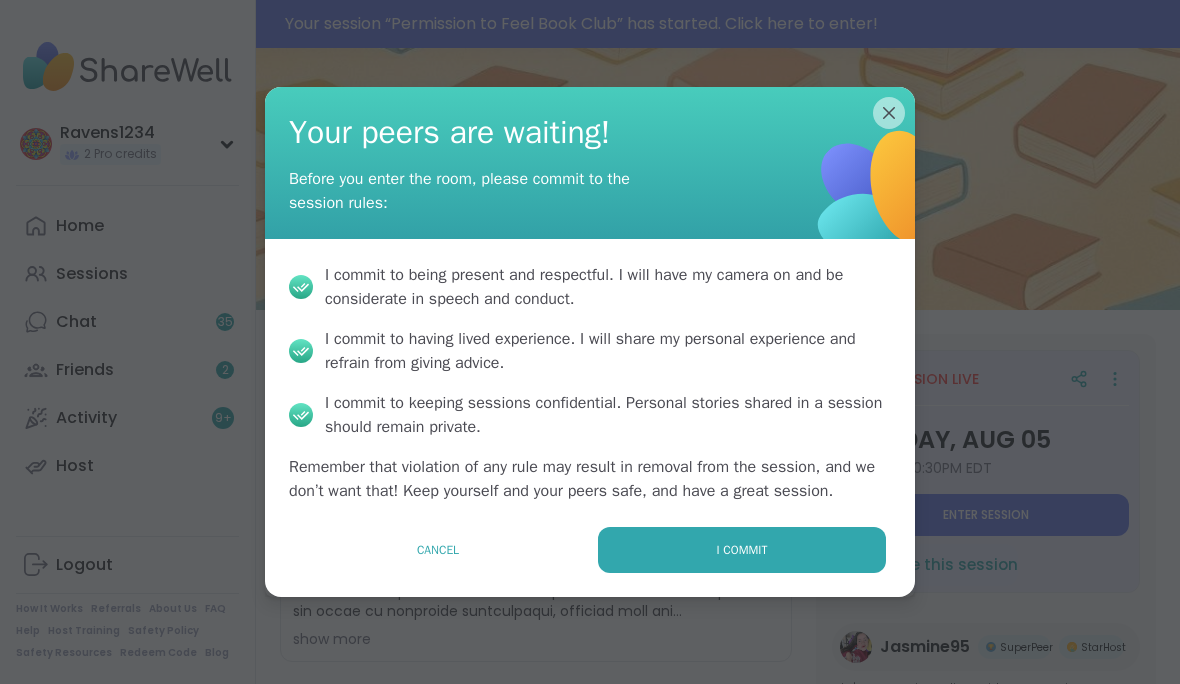 click on "I commit" at bounding box center [742, 550] 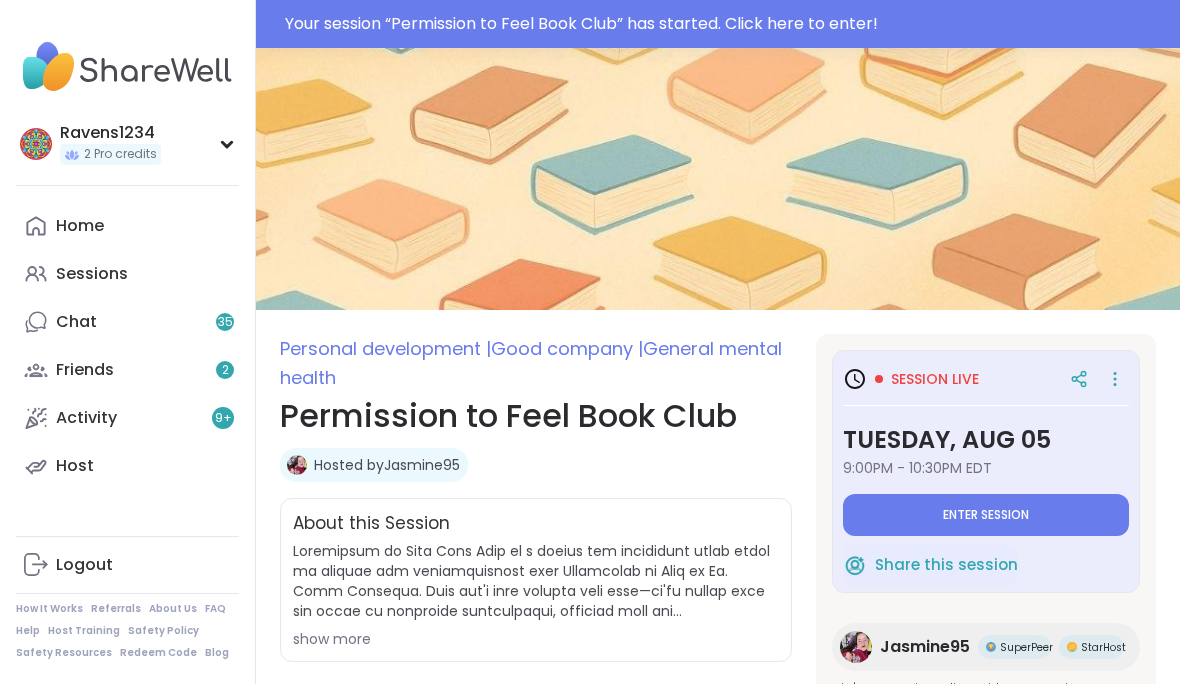type on "*" 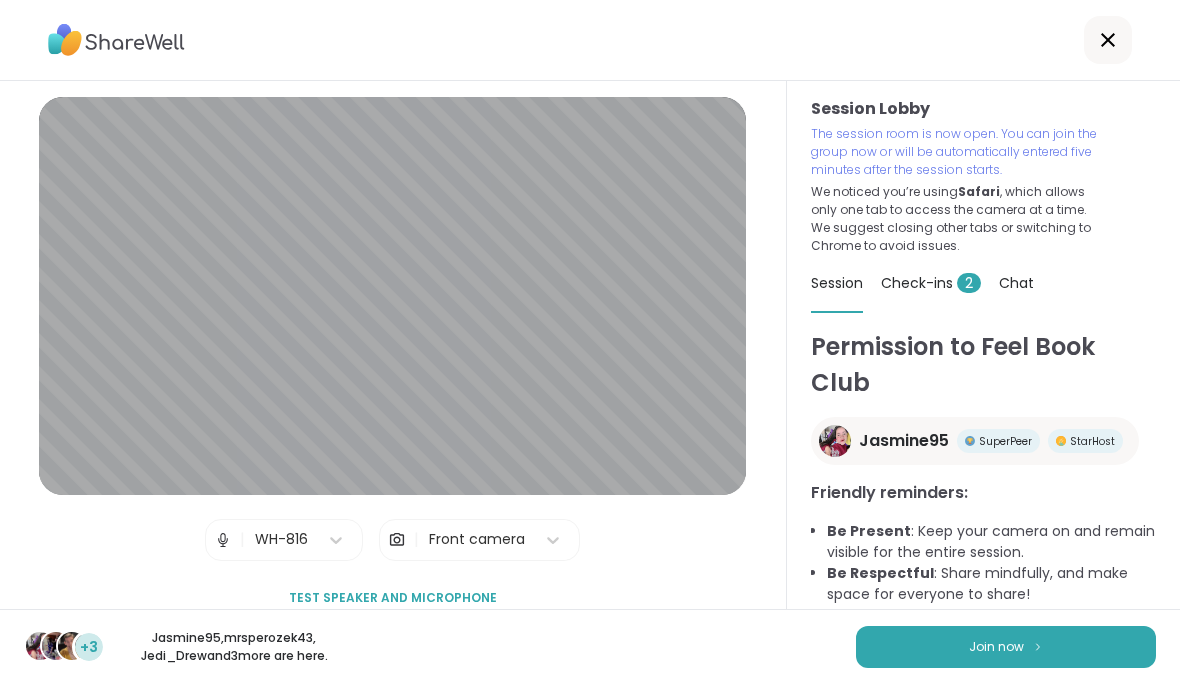 click on "Join now" at bounding box center [1006, 647] 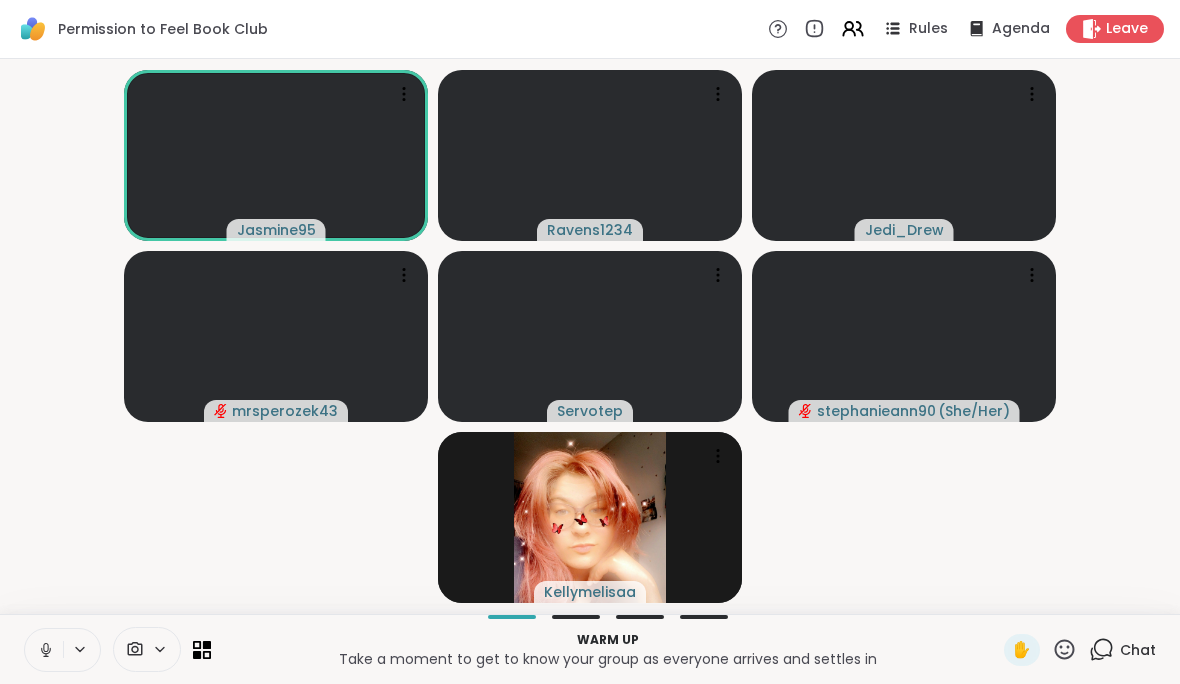 click on "Chat" at bounding box center [1138, 650] 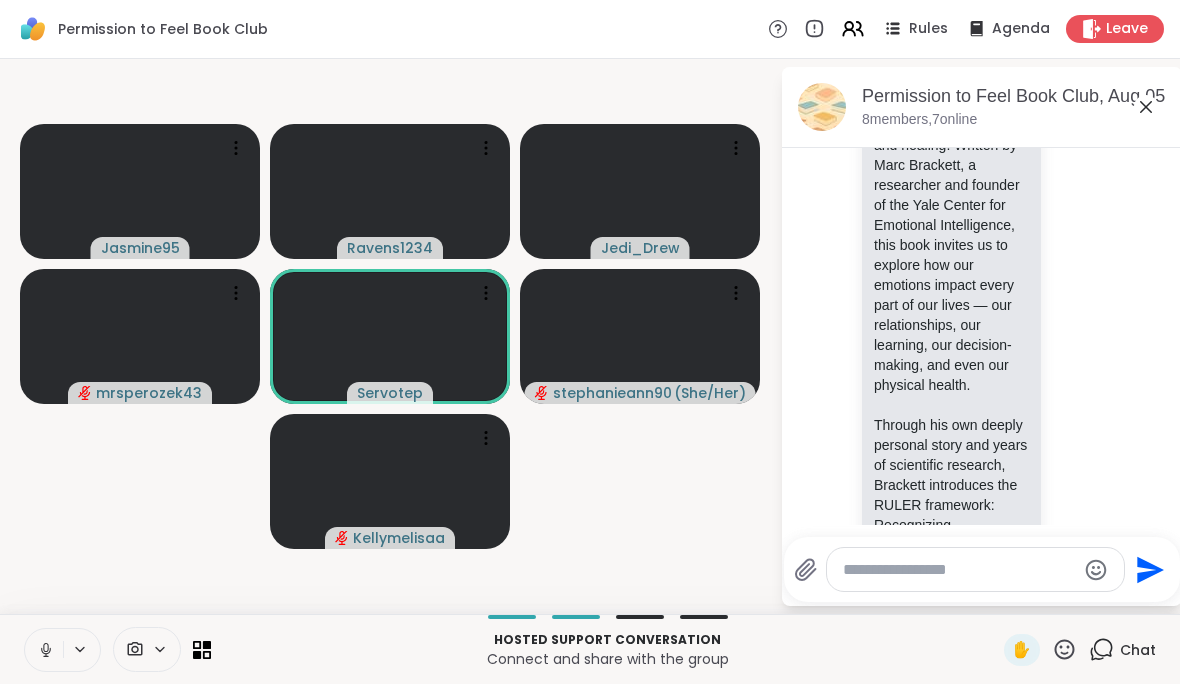 scroll, scrollTop: 1184, scrollLeft: 0, axis: vertical 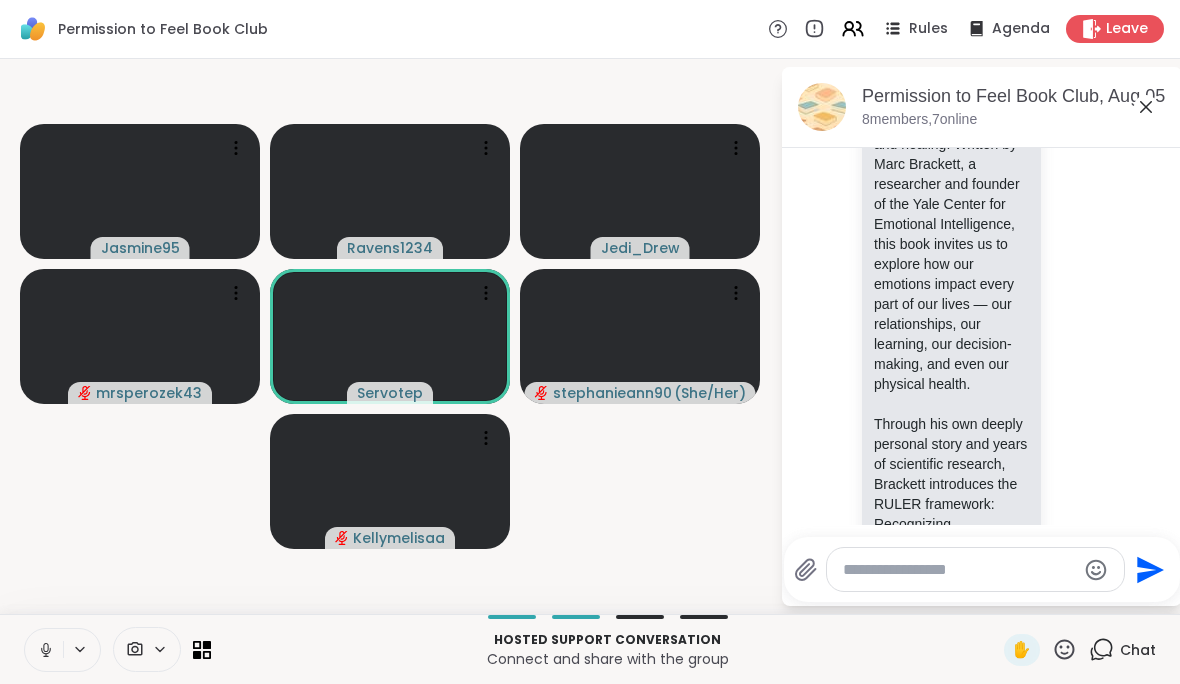 click on "Permission to Feel is more than just a book about emotions — it’s a compassionate guide to emotional intelligence and healing. Written by Marc Brackett, a researcher and founder of the Yale Center for Emotional Intelligence, this book invites us to explore how our emotions impact every part of our lives — our relationships, our learning, our decision-making, and even our physical health.
Through his own deeply personal story and years of scientific research, Brackett introduces the RULER framework: Recognizing, Understanding, Labeling, Expressing, and Regulating emotions. He shows us how learning these skills can change the way we relate to ourselves and the people around us — whether we’re parents, educators, leaders, or simply human beings trying to navigate life.
[TIME]" at bounding box center [982, 723] 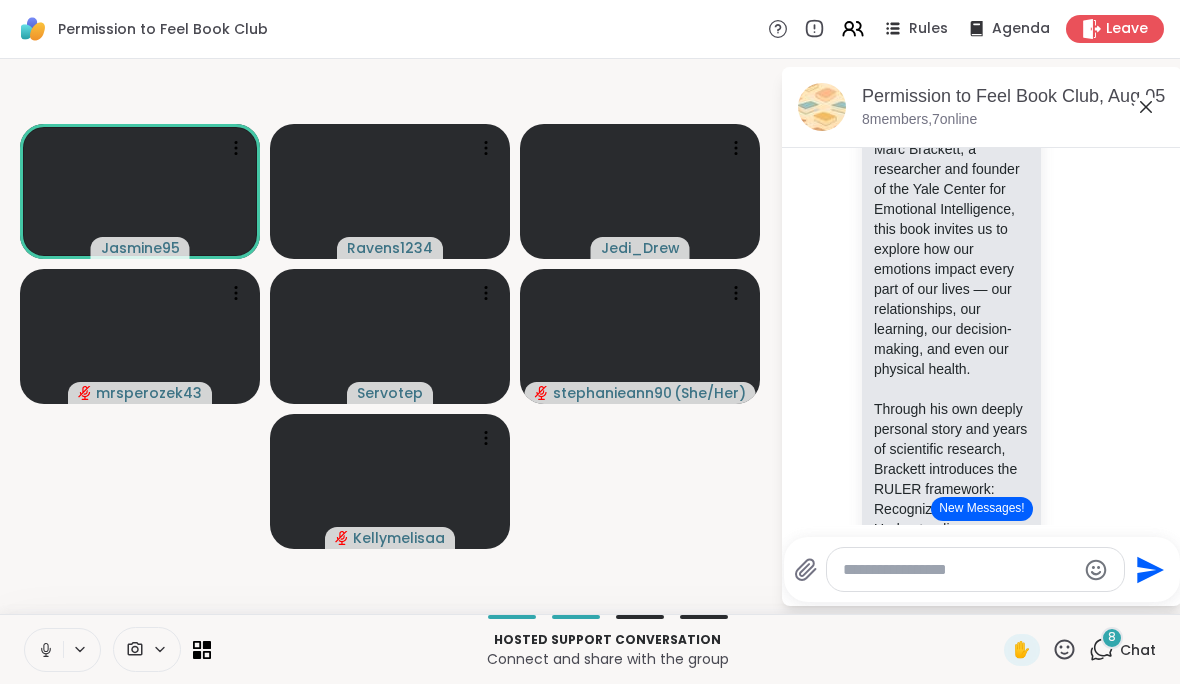click on "New Messages!" at bounding box center (981, 509) 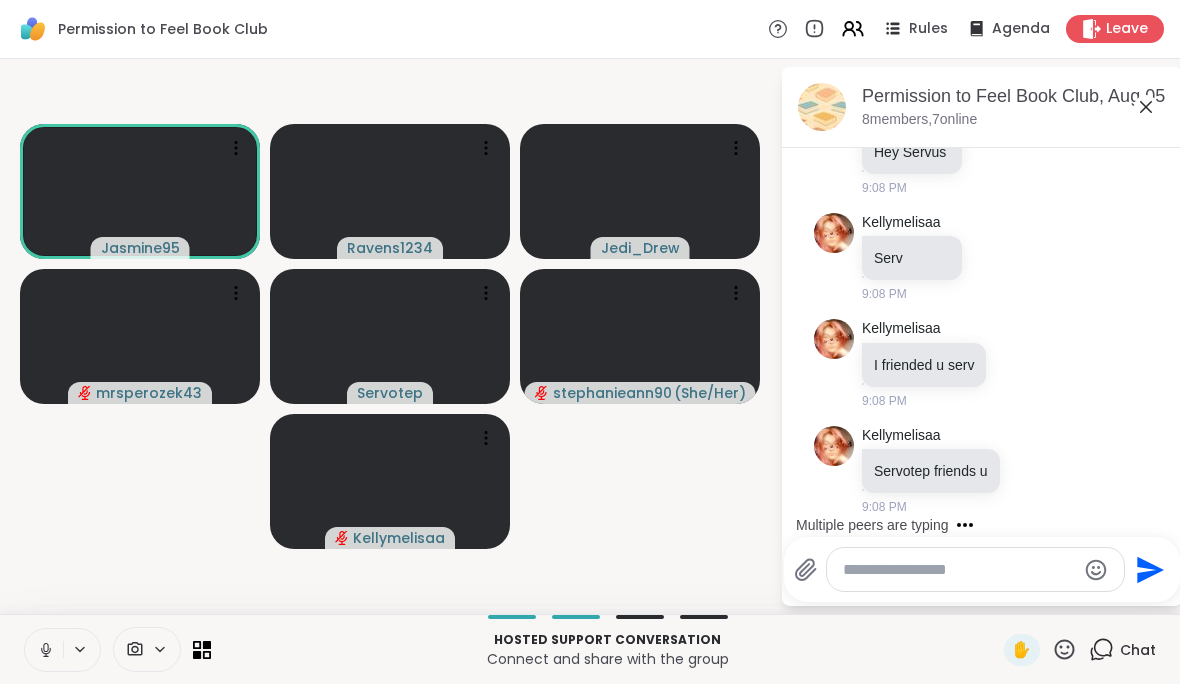 click on "Permission to Feel Book Club, [MONTH] [DATE] [NUMBER] members, [NUMBER] online" at bounding box center [982, 107] 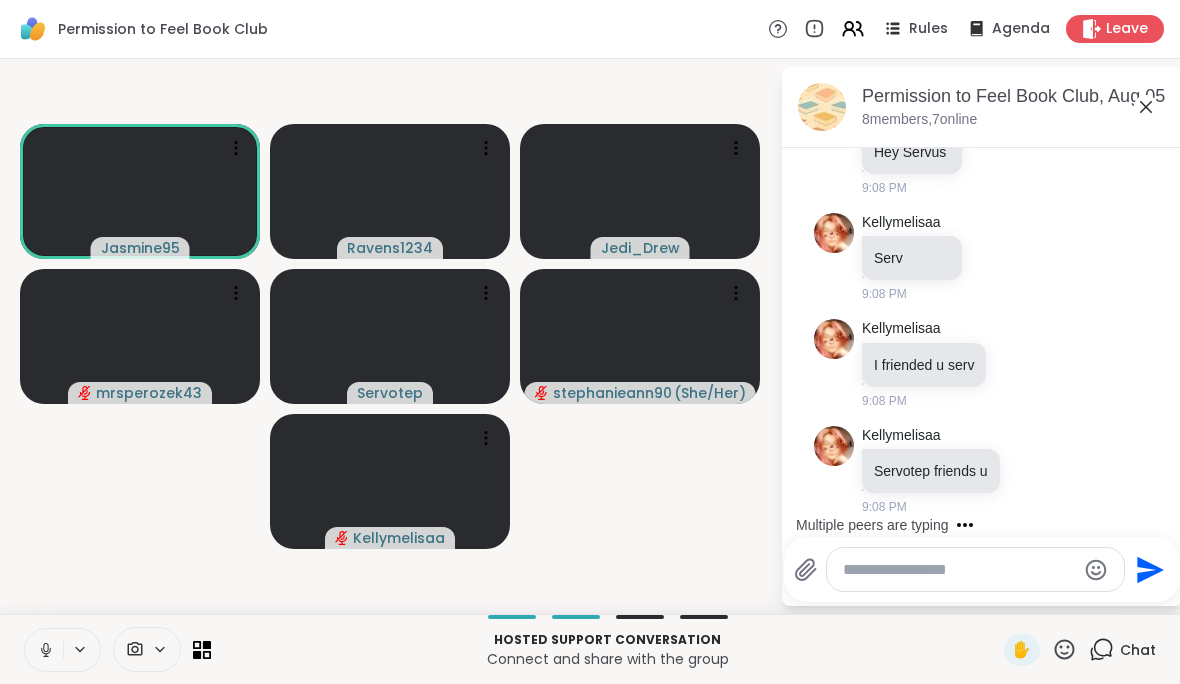 click on "Permission to Feel Book Club, [MONTH] [DATE] [NUMBER] members, [NUMBER] online" at bounding box center (982, 107) 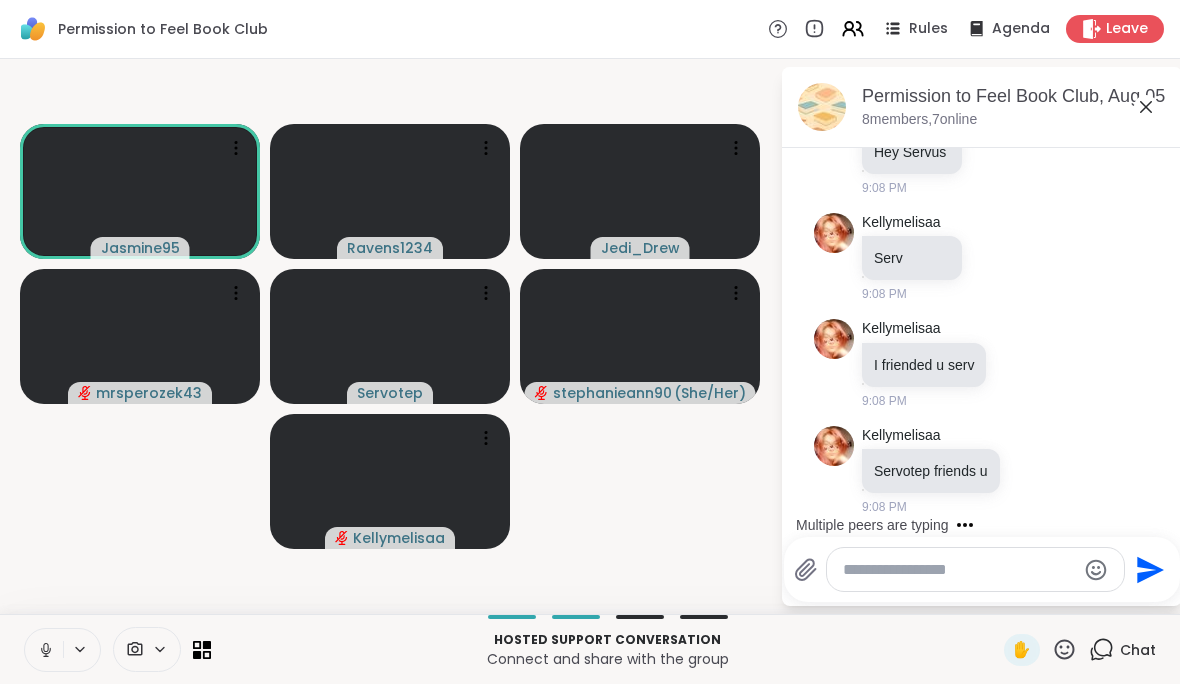 click 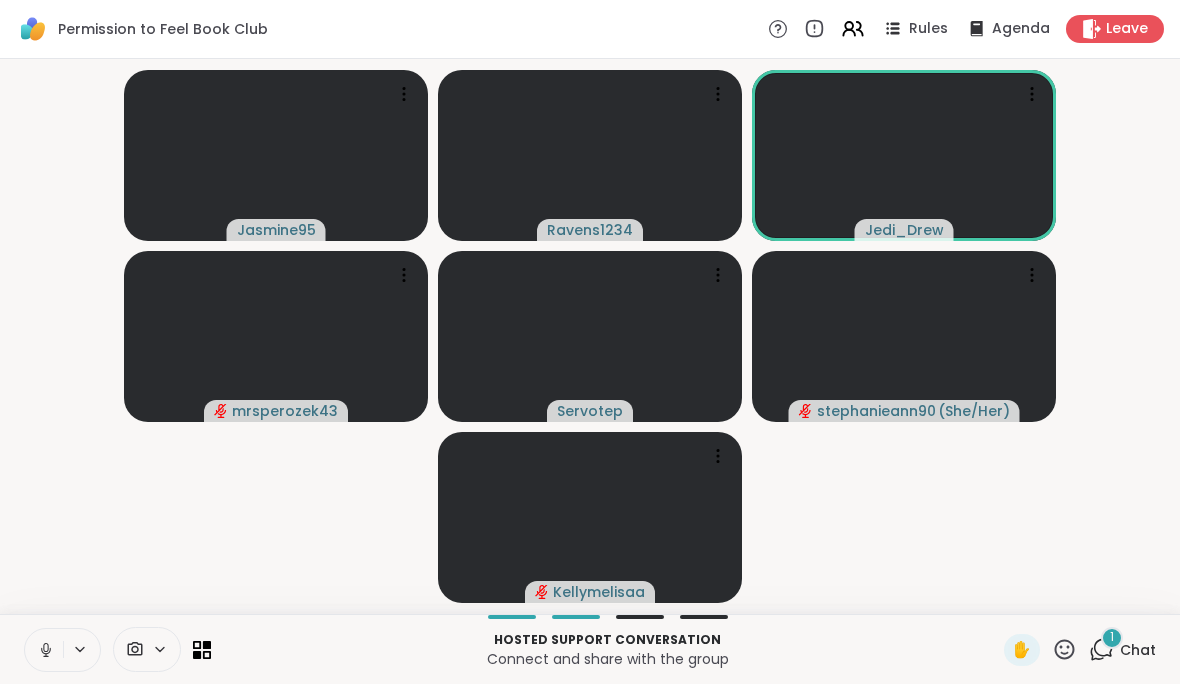 click on "1 Chat" at bounding box center (1122, 650) 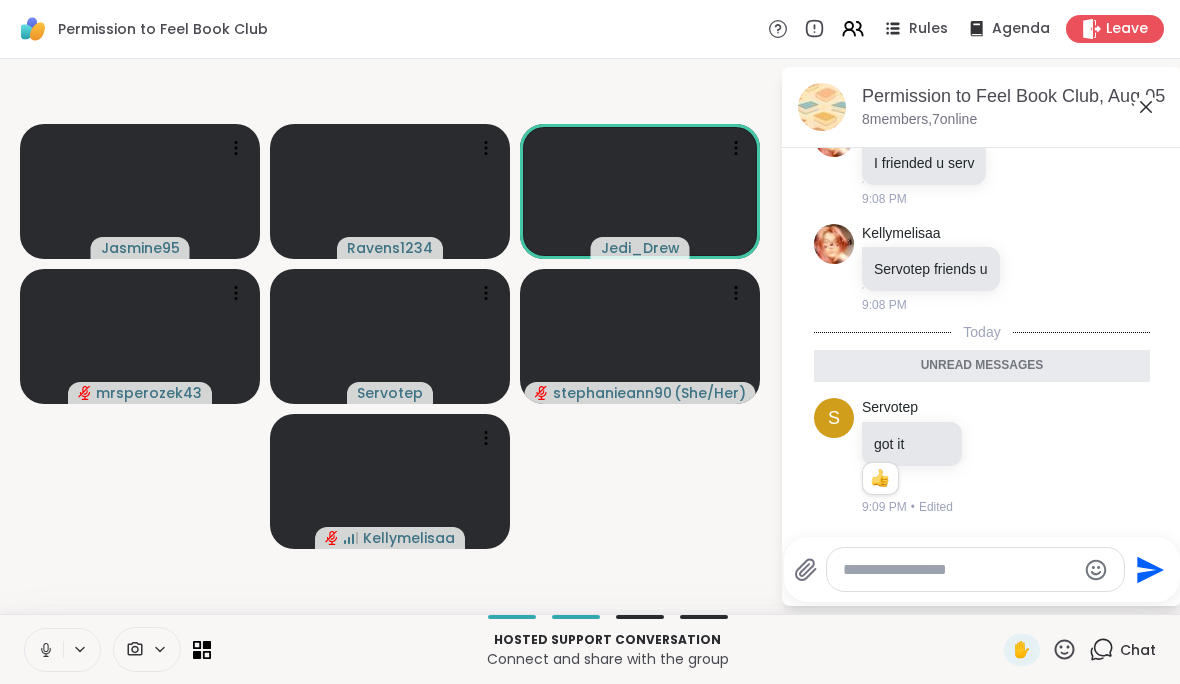 scroll, scrollTop: 3730, scrollLeft: 0, axis: vertical 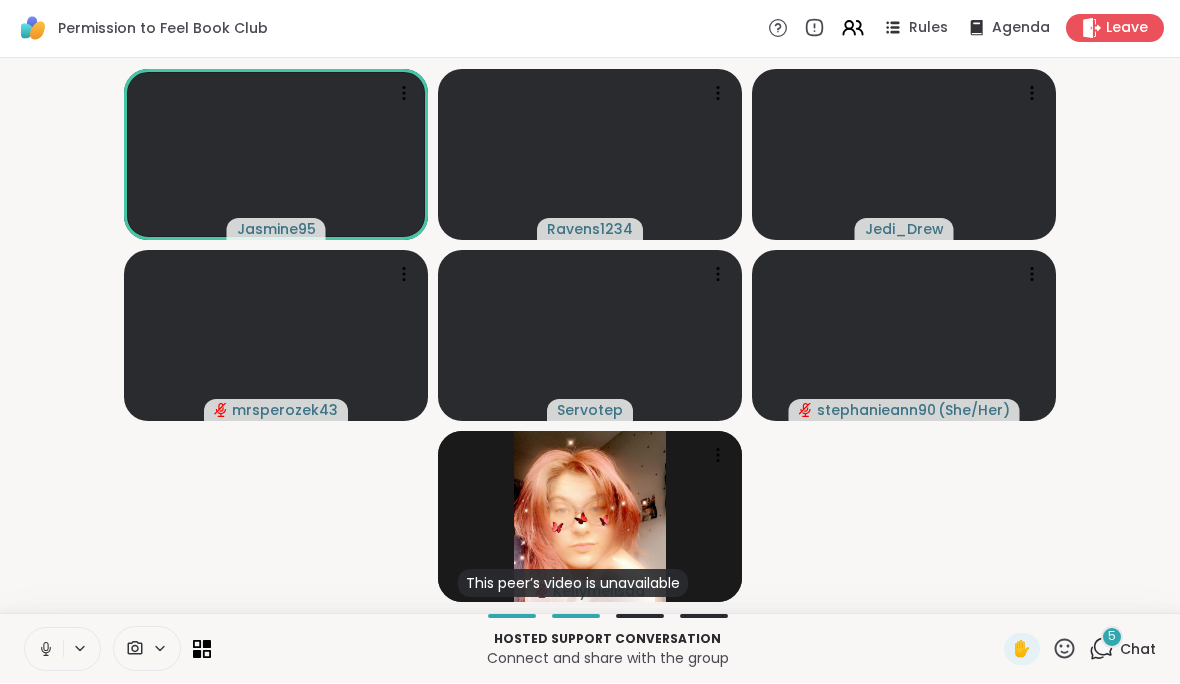 click on "Chat" at bounding box center [1138, 650] 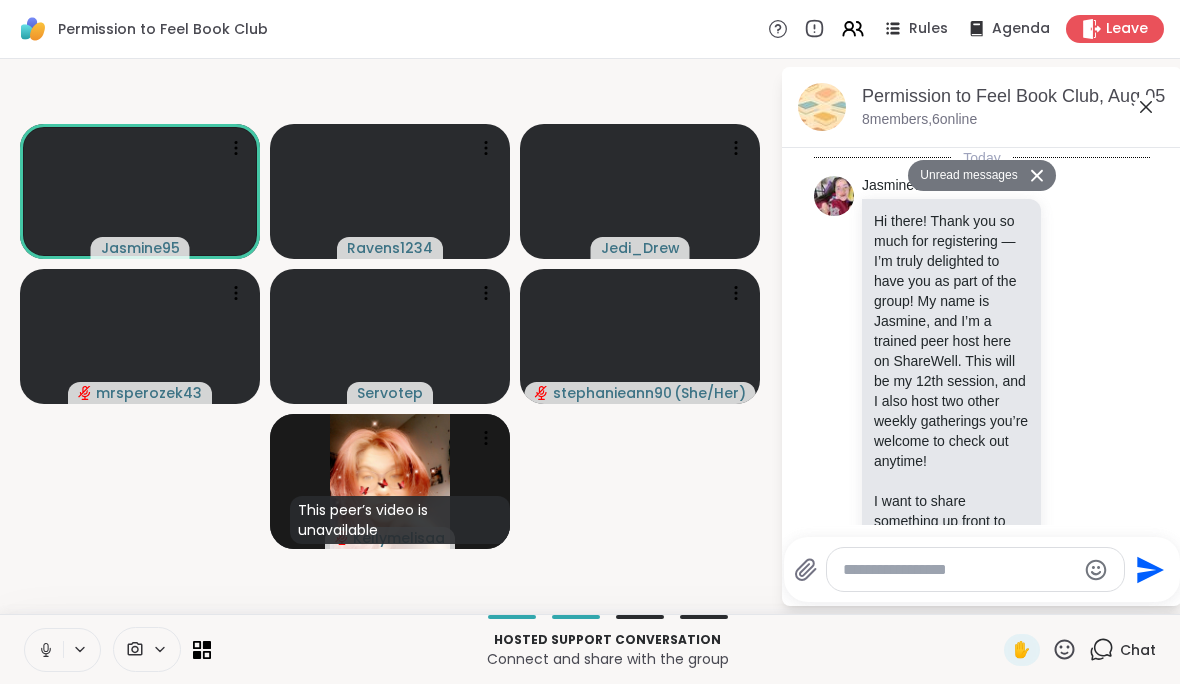 scroll, scrollTop: 4464, scrollLeft: 0, axis: vertical 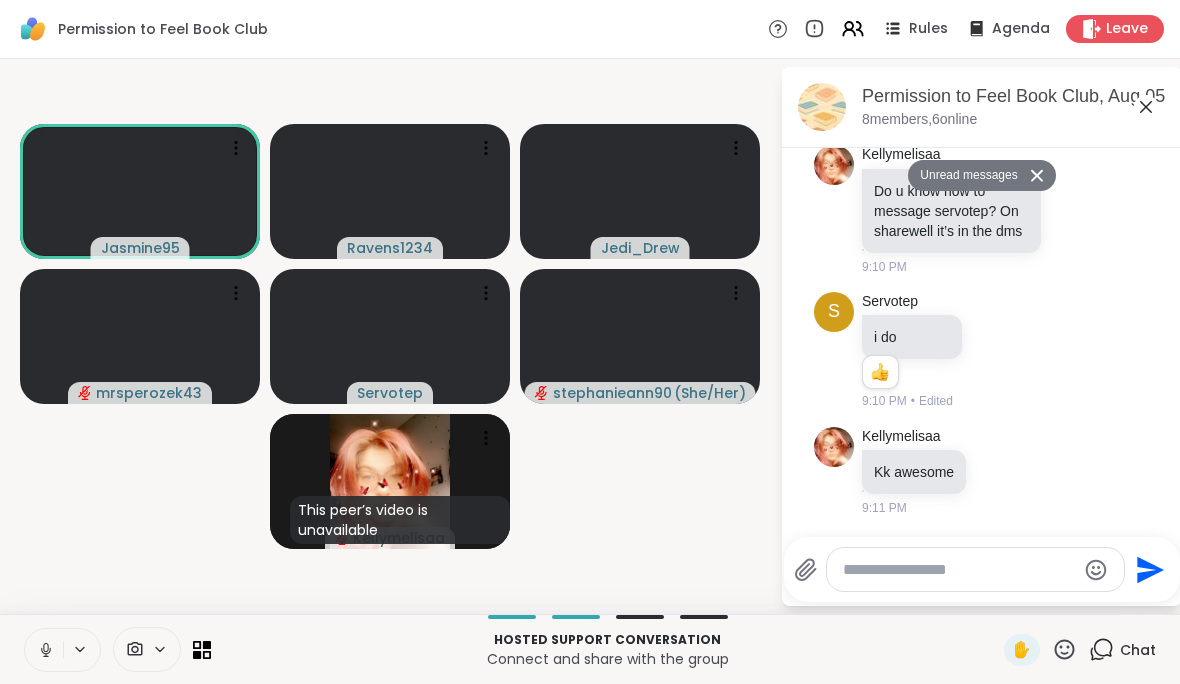 click 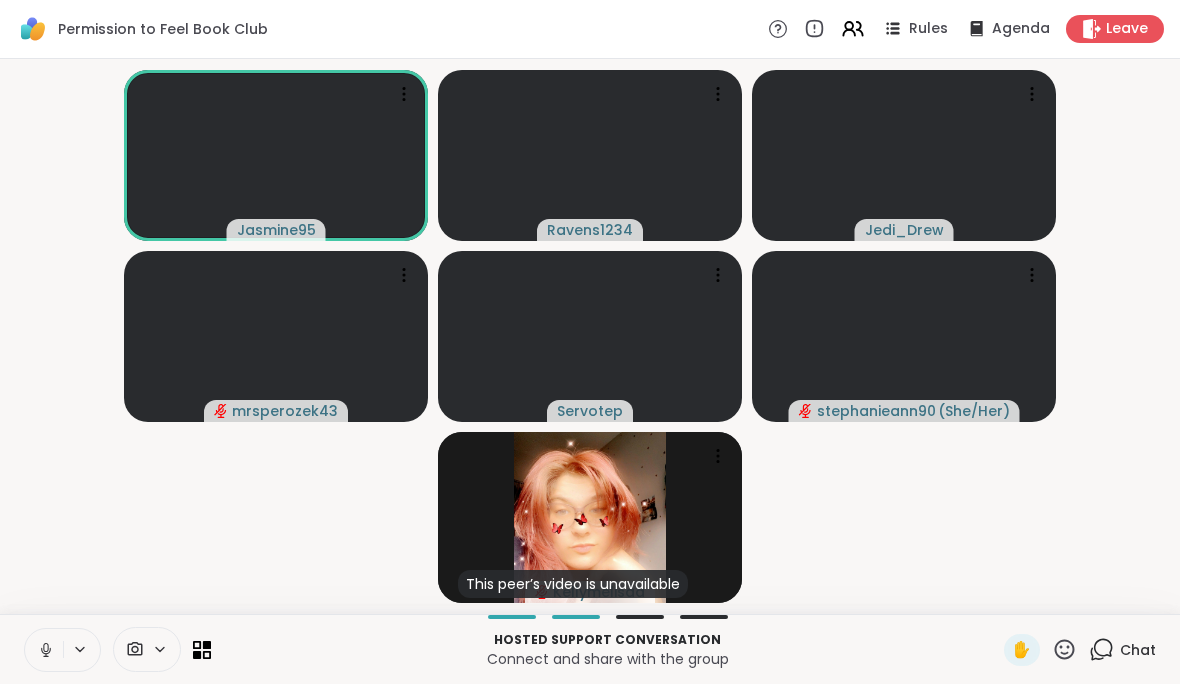 click on "Rules" at bounding box center (928, 29) 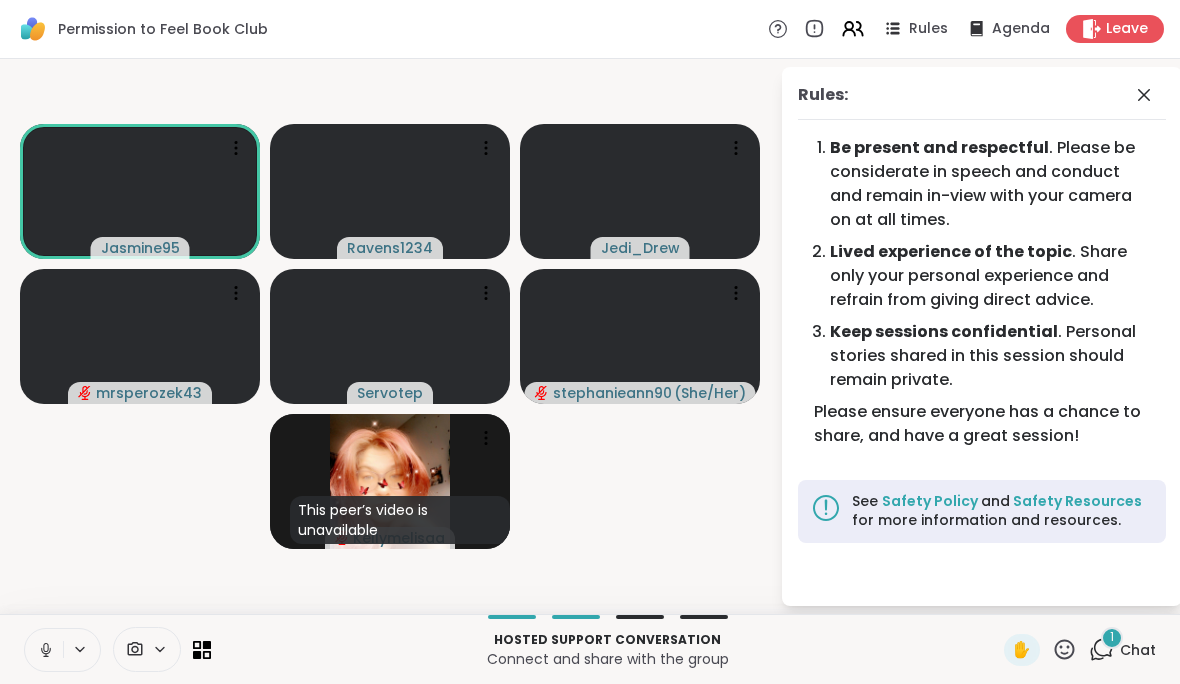 click on "1 Chat" at bounding box center (1122, 650) 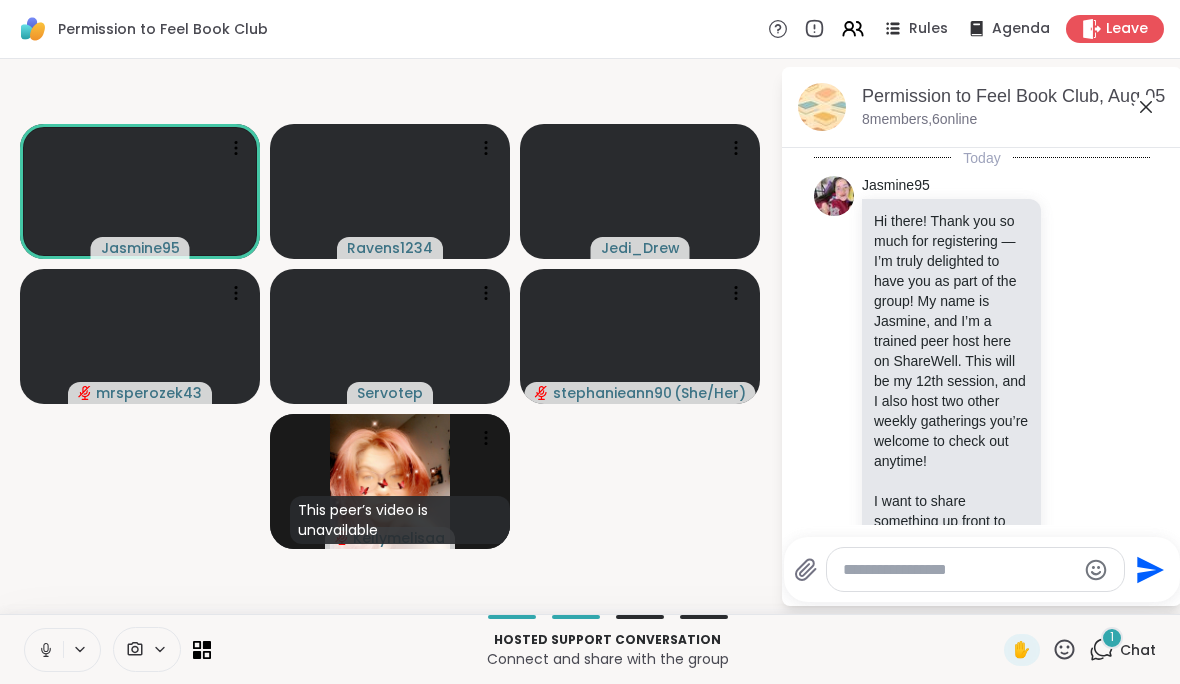 scroll, scrollTop: 4570, scrollLeft: 0, axis: vertical 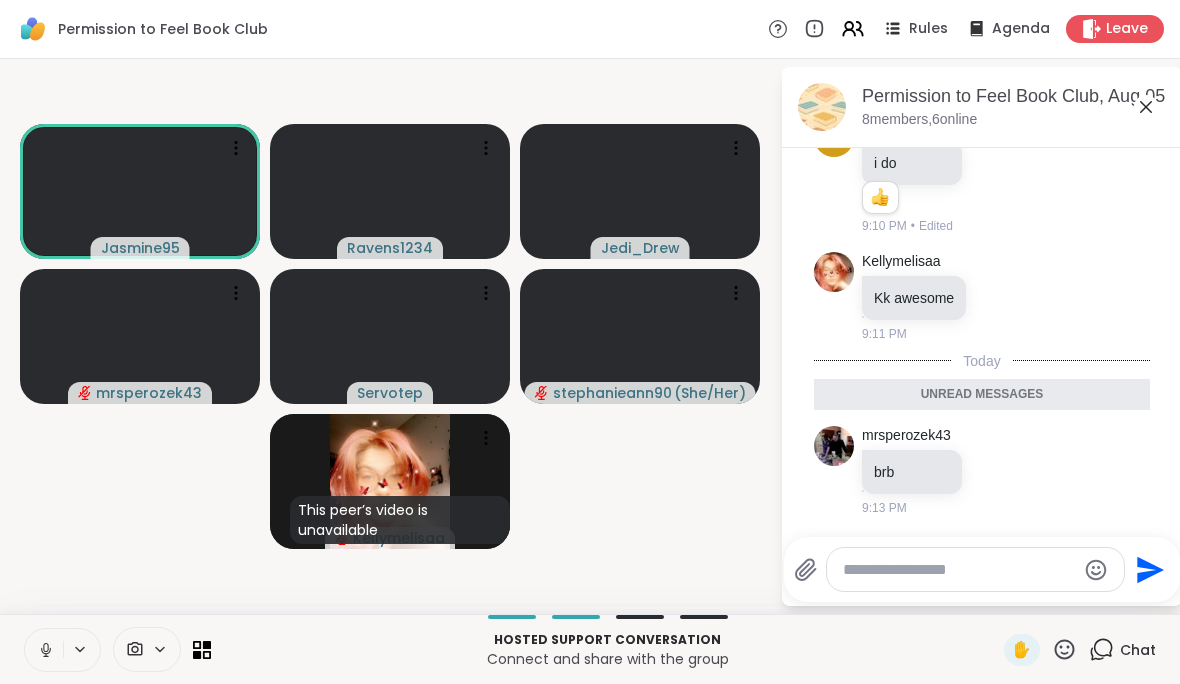 click 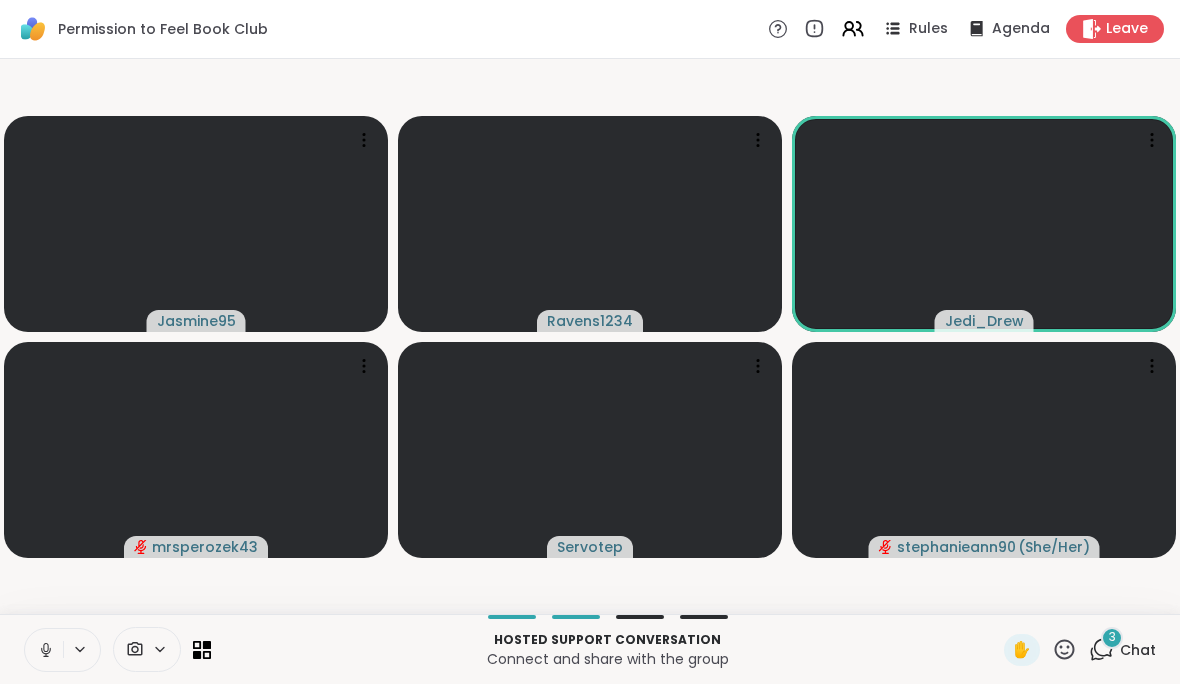 click on "3 Chat" at bounding box center [1122, 650] 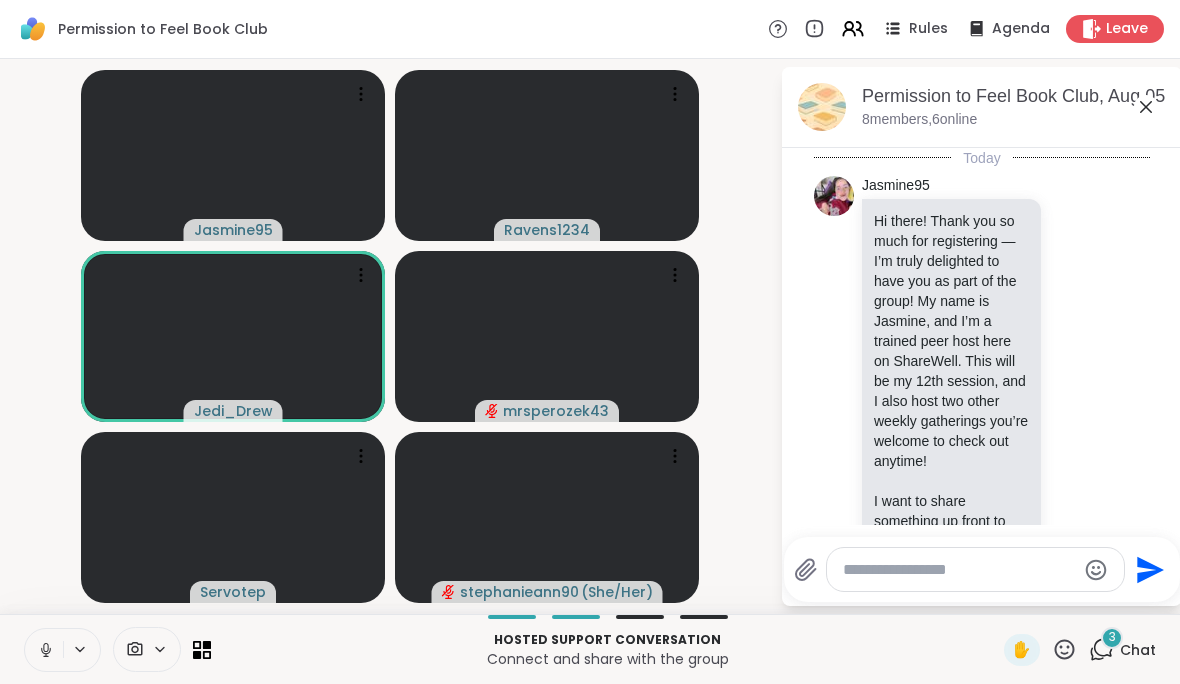 scroll, scrollTop: 5528, scrollLeft: 0, axis: vertical 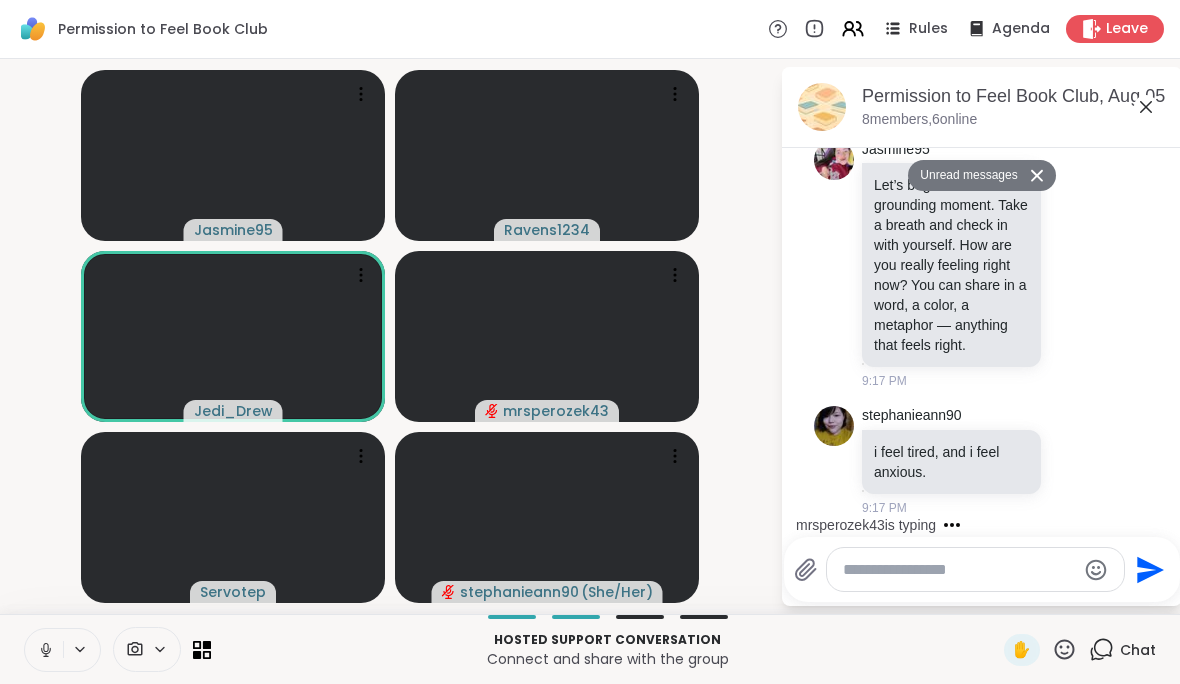 click 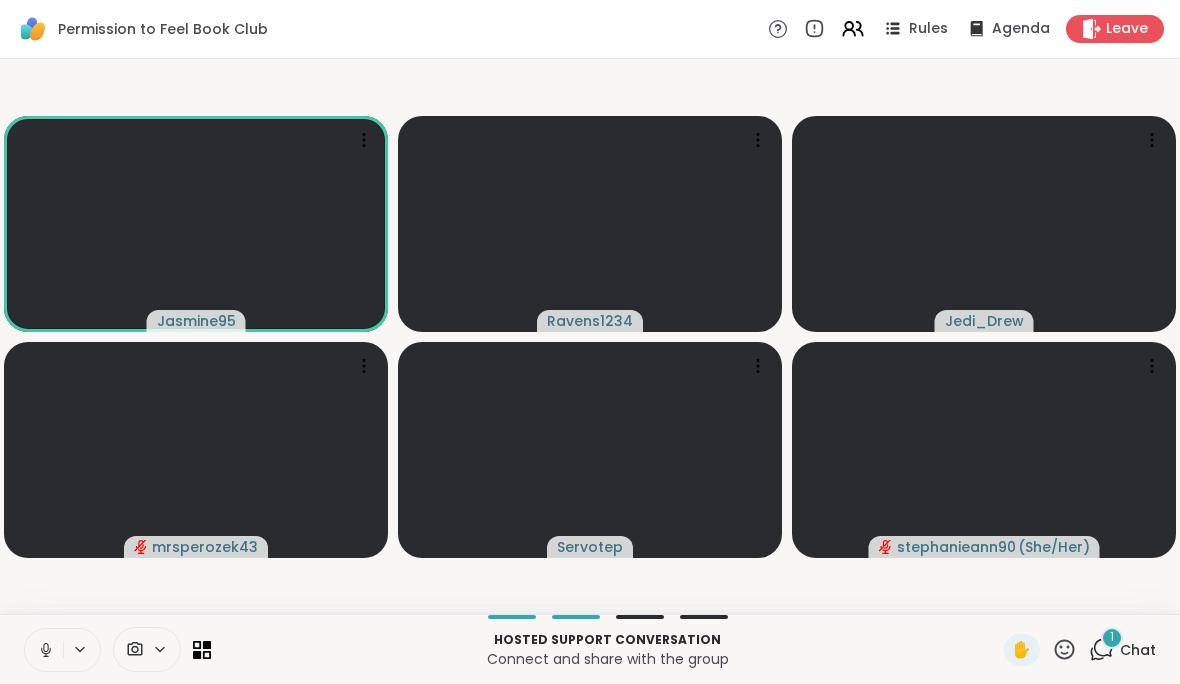 click on "Chat" at bounding box center (1138, 650) 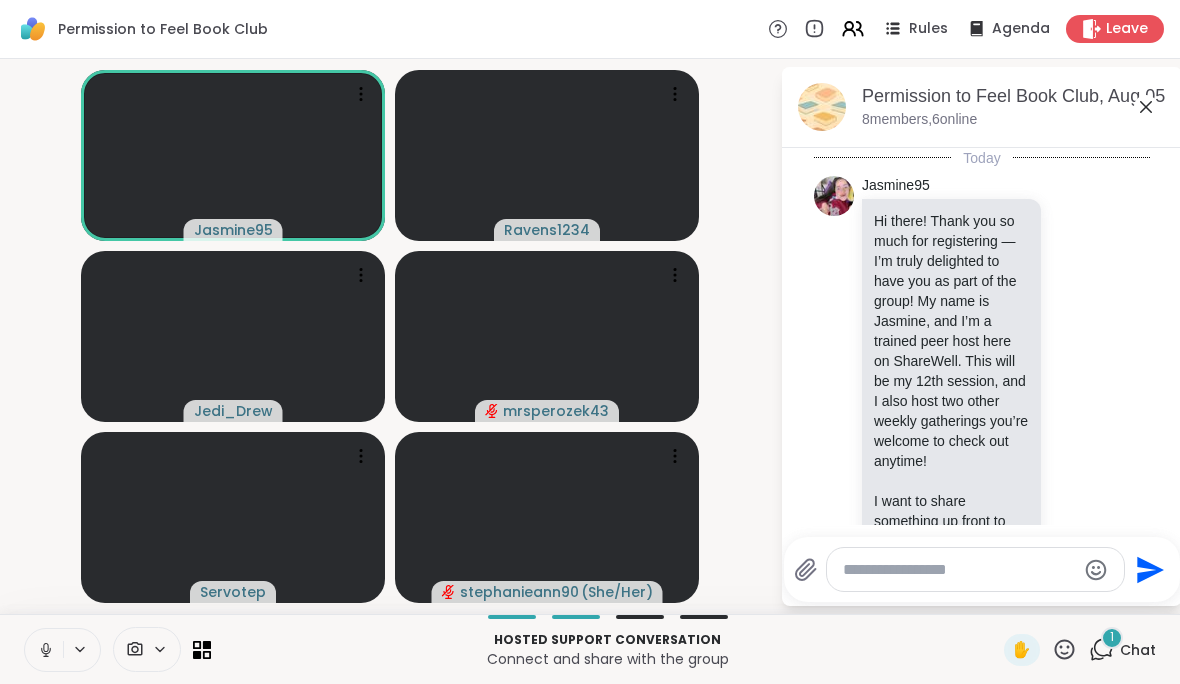 scroll, scrollTop: 5654, scrollLeft: 0, axis: vertical 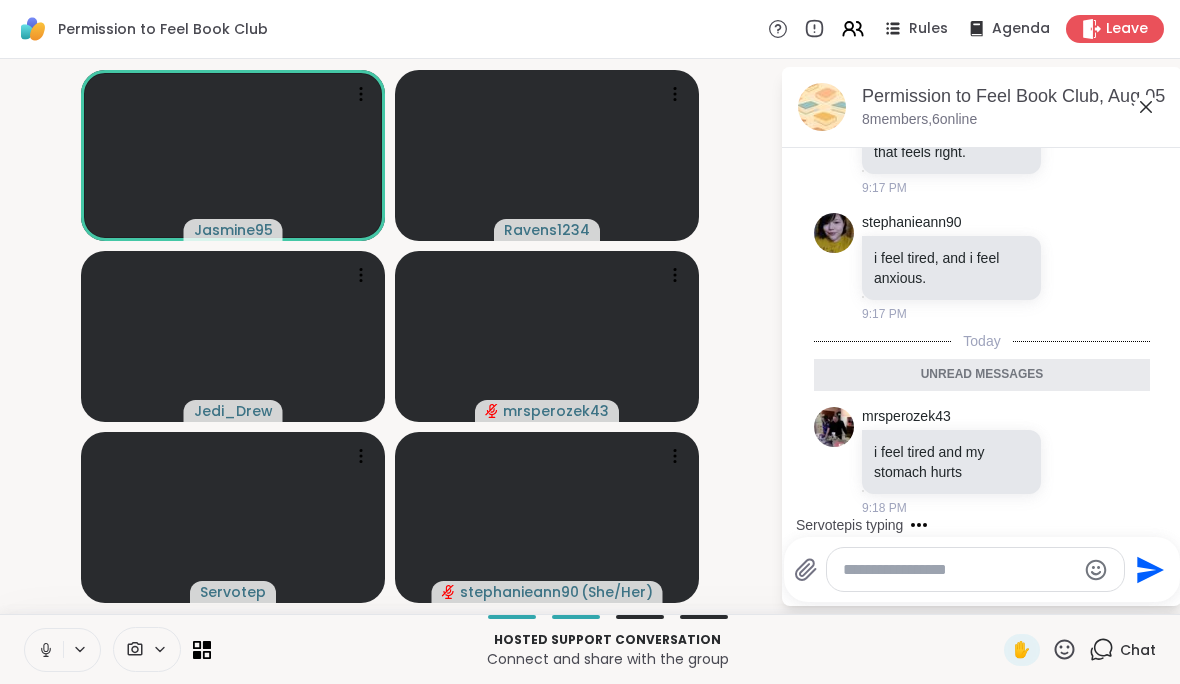 click 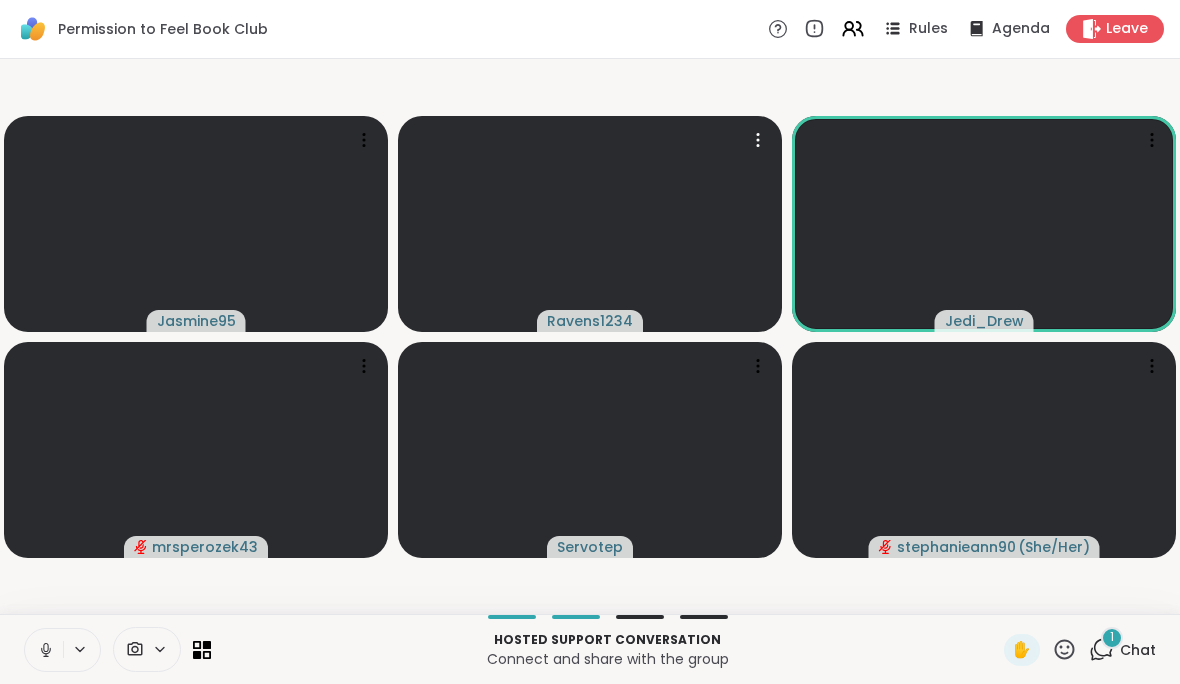 click 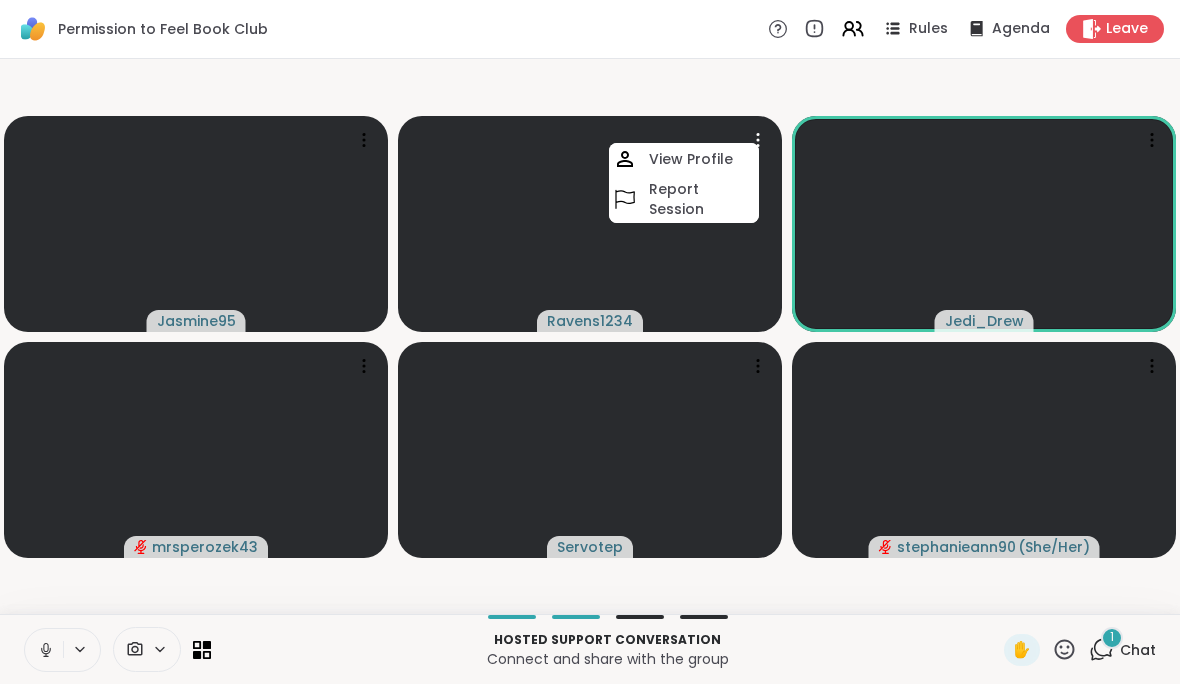 click on "Ravens1234 View Profile Report Session Jedi_Drew mrsperozek43 Servotep stephanieann90 ( She/Her )" at bounding box center [590, 336] 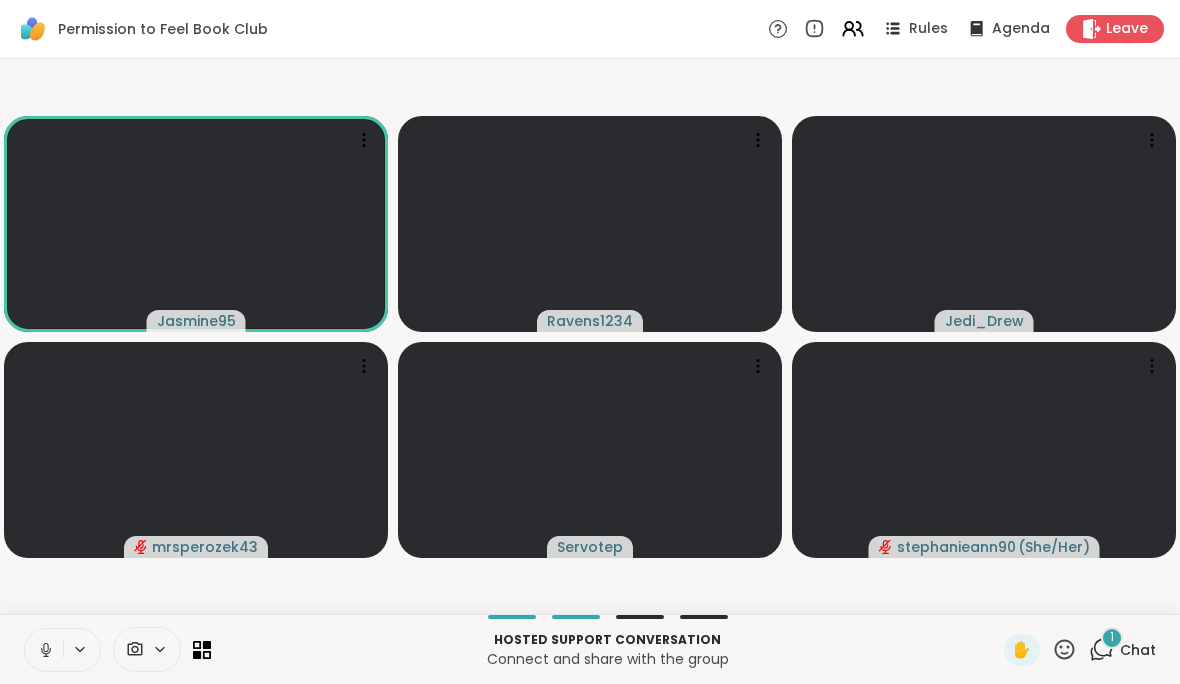 click 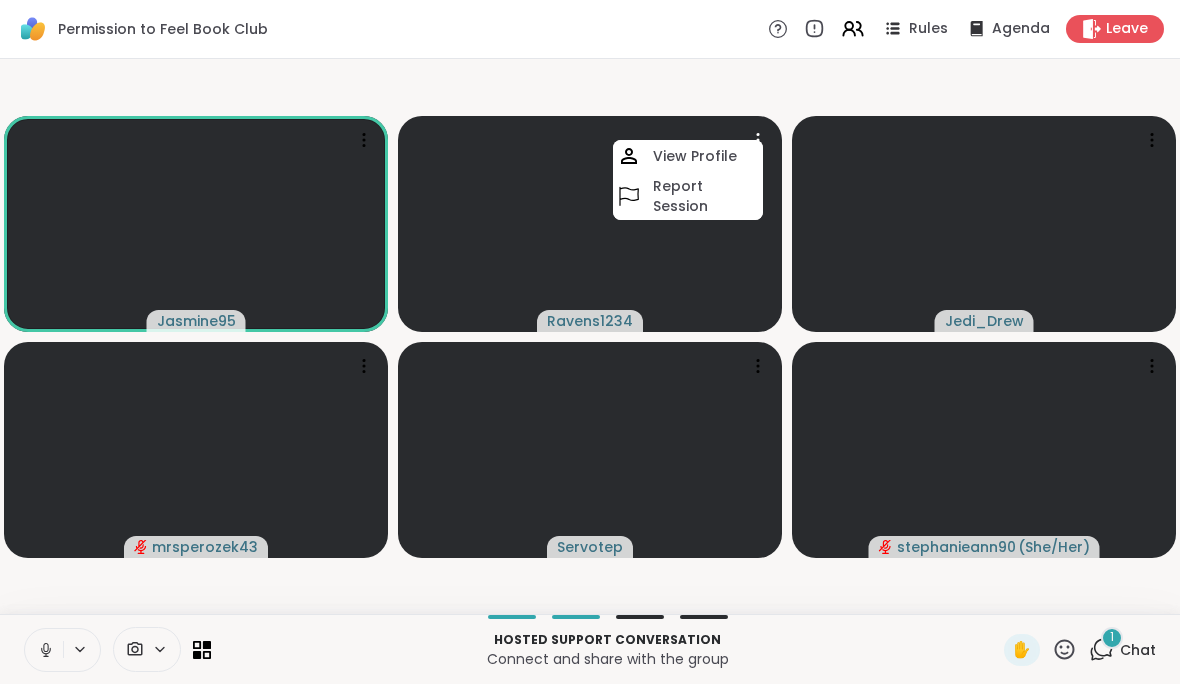 click on "Ravens1234 View Profile Report Session Jedi_Drew mrsperozek43 Servotep stephanieann90 ( She/Her )" at bounding box center [590, 336] 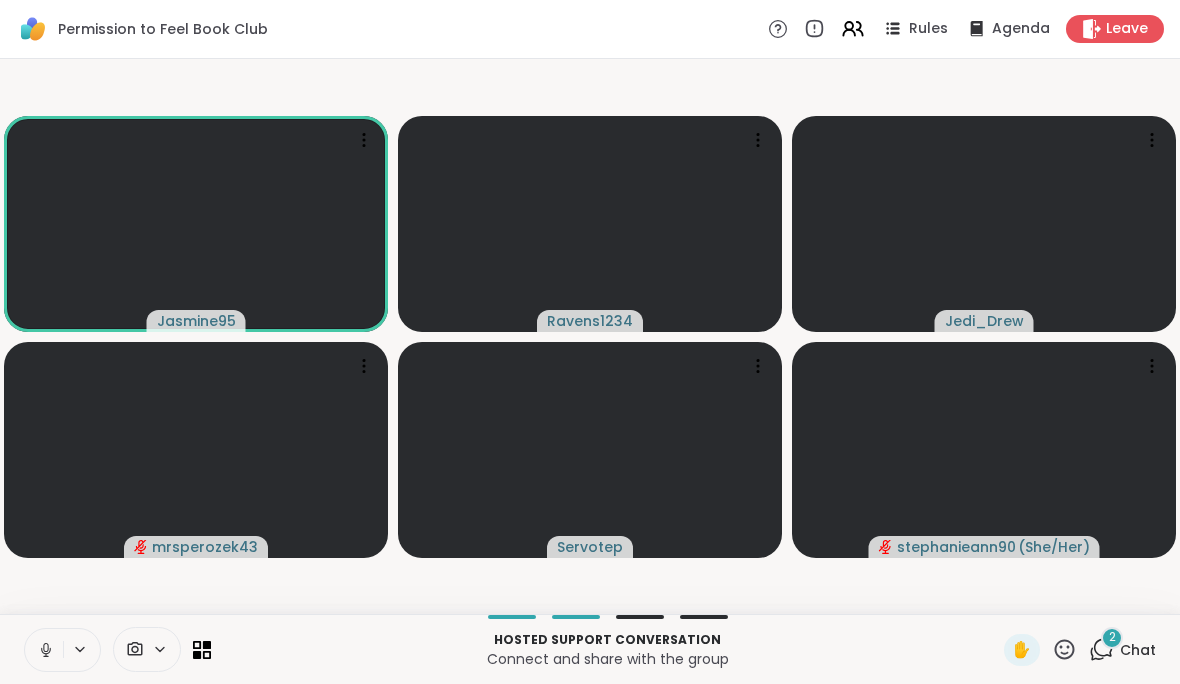 click on "Chat" at bounding box center (1138, 650) 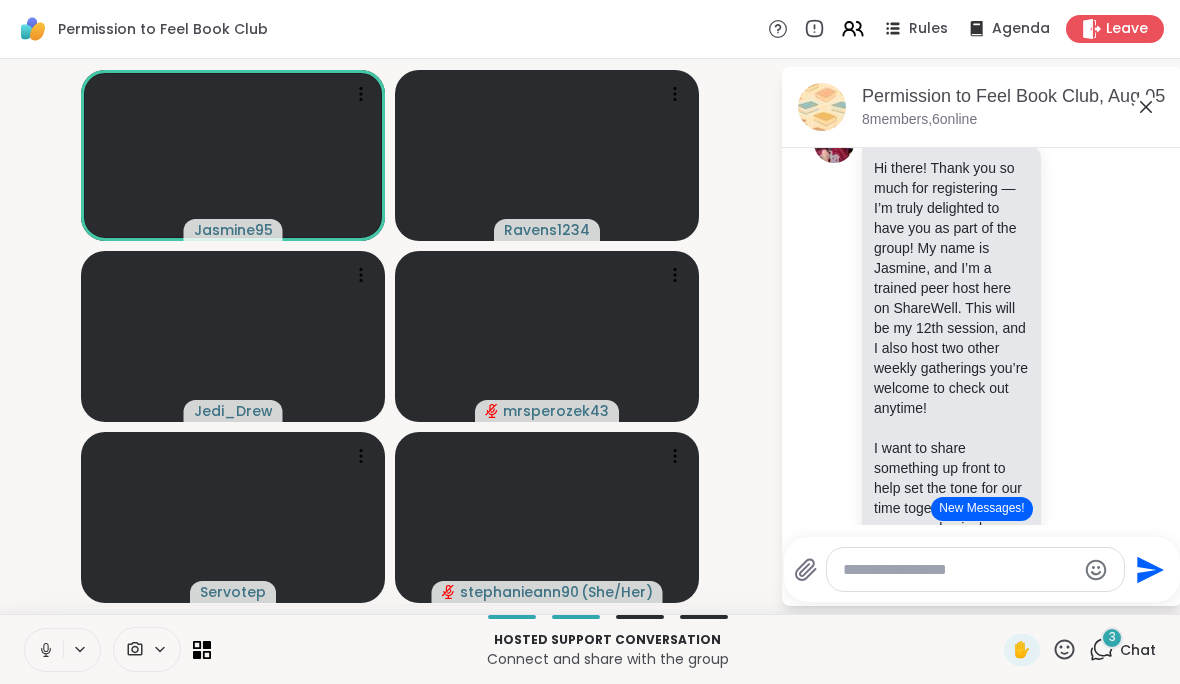 scroll, scrollTop: 0, scrollLeft: 0, axis: both 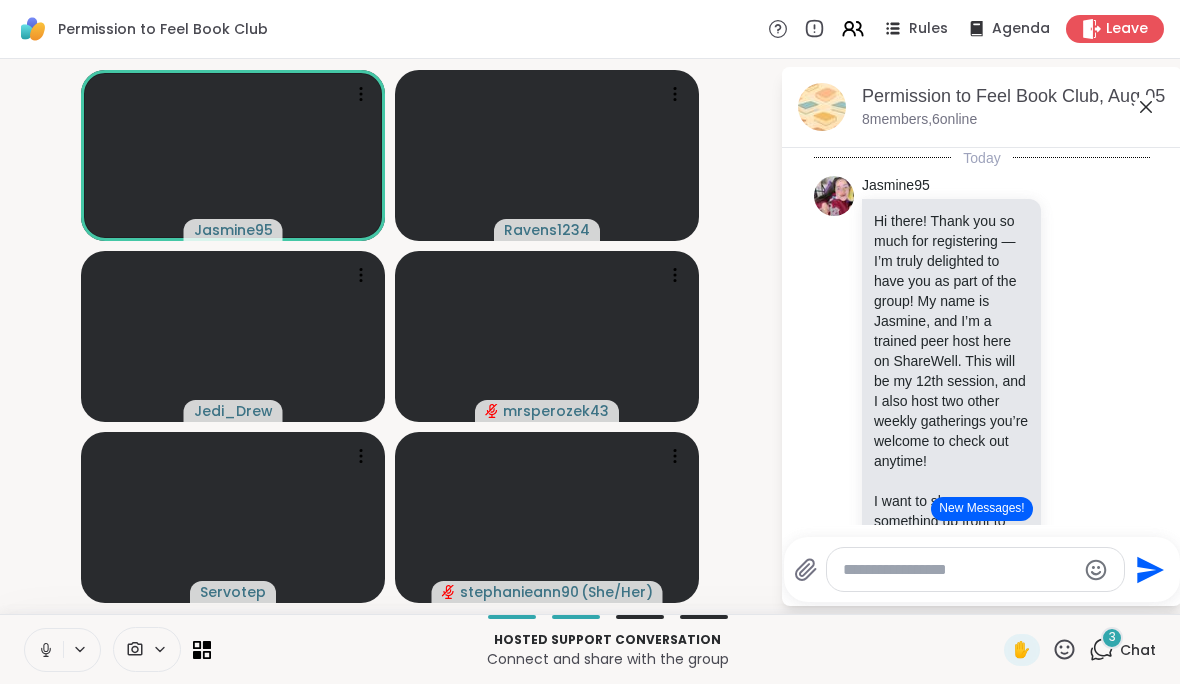 click 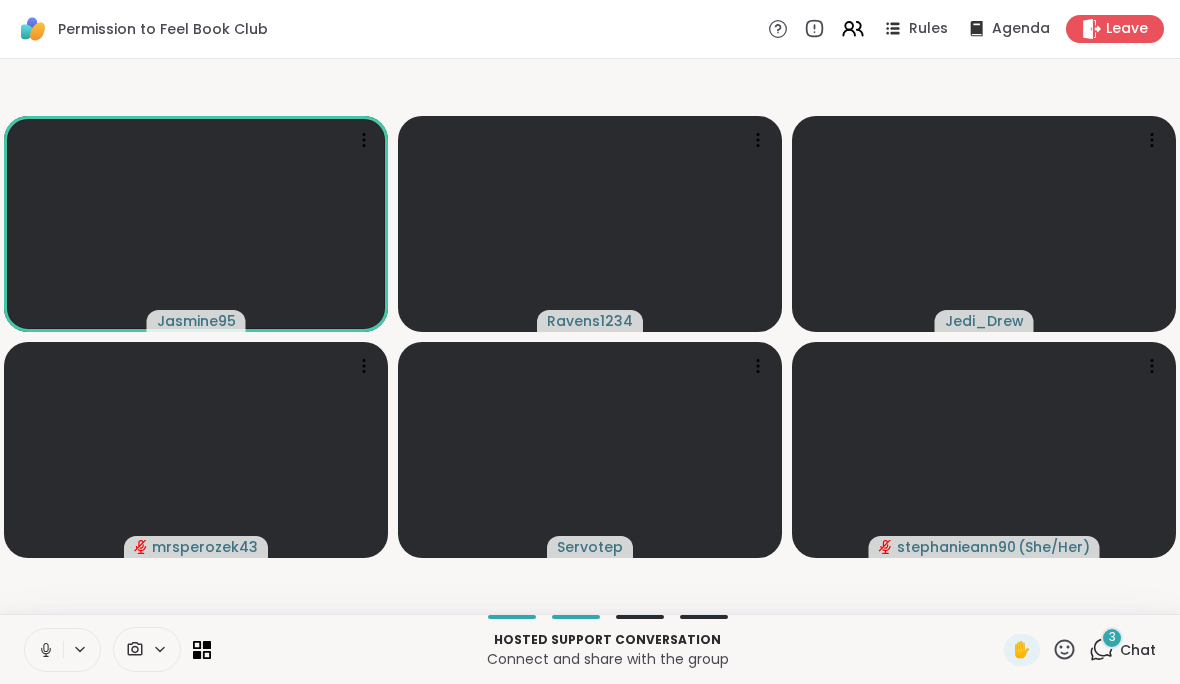 click 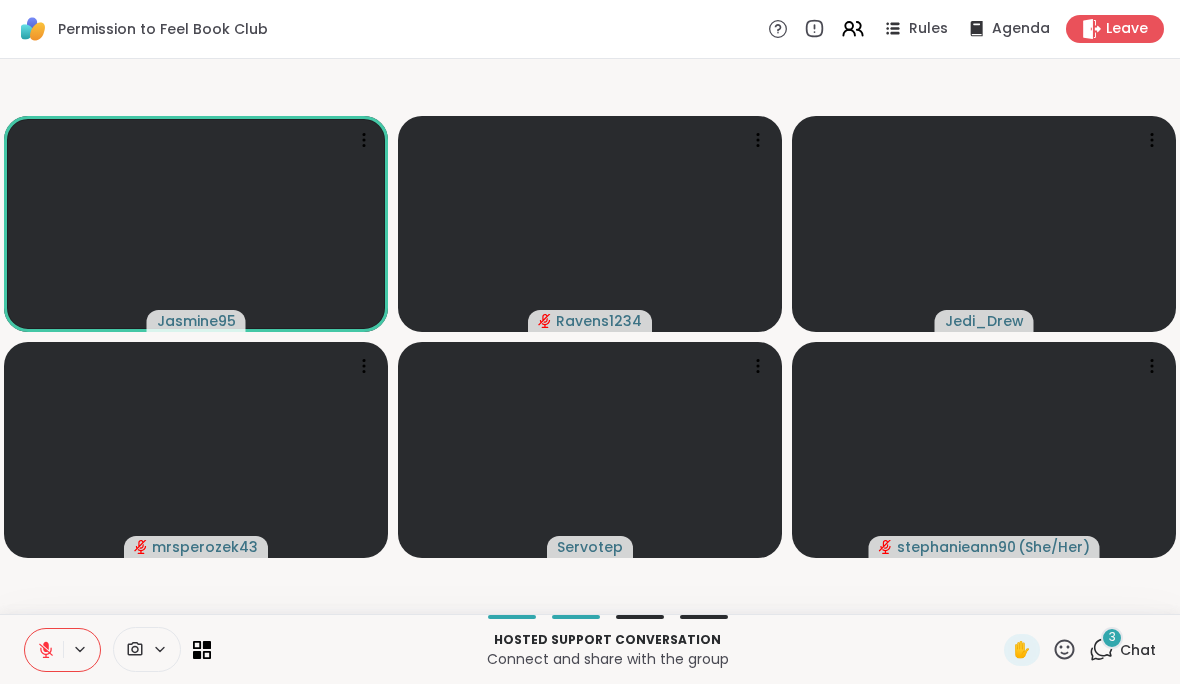 click on "Agenda" at bounding box center [1021, 29] 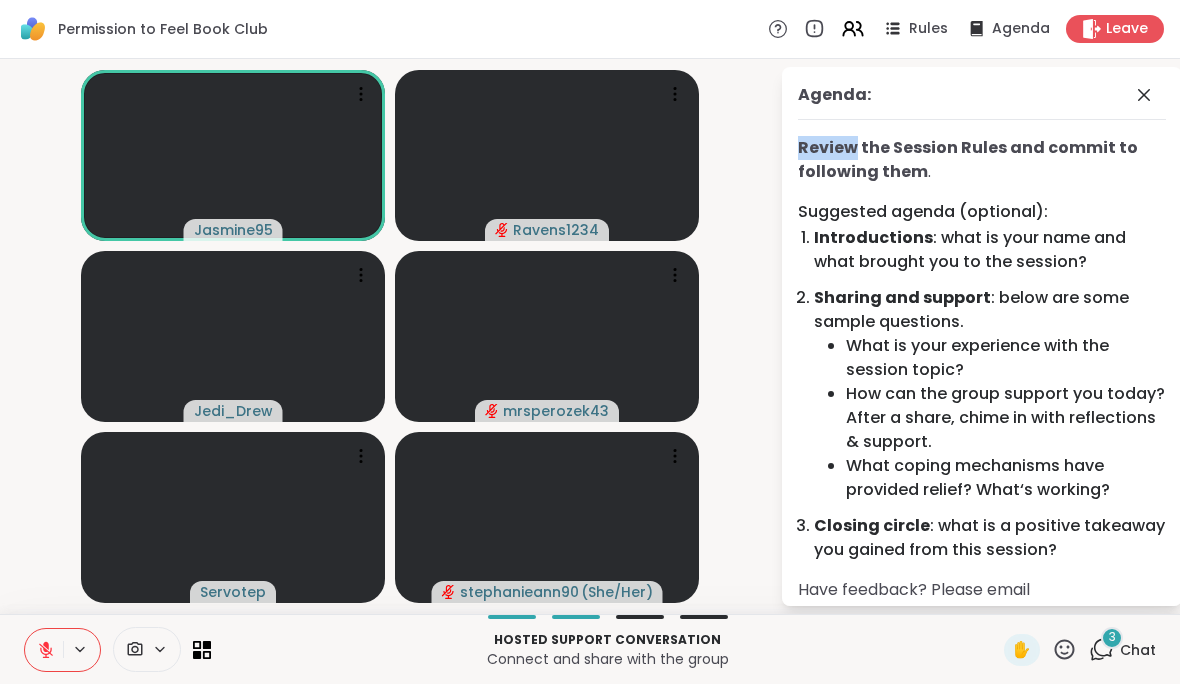 click 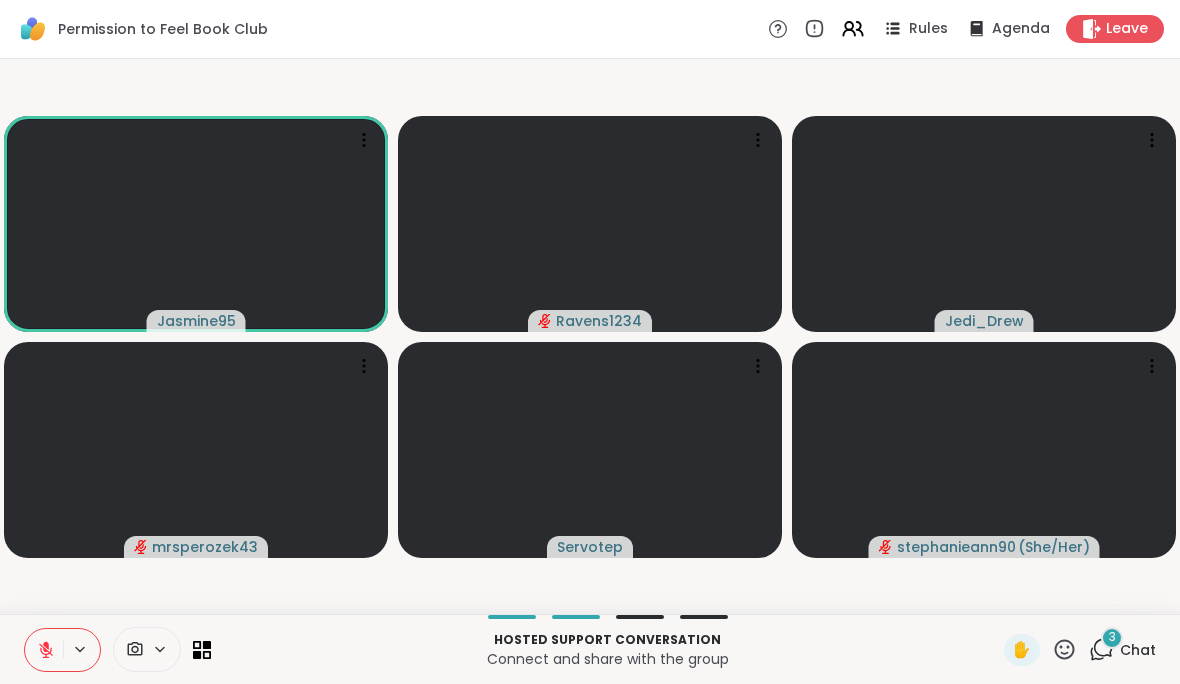 click on "Chat" at bounding box center (1138, 650) 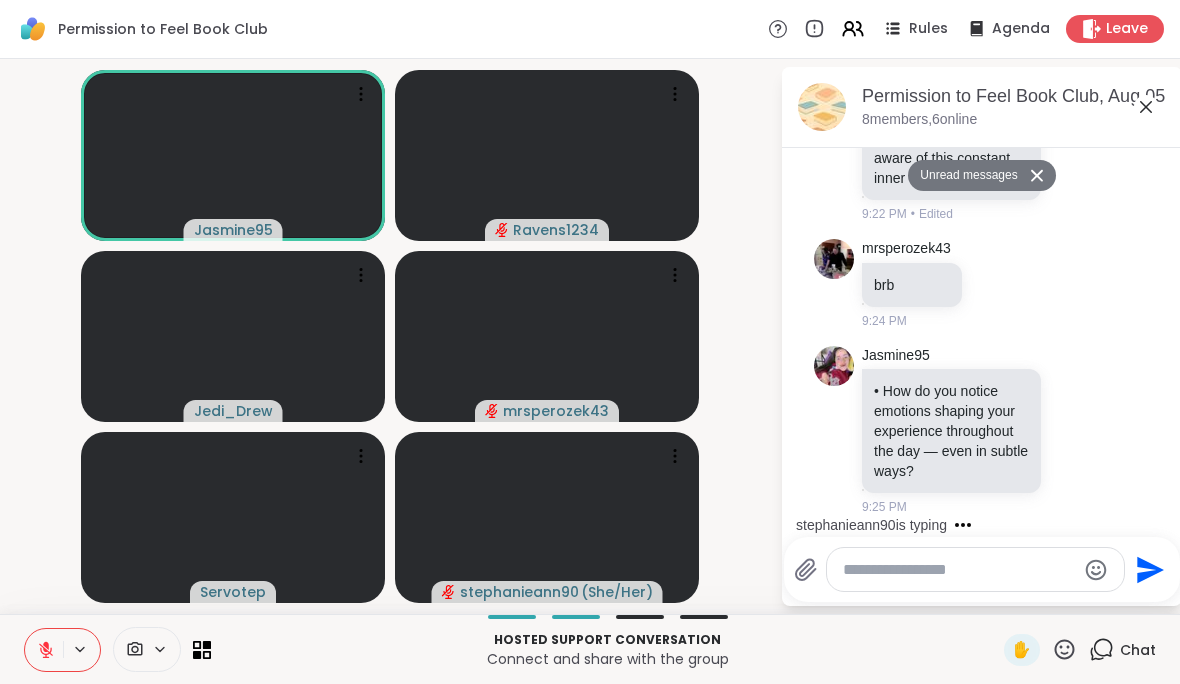scroll, scrollTop: 7095, scrollLeft: 0, axis: vertical 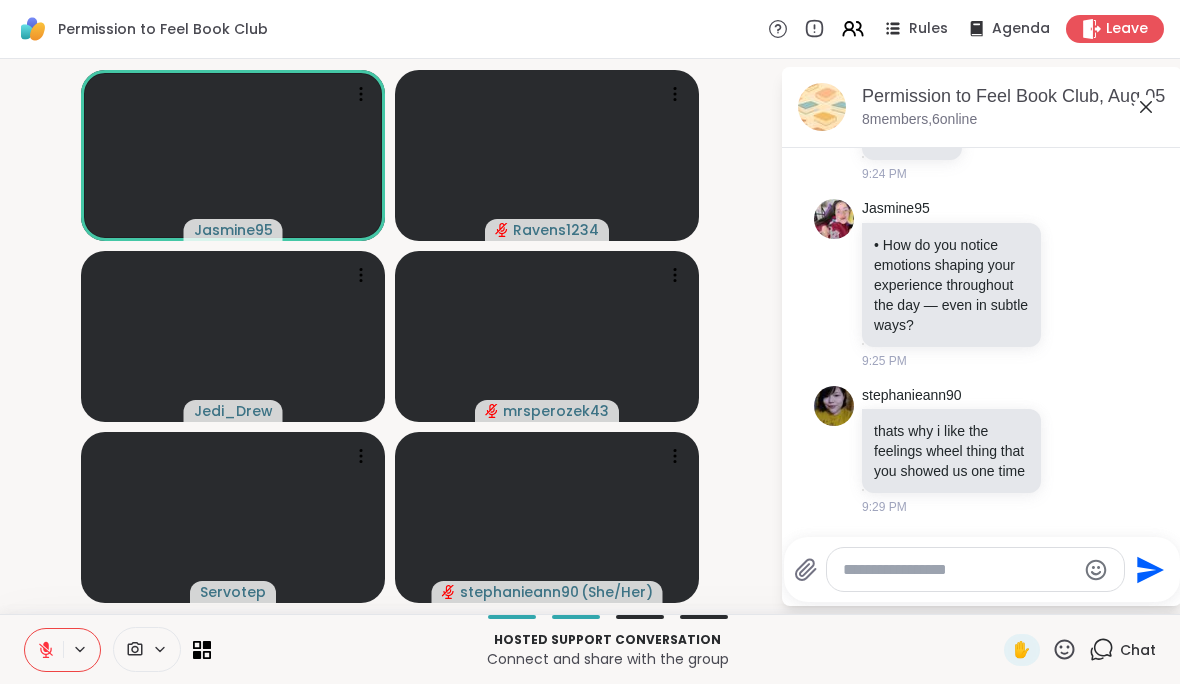 click on "Permission to Feel Book Club, [MONTH] [DATE] [NUMBER] members, [NUMBER] online" at bounding box center (982, 107) 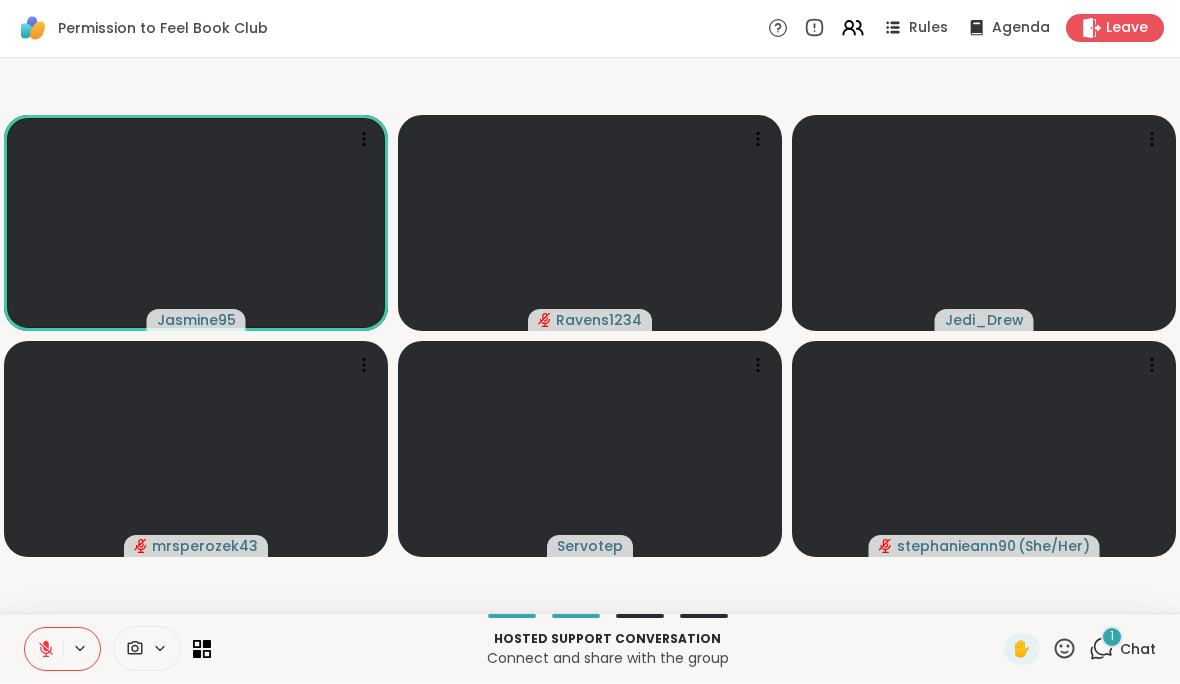 click on "Chat" at bounding box center [1138, 650] 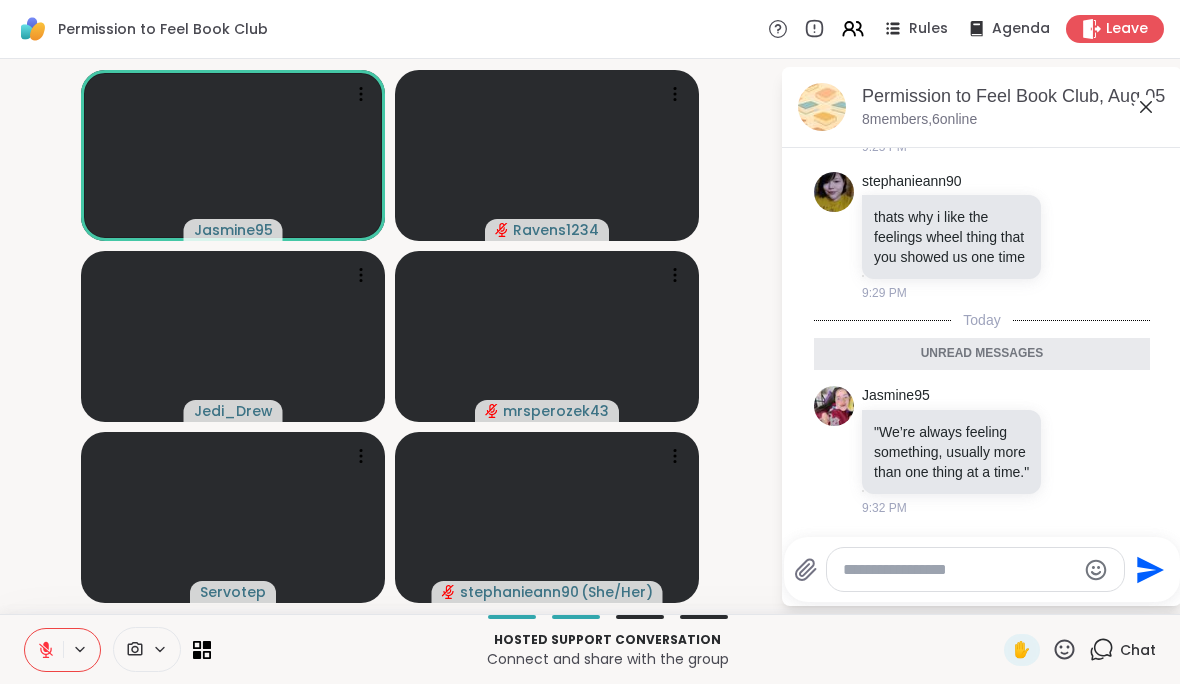 scroll, scrollTop: 7367, scrollLeft: 0, axis: vertical 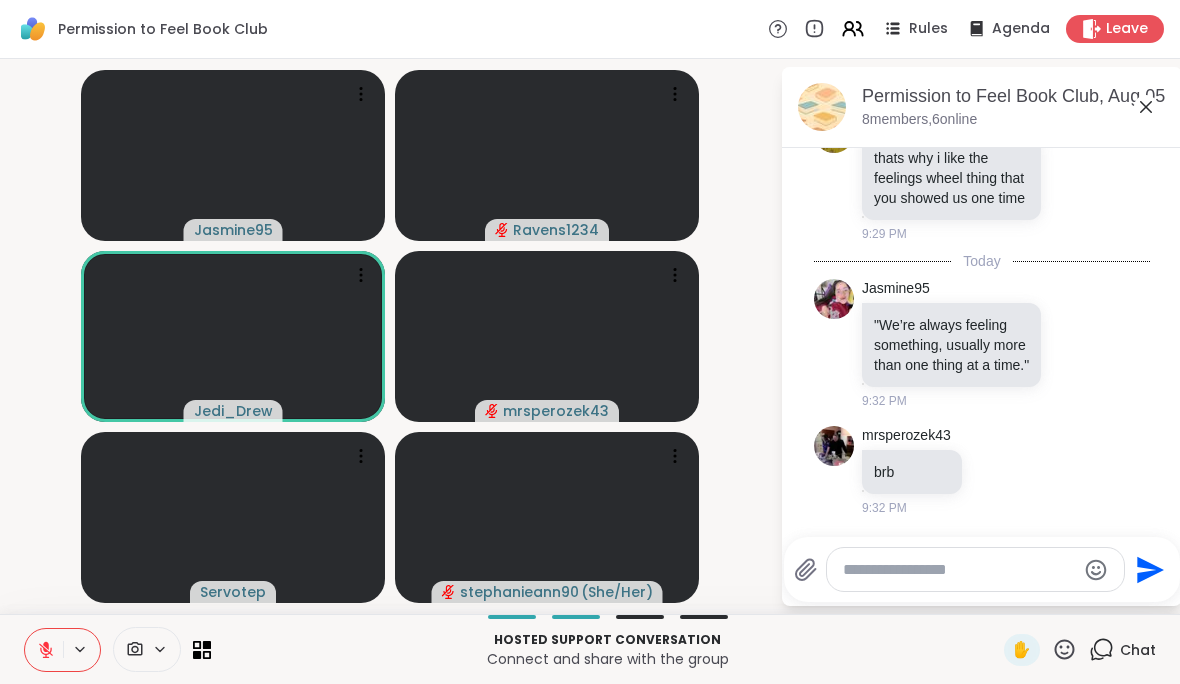 click 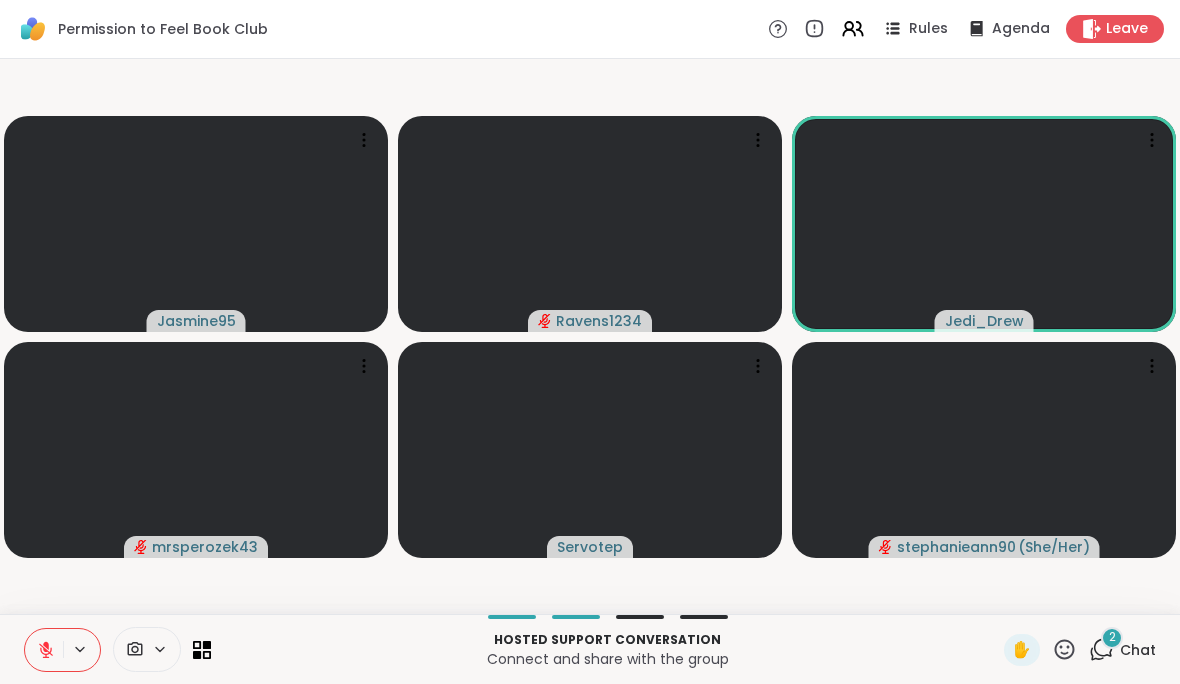 click on "Chat" at bounding box center [1138, 650] 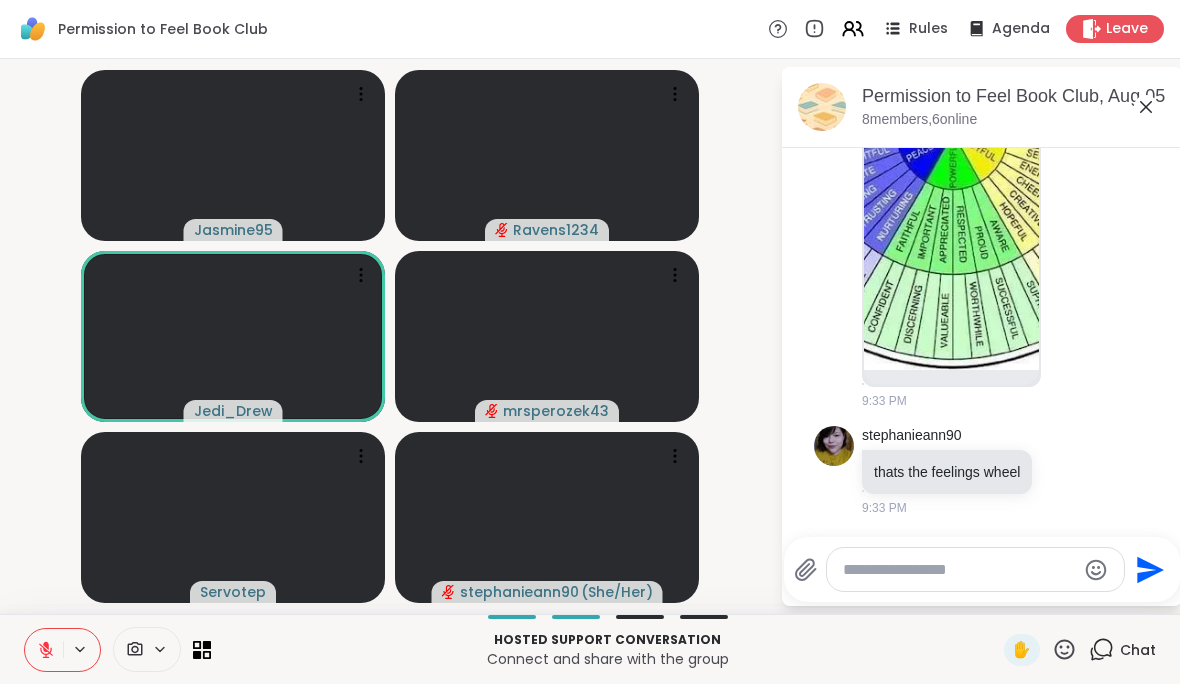 scroll, scrollTop: 7872, scrollLeft: 0, axis: vertical 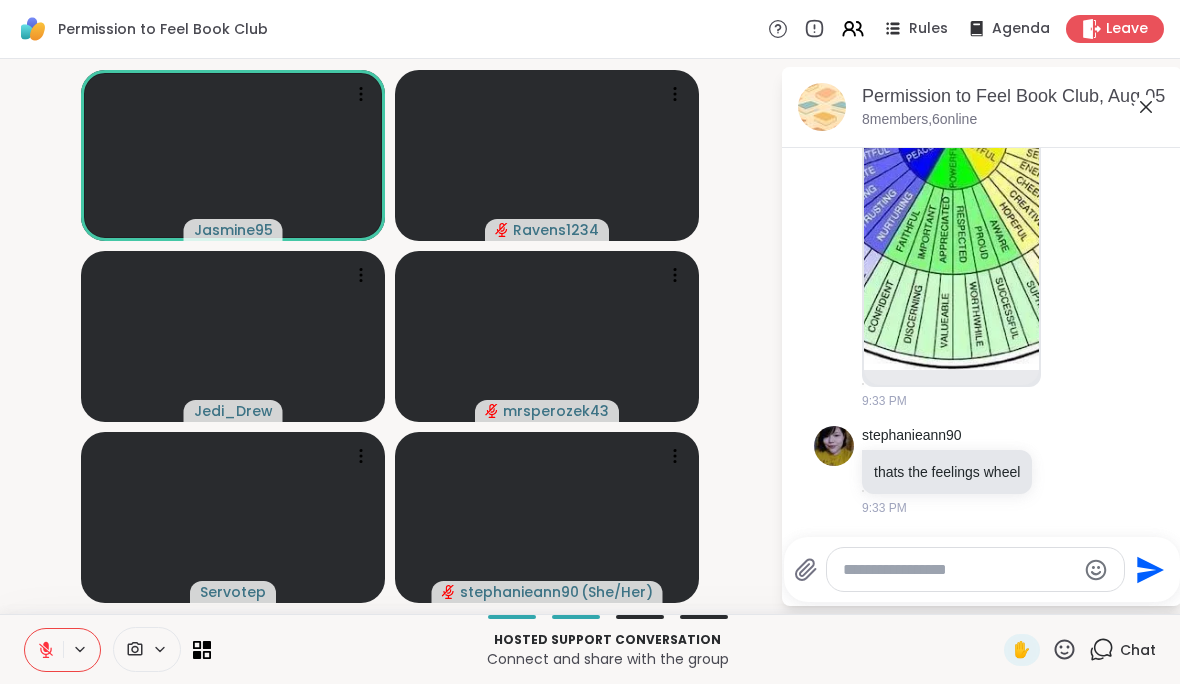 click on "Permission to Feel Book Club, [MONTH] [DATE] [NUMBER] members, [NUMBER] online" at bounding box center (982, 107) 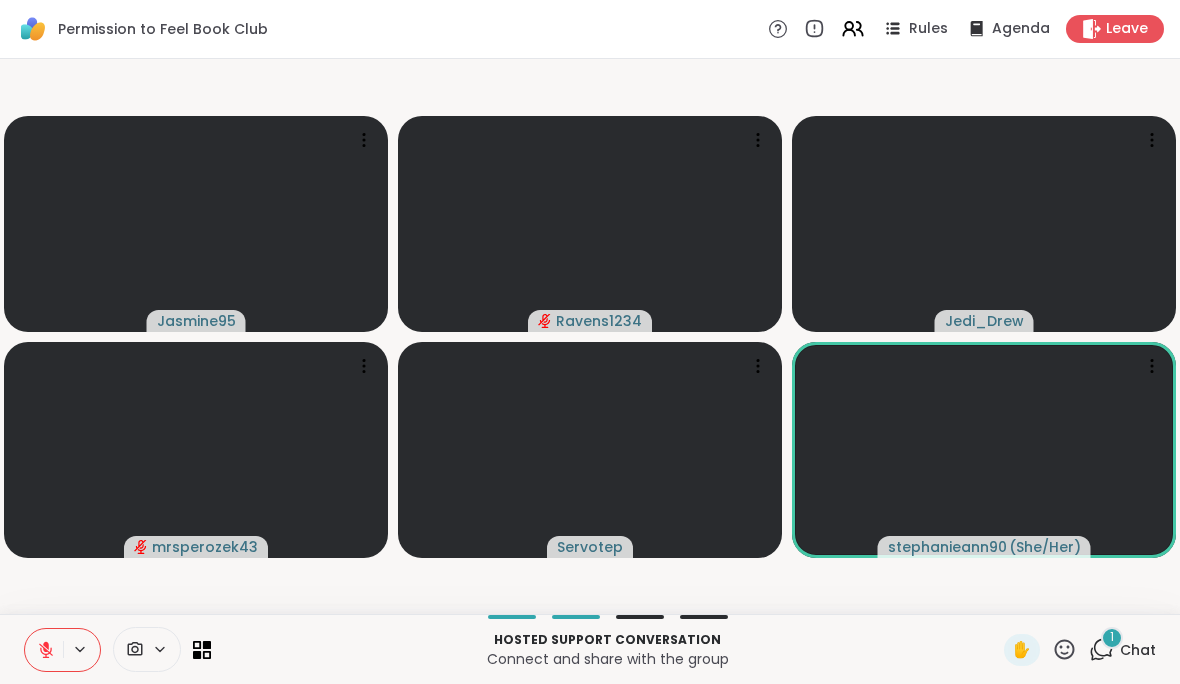 click on "1 Chat" at bounding box center [1122, 650] 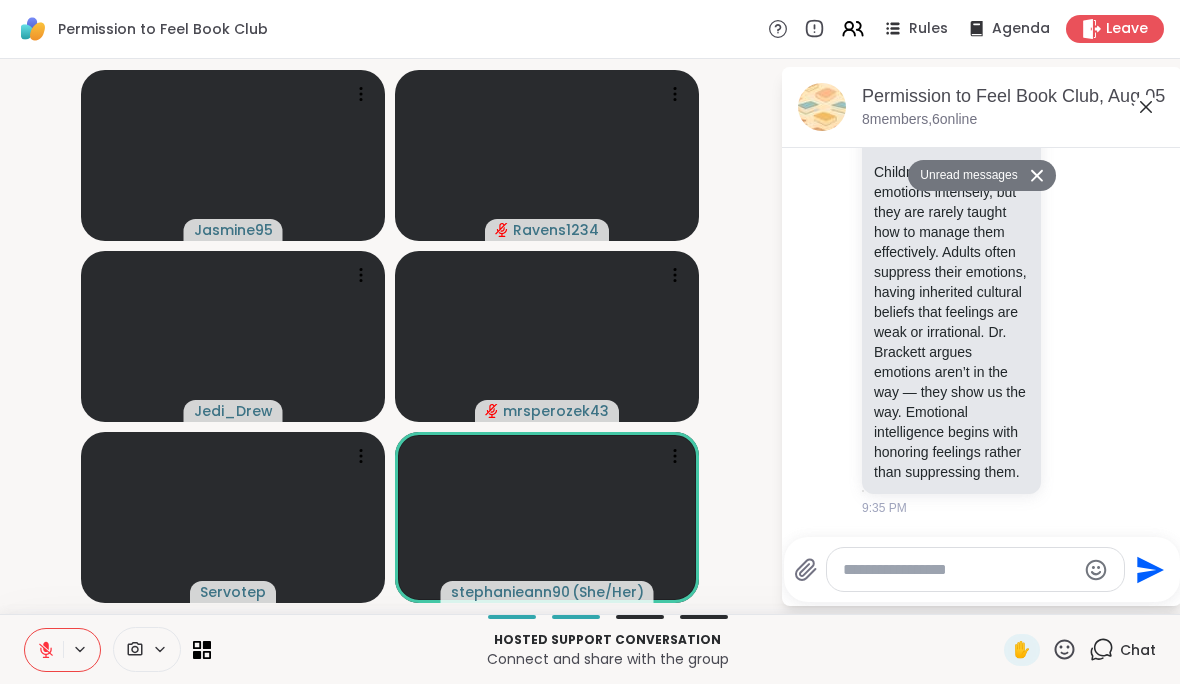 scroll, scrollTop: 8517, scrollLeft: 0, axis: vertical 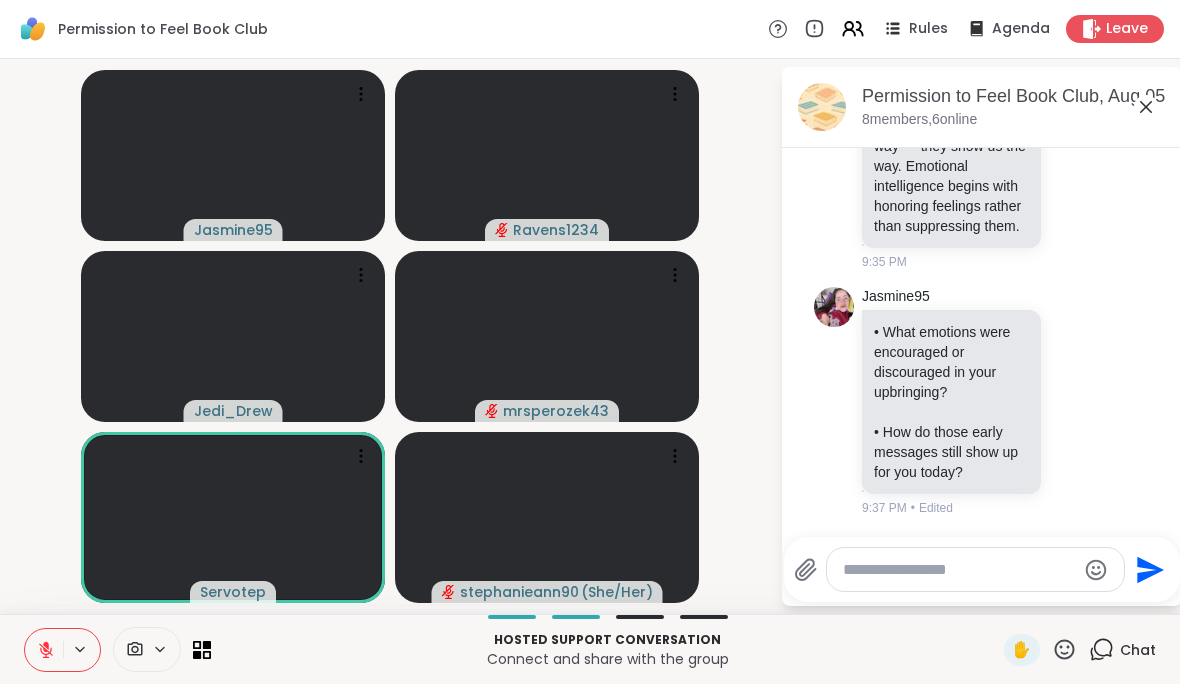 click on "Permission to Feel Book Club, [MONTH] [DATE] [NUMBER] members, [NUMBER] online" at bounding box center [1014, 106] 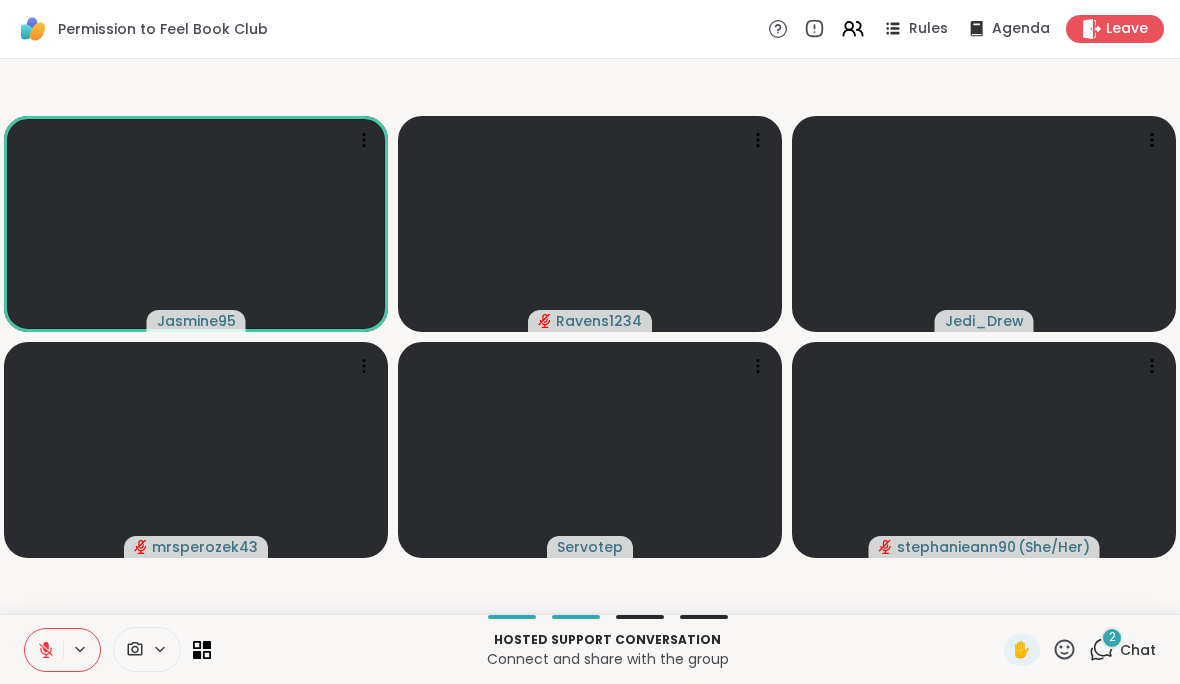 click on "2" at bounding box center [1112, 638] 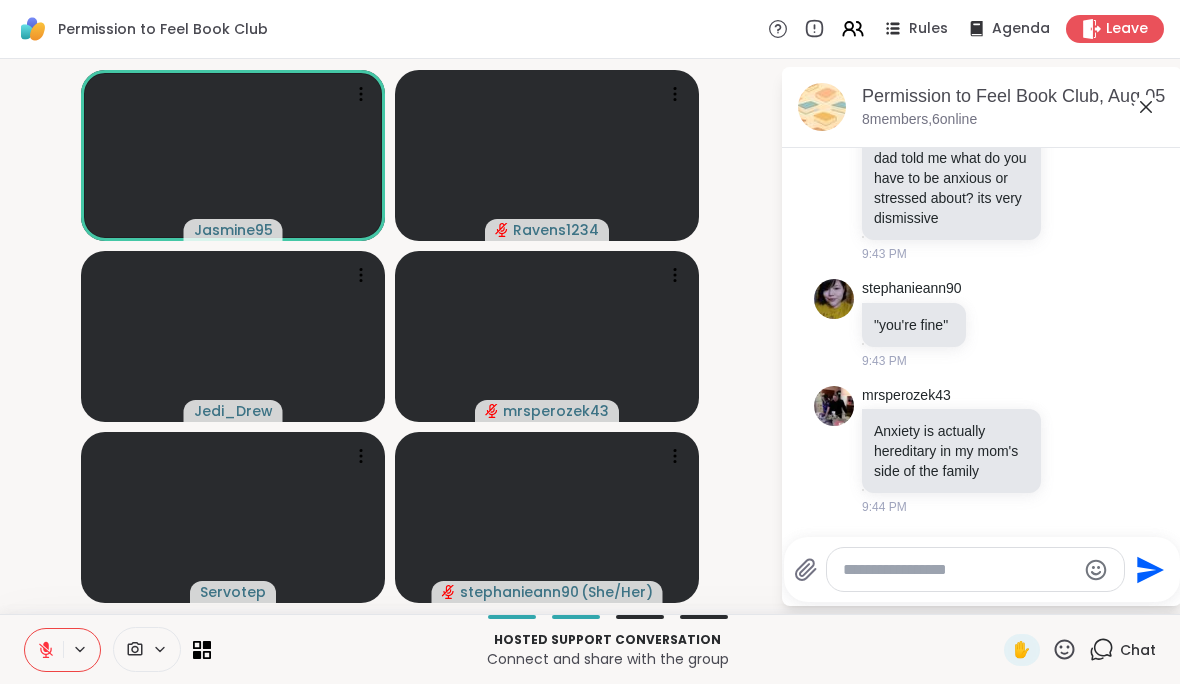 scroll, scrollTop: 9181, scrollLeft: 0, axis: vertical 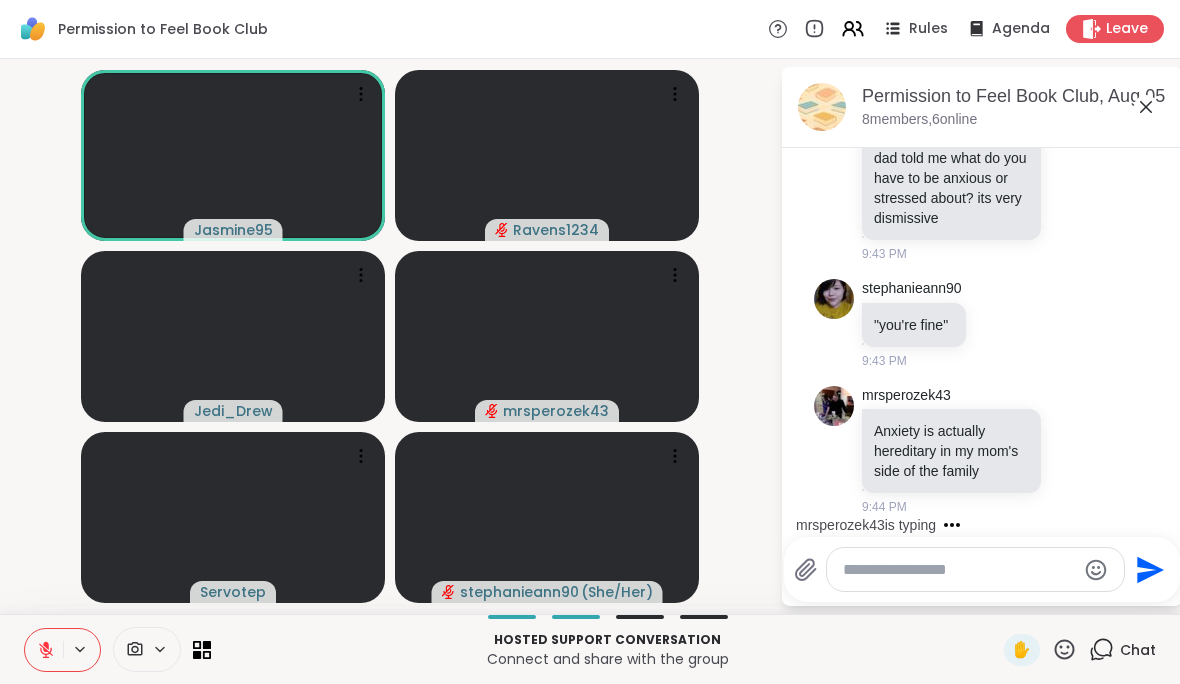 click 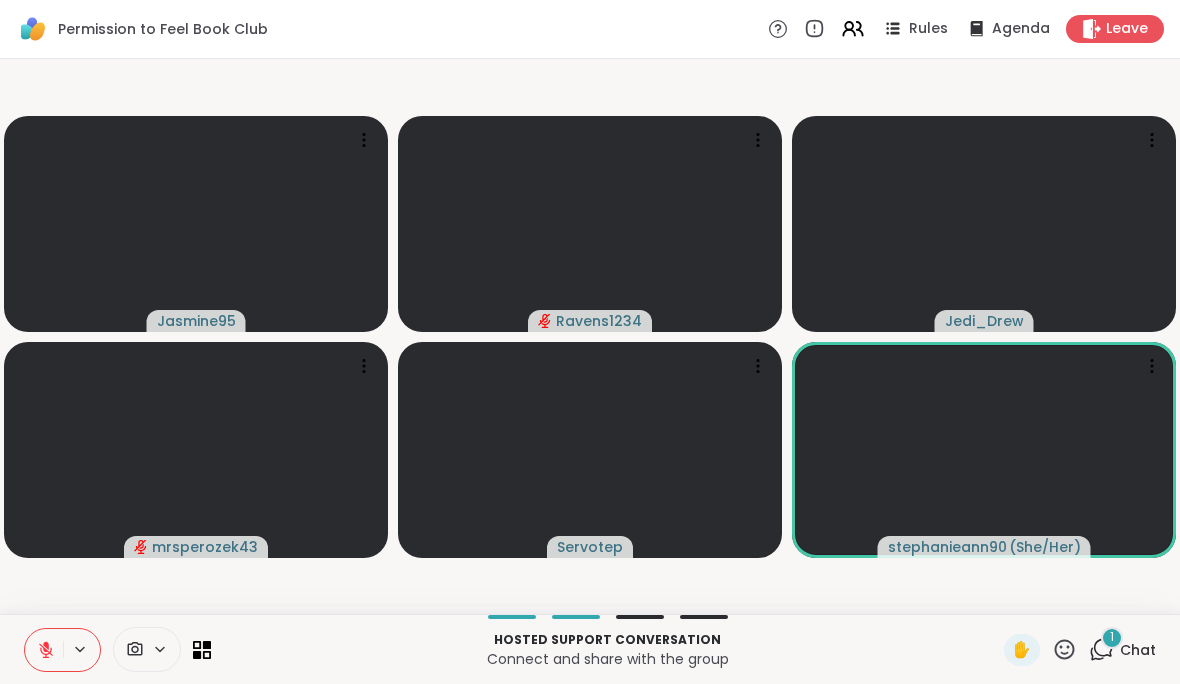 click on "Hosted support conversation Connect and share with the group ✋ 1 Chat" at bounding box center [590, 649] 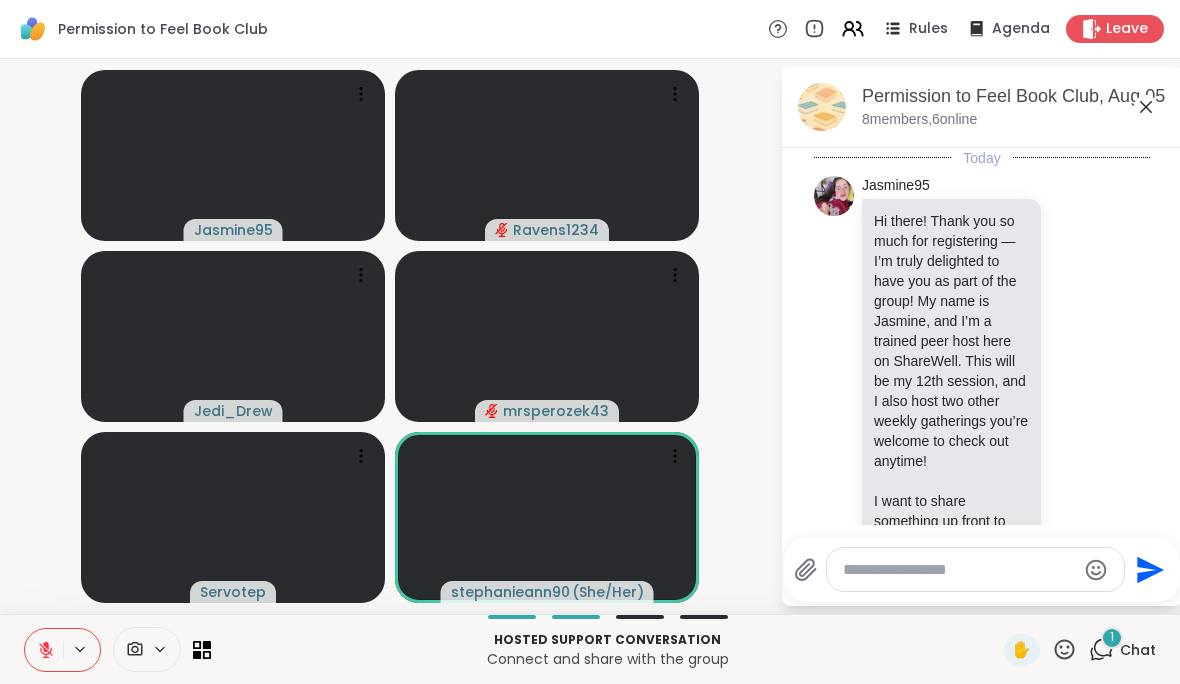 scroll, scrollTop: 9452, scrollLeft: 0, axis: vertical 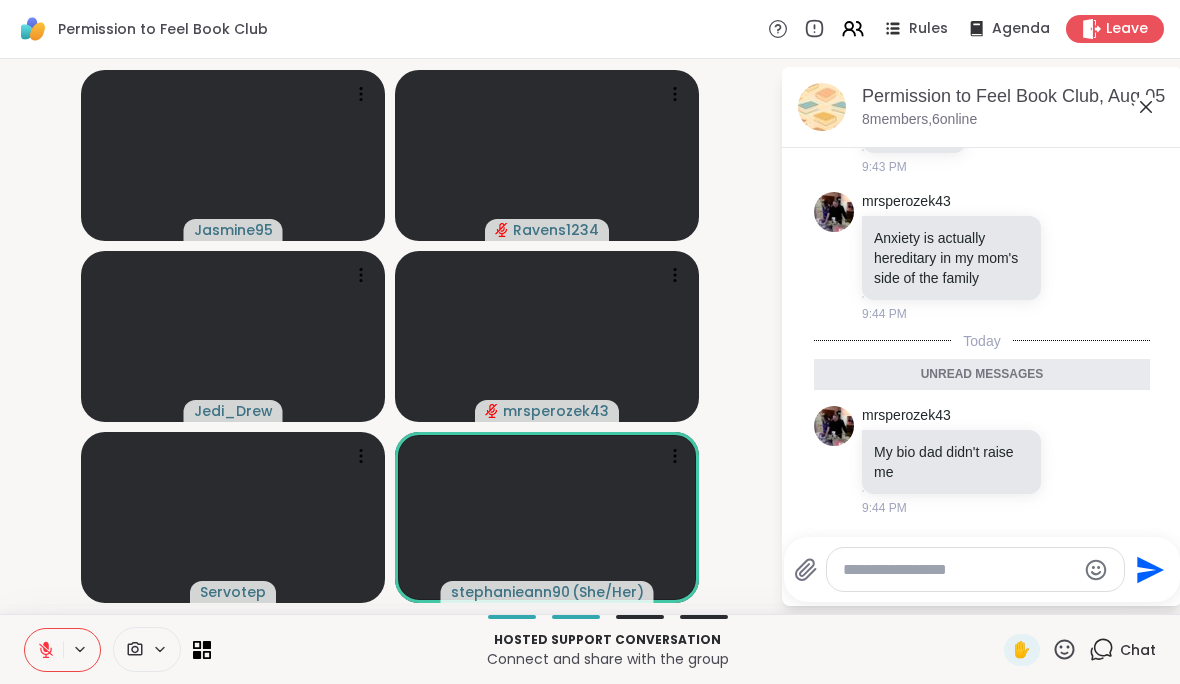 click 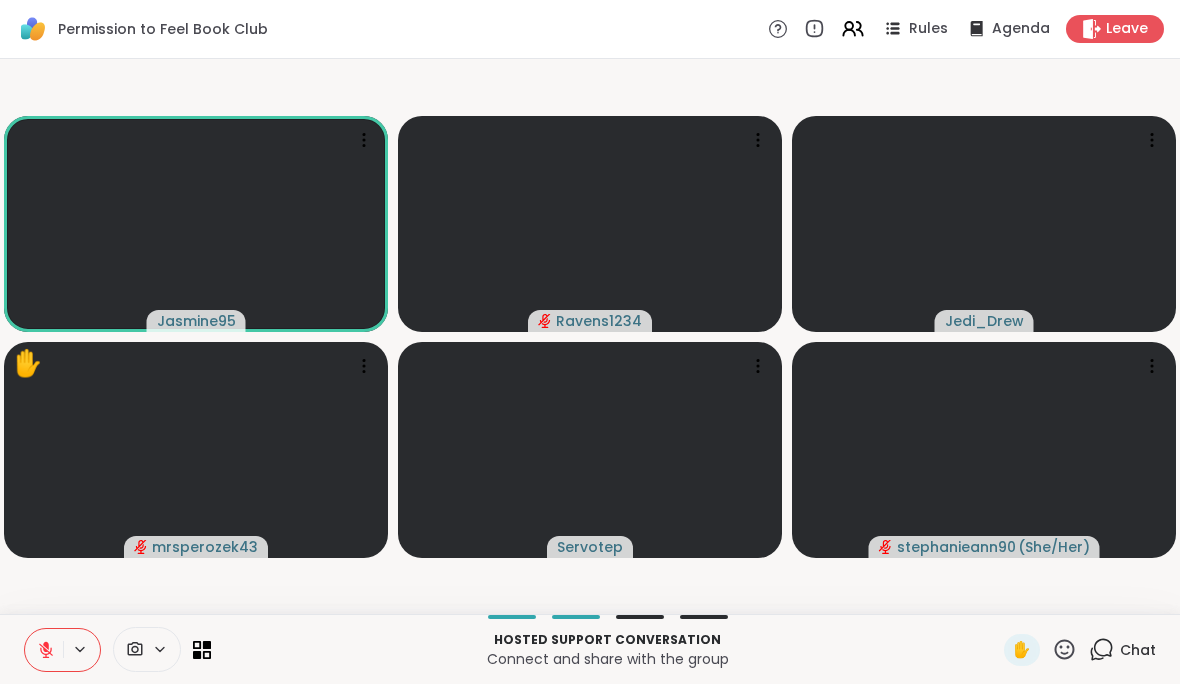 click on "Chat" at bounding box center [1138, 650] 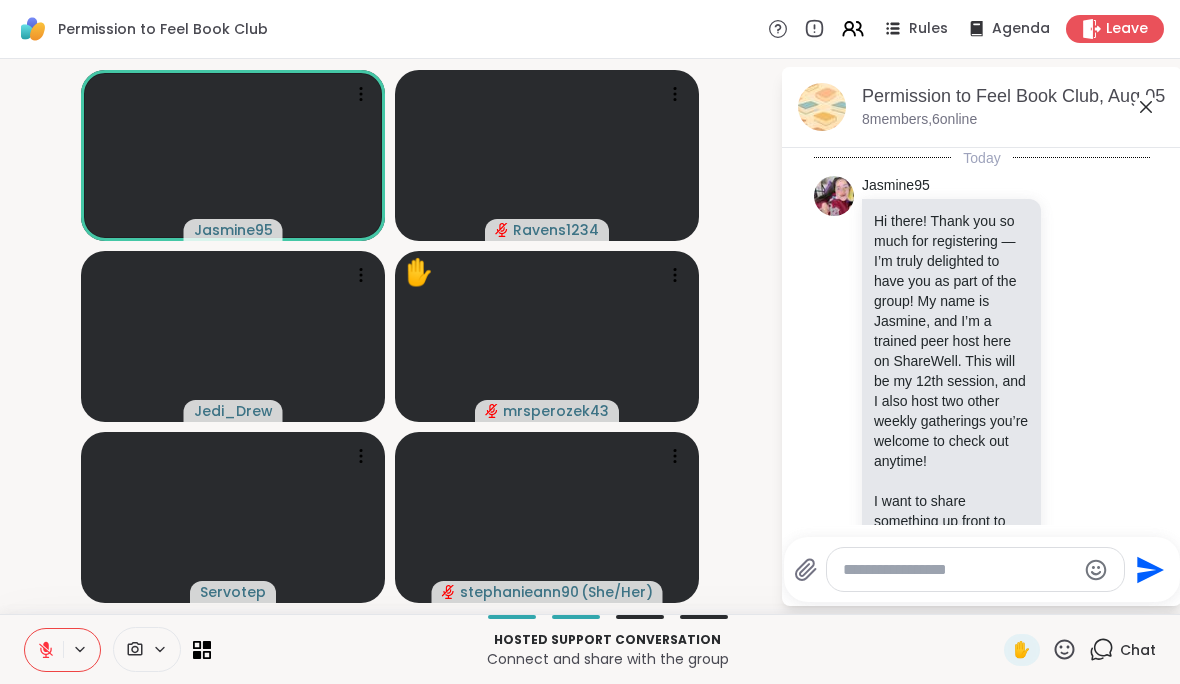 scroll, scrollTop: 9385, scrollLeft: 0, axis: vertical 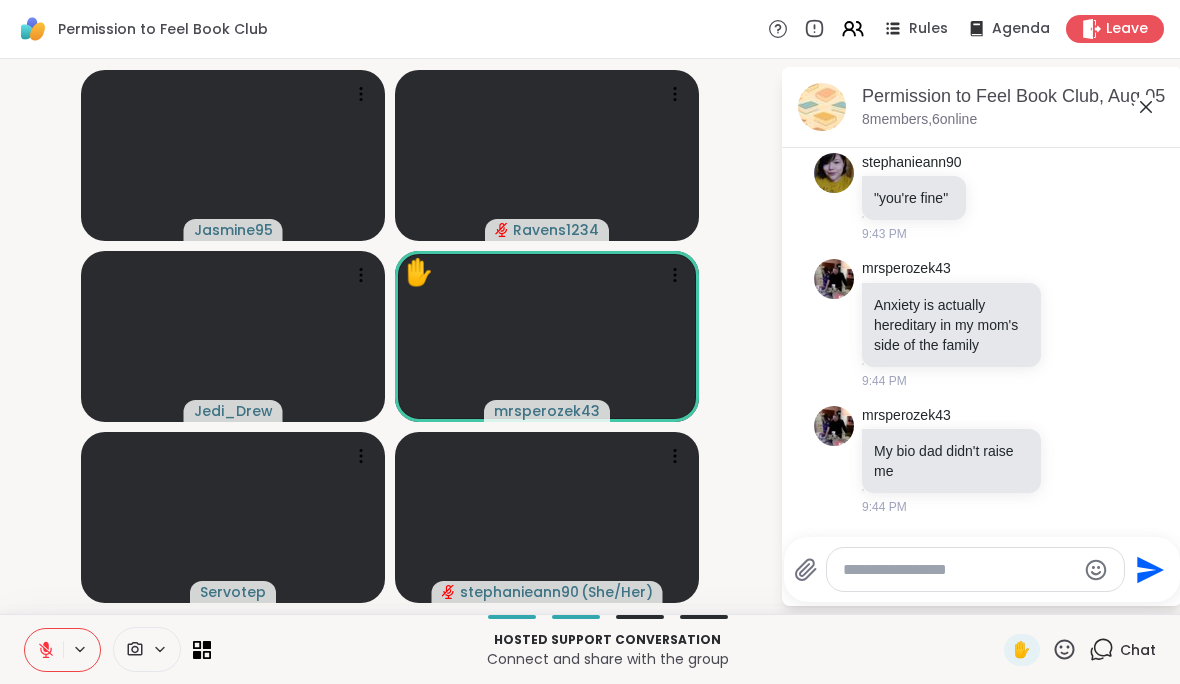 click 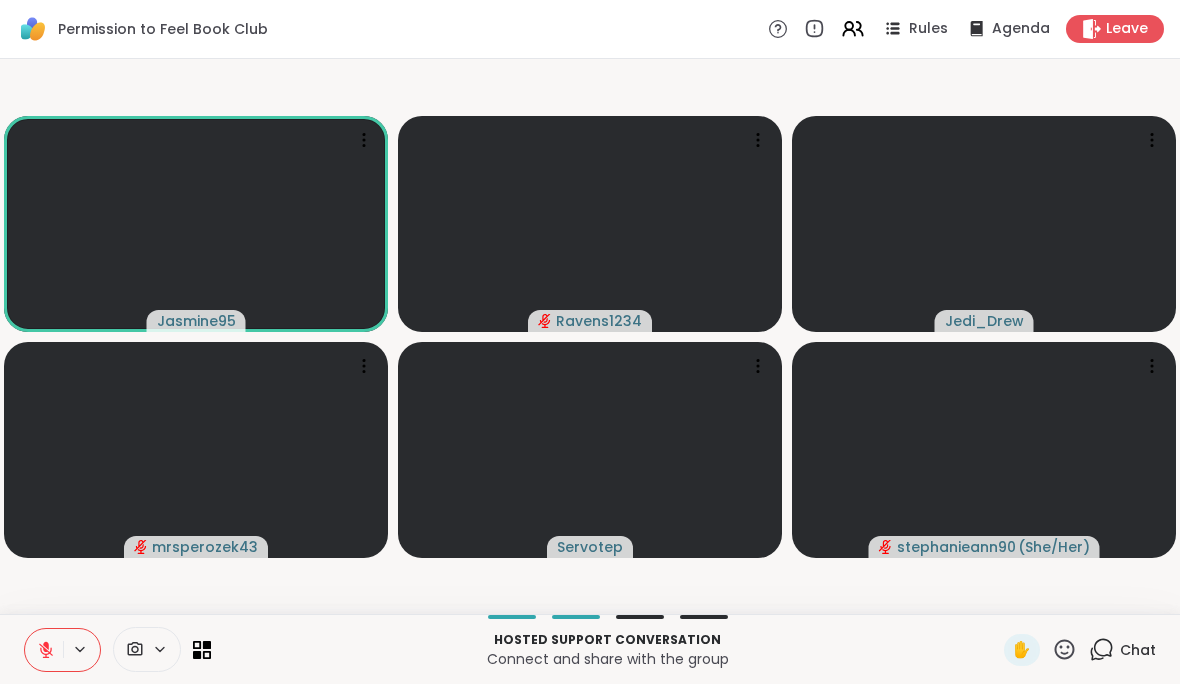 click on "Chat" at bounding box center [1138, 650] 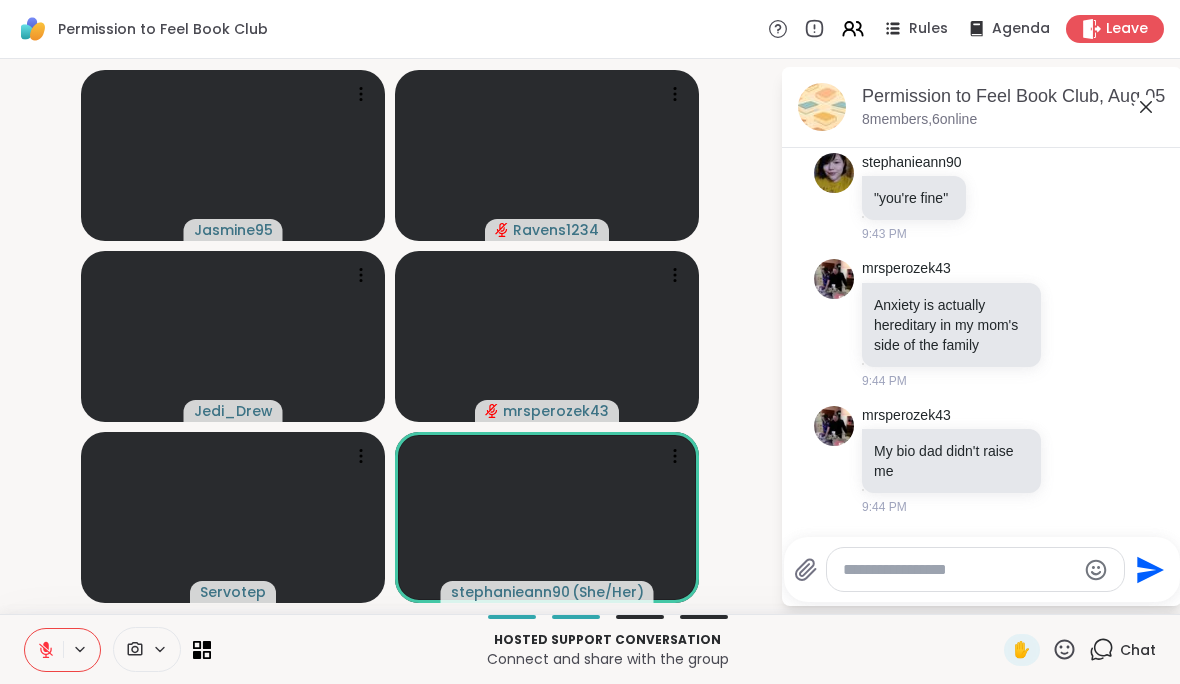 scroll, scrollTop: 9051, scrollLeft: 0, axis: vertical 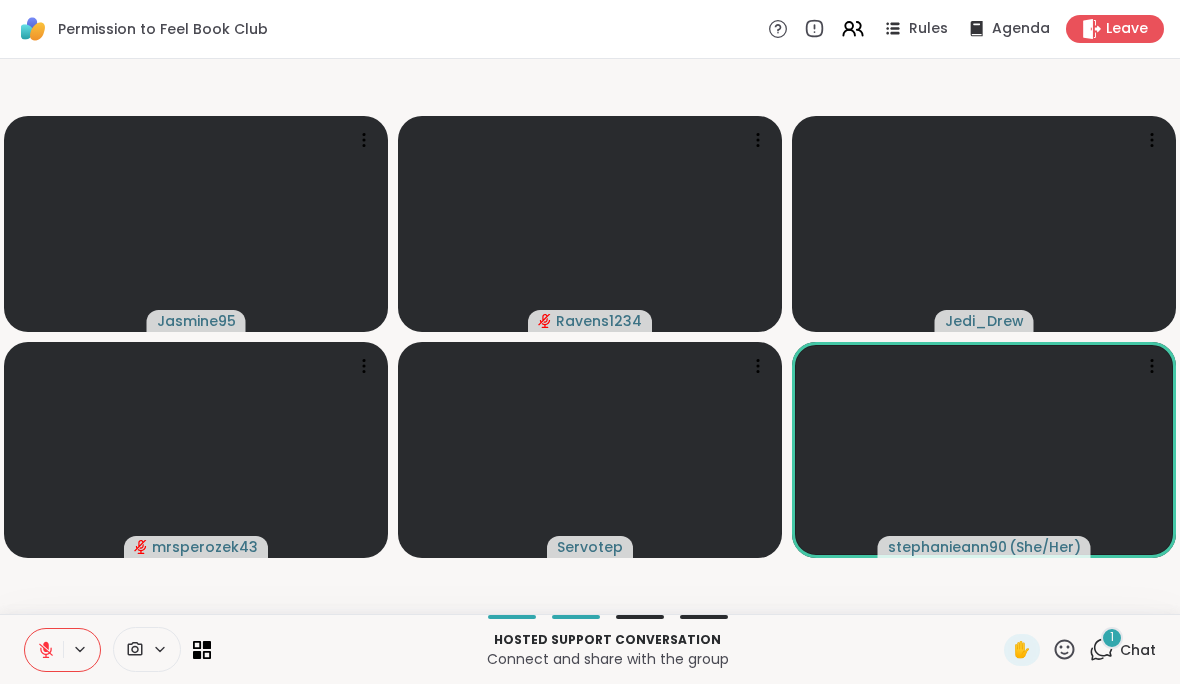 click on "Chat" at bounding box center (1138, 650) 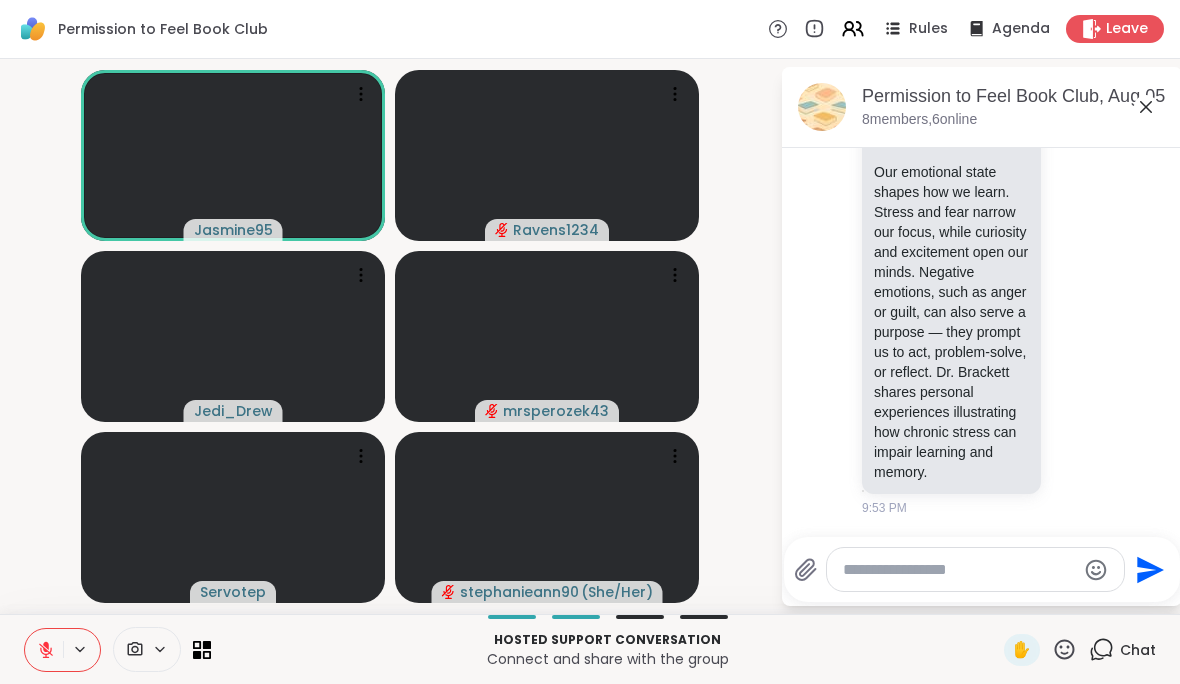 scroll, scrollTop: 9864, scrollLeft: 0, axis: vertical 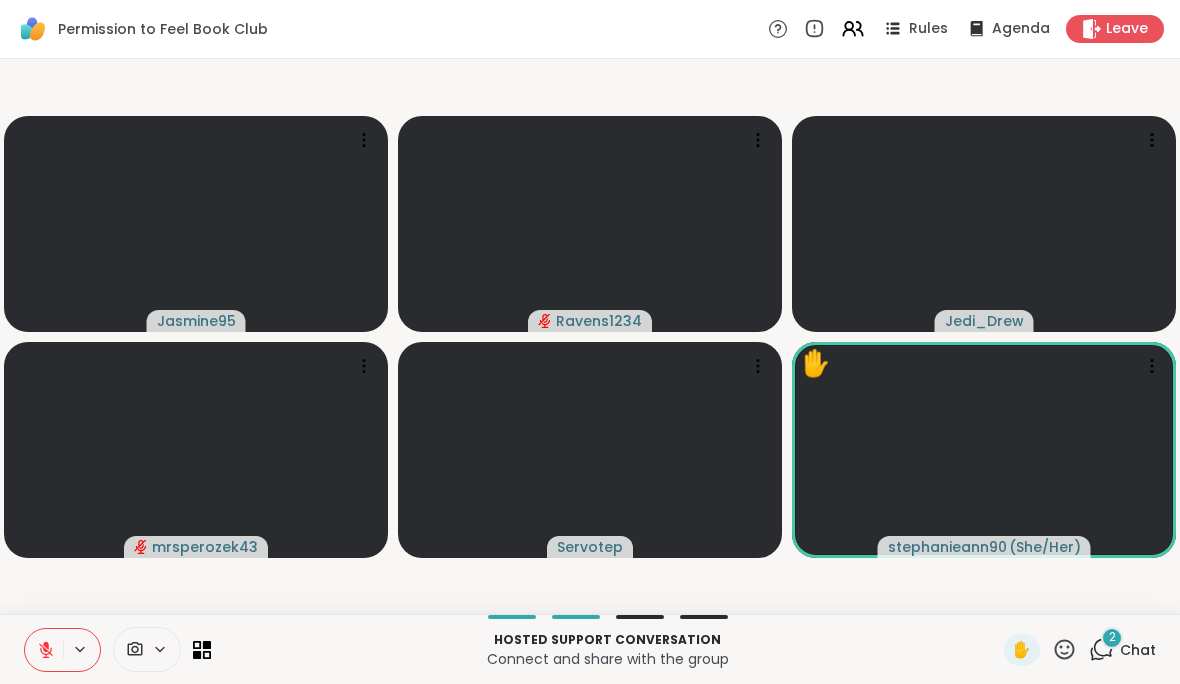 click on "Leave" at bounding box center [1127, 29] 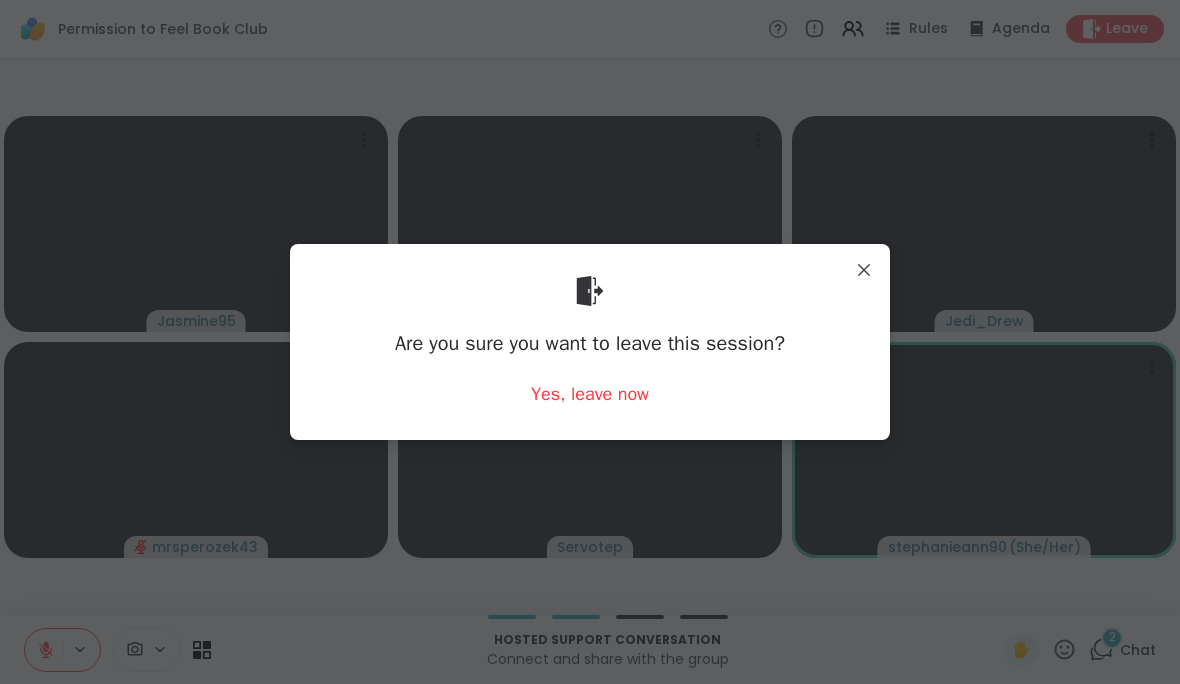 click on "Yes, leave now" at bounding box center [590, 394] 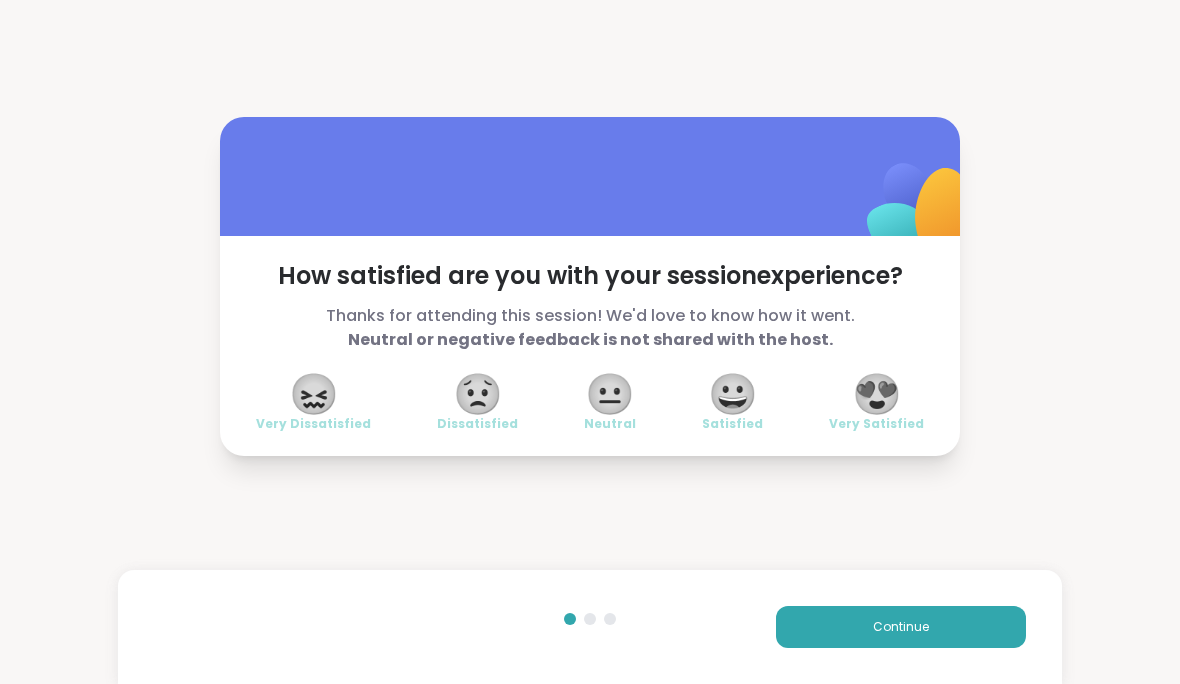 click on "😍" at bounding box center (877, 394) 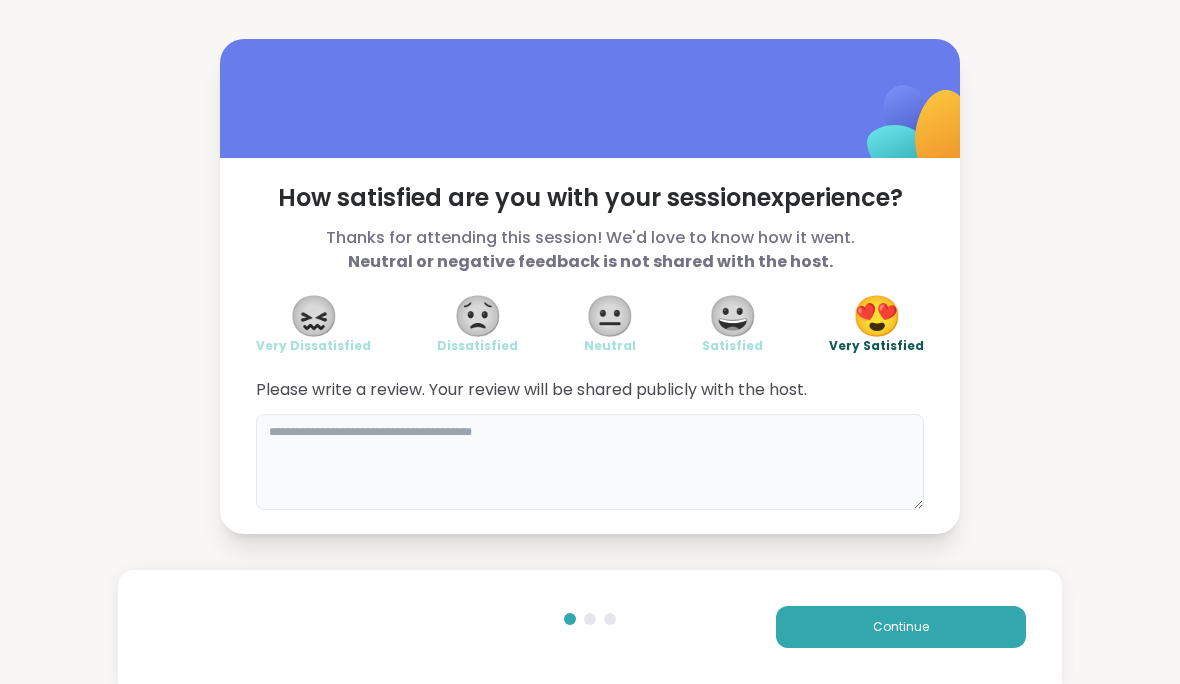 click at bounding box center (590, 462) 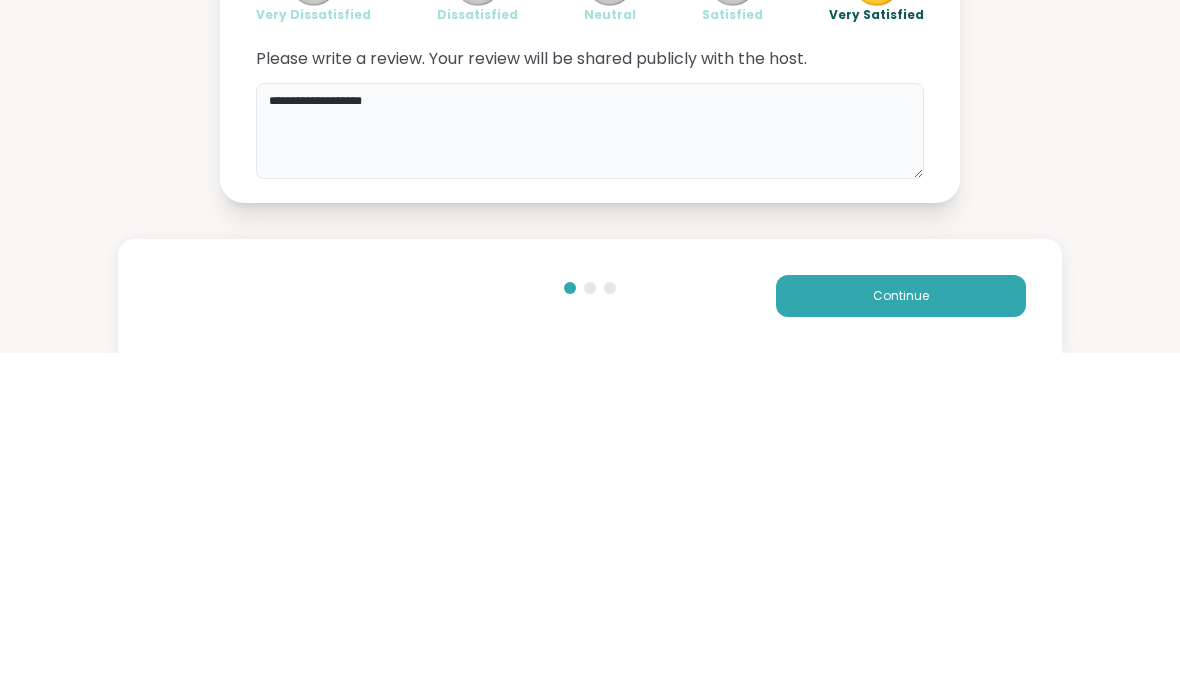 type on "**********" 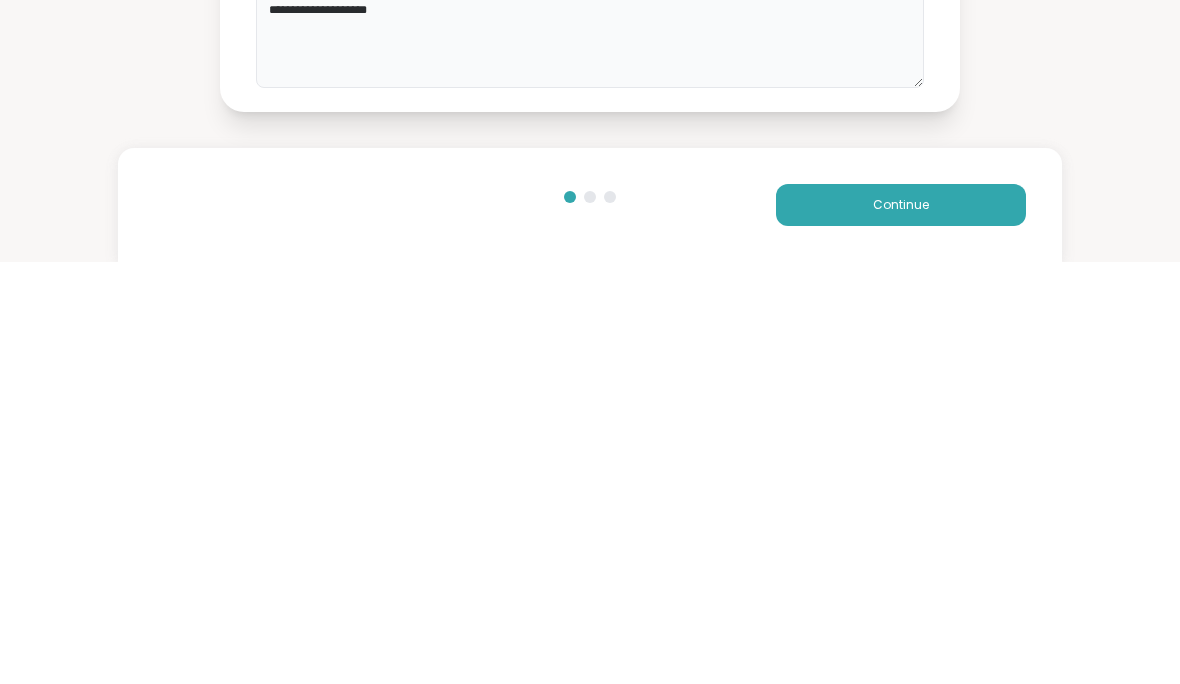 scroll, scrollTop: 1, scrollLeft: 0, axis: vertical 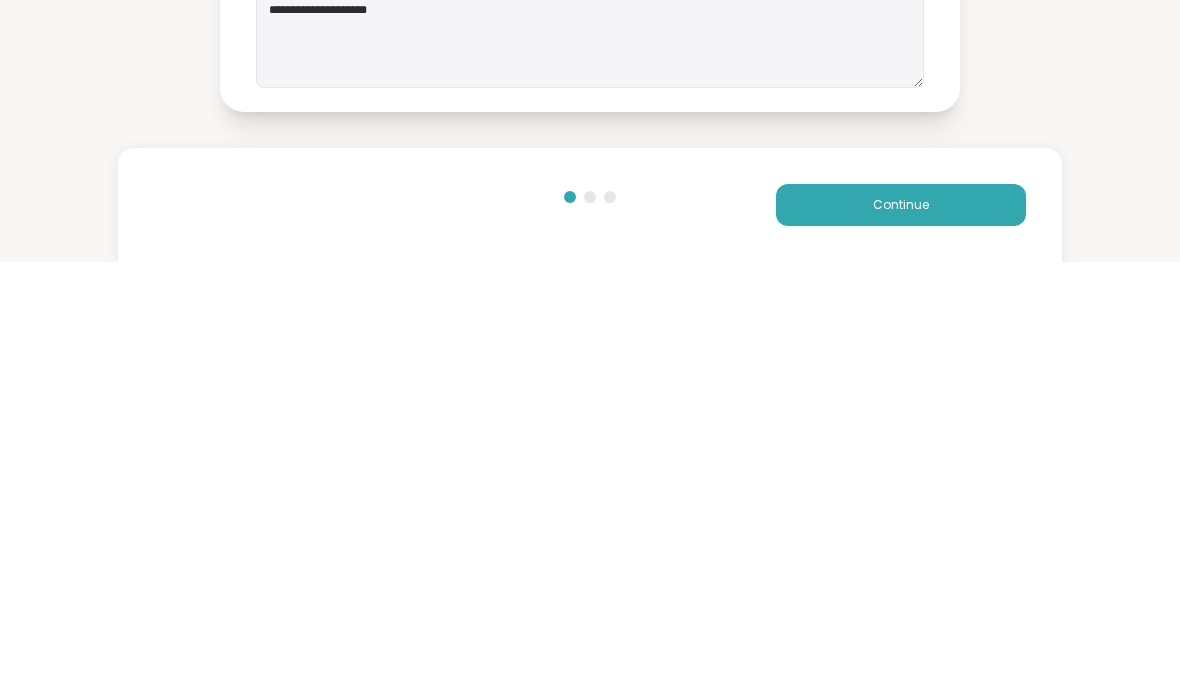click on "Continue" at bounding box center (901, 627) 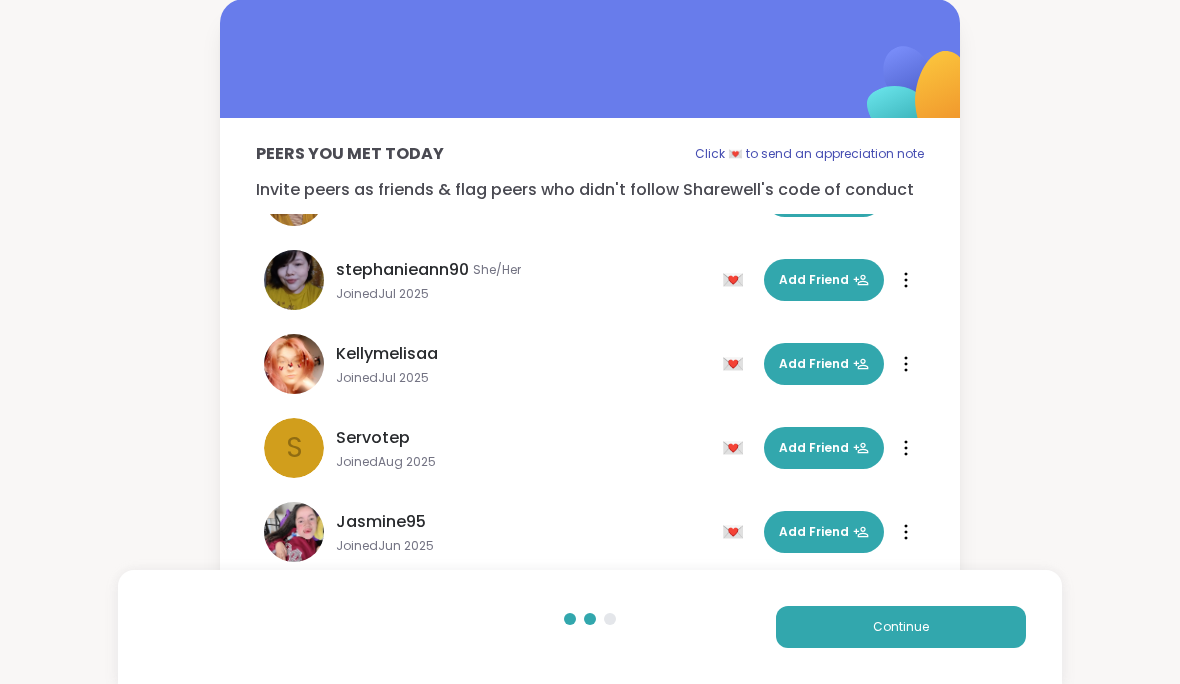 scroll, scrollTop: 144, scrollLeft: 0, axis: vertical 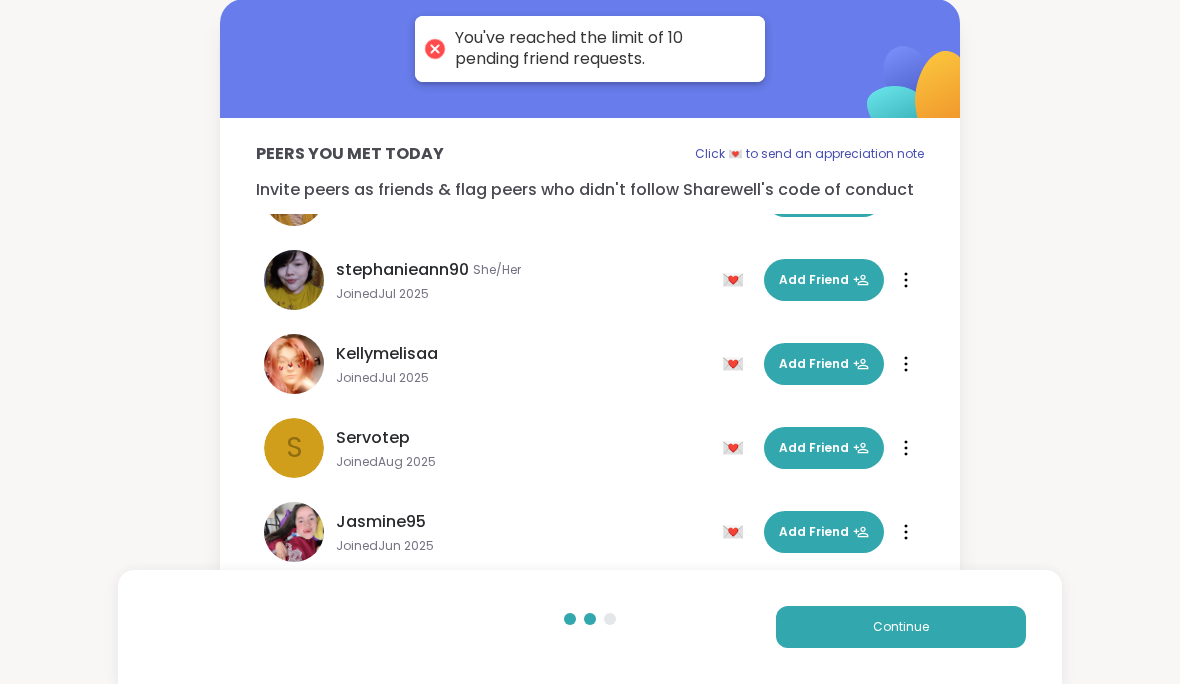 click on "Add Friend" at bounding box center (824, 280) 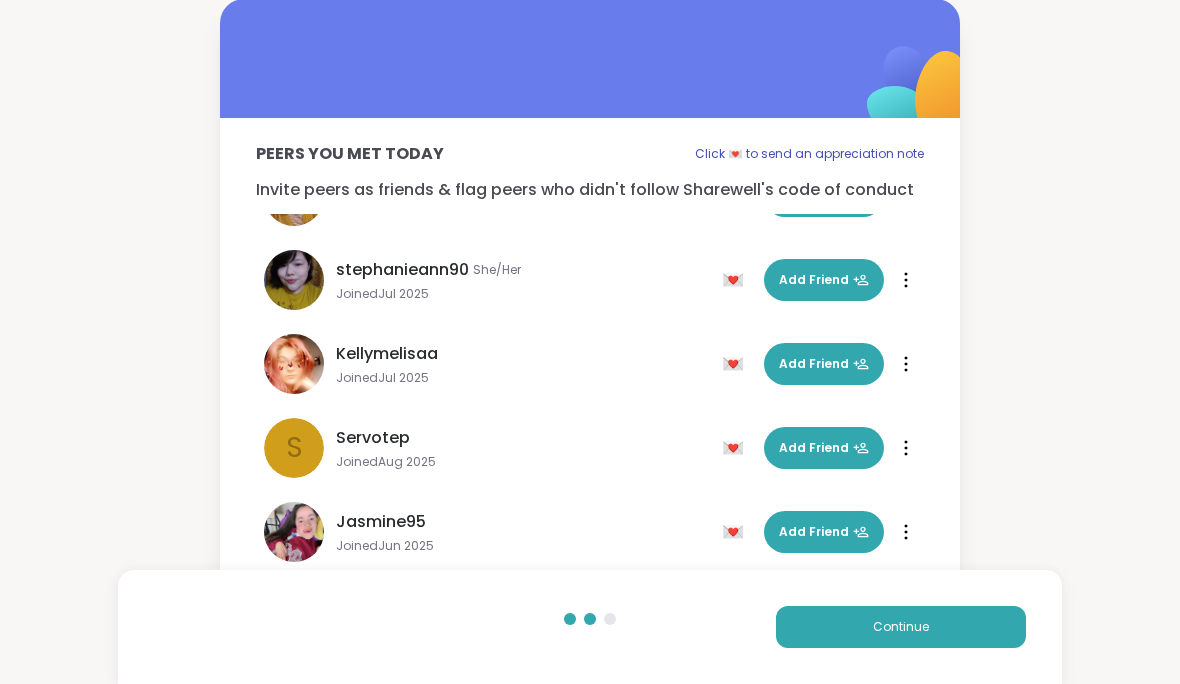 scroll, scrollTop: 144, scrollLeft: 0, axis: vertical 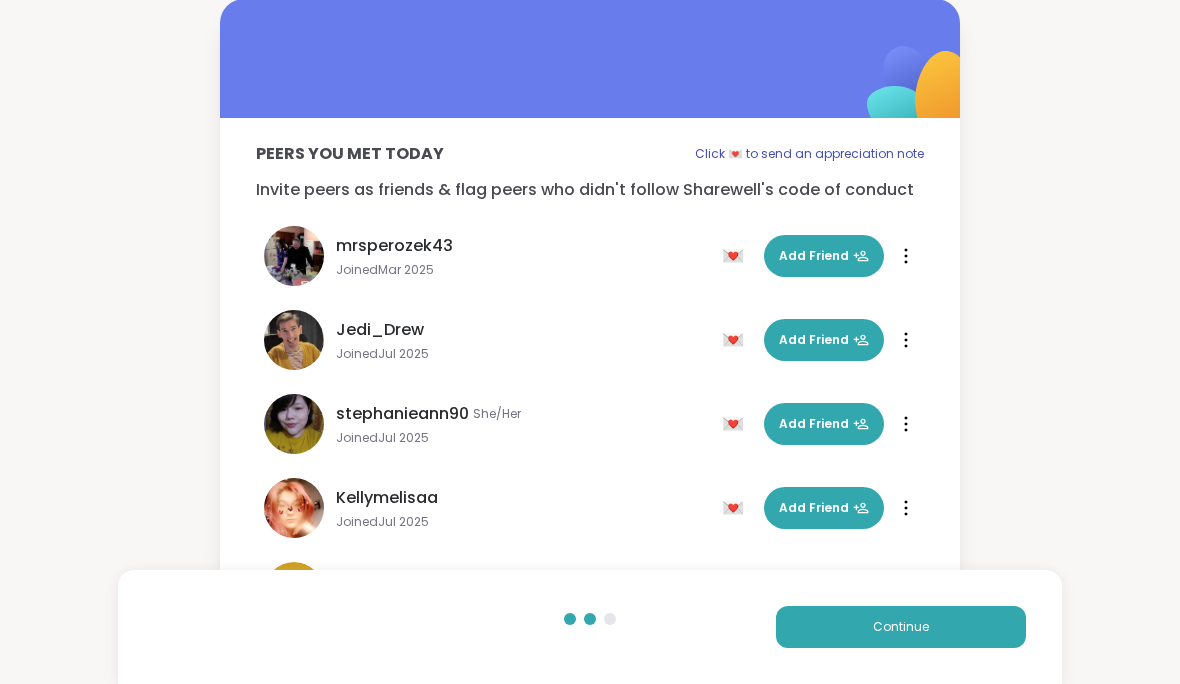 click 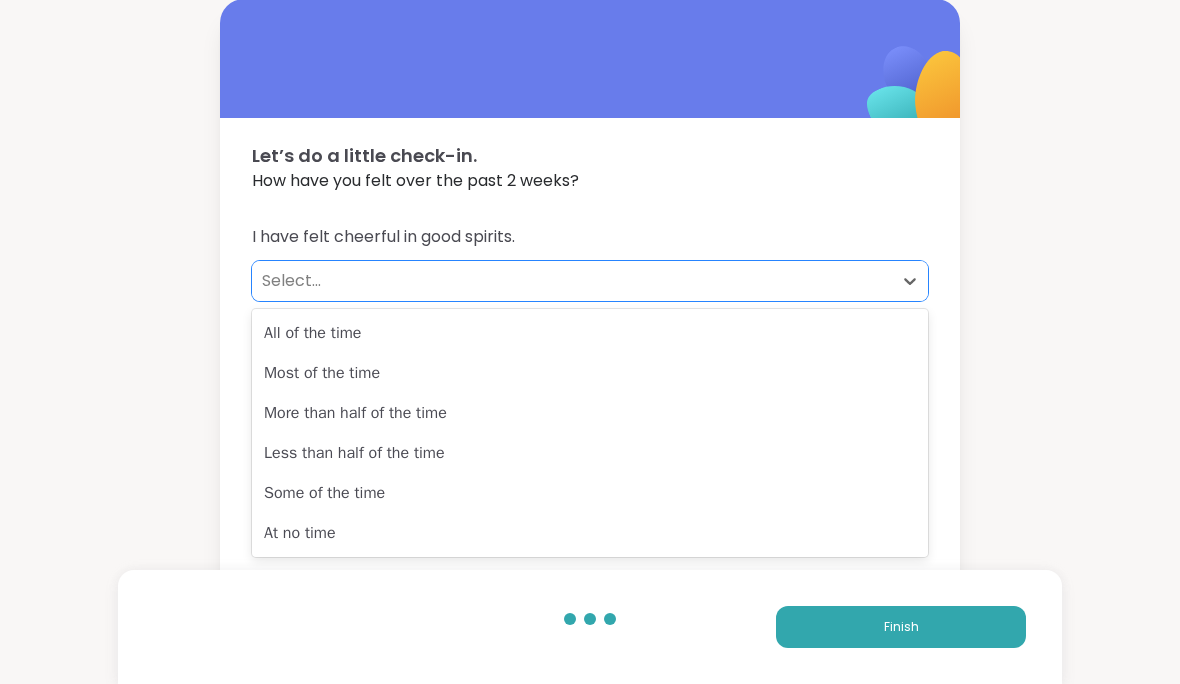 click on "All of the time" at bounding box center [590, 333] 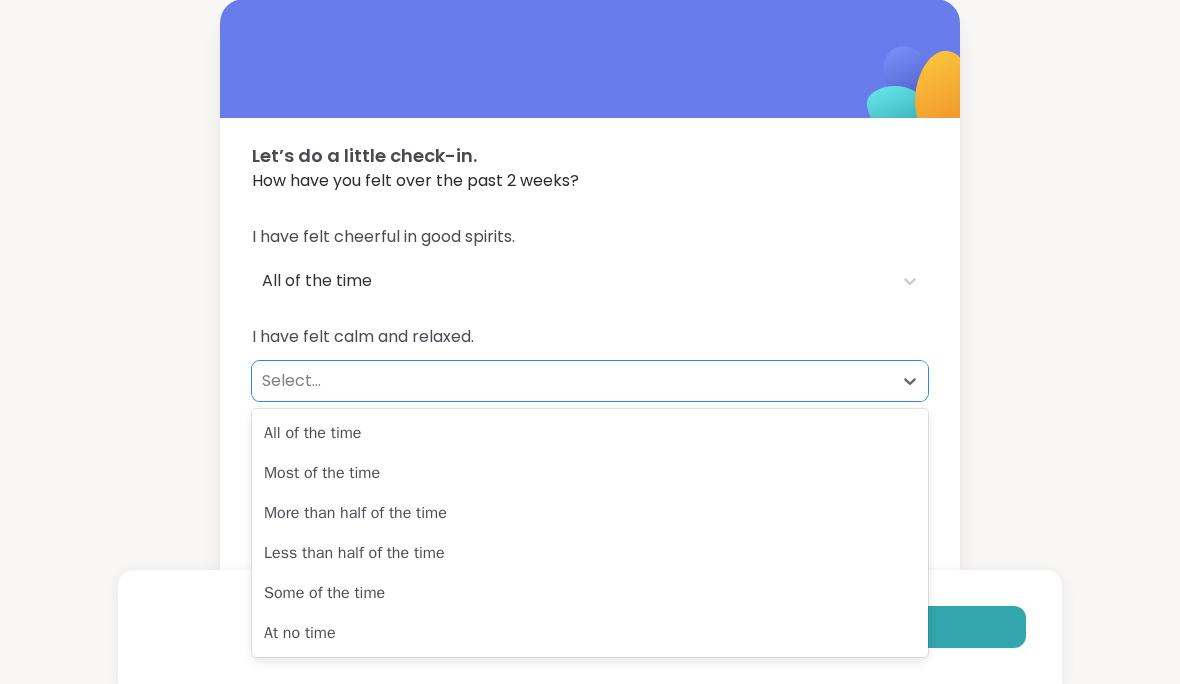 click on "Less than half of the time" at bounding box center (590, 553) 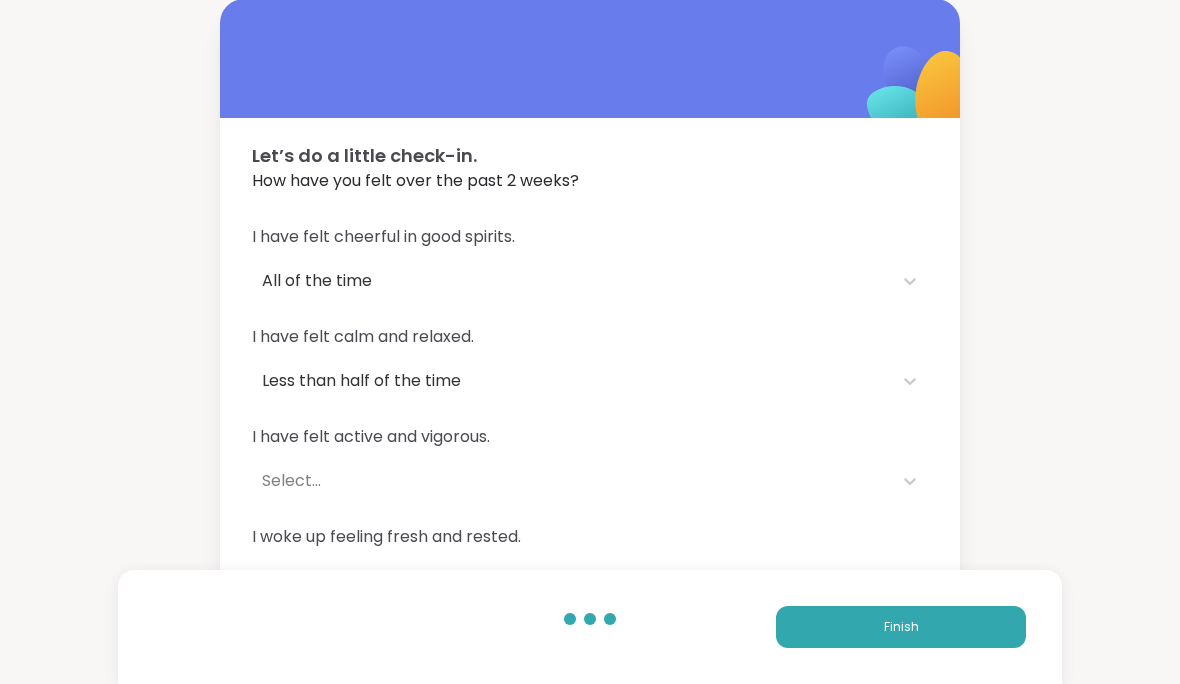 click 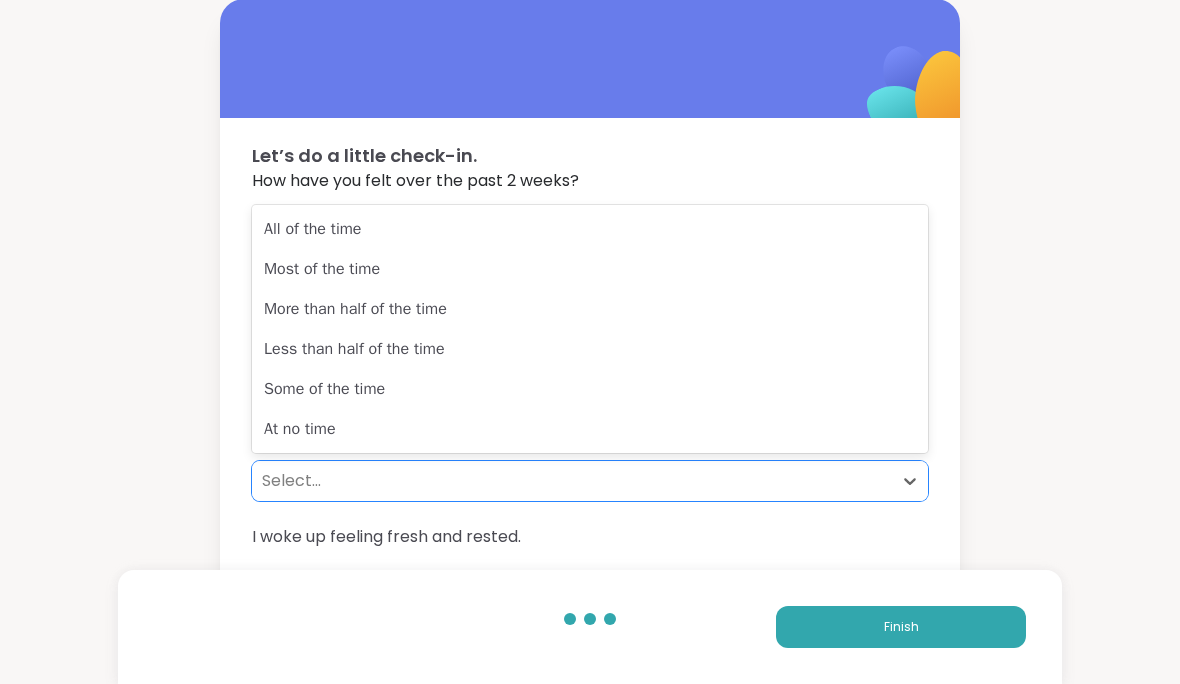 click on "Some of the time" at bounding box center [590, 389] 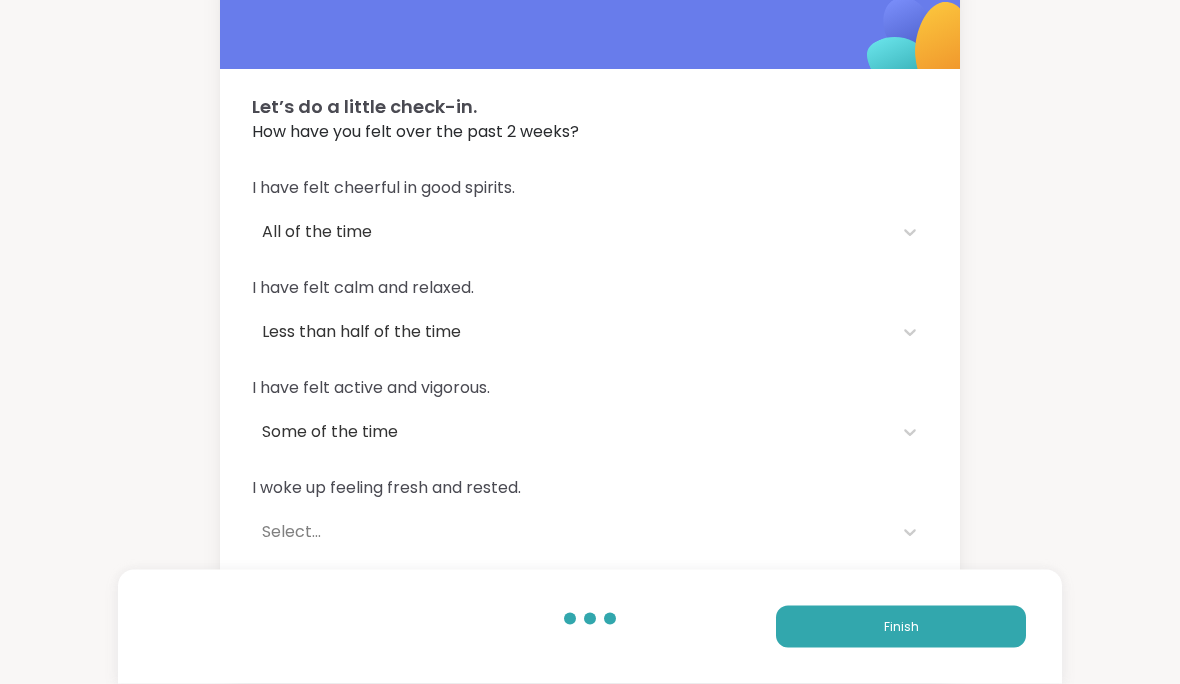 scroll, scrollTop: 76, scrollLeft: 0, axis: vertical 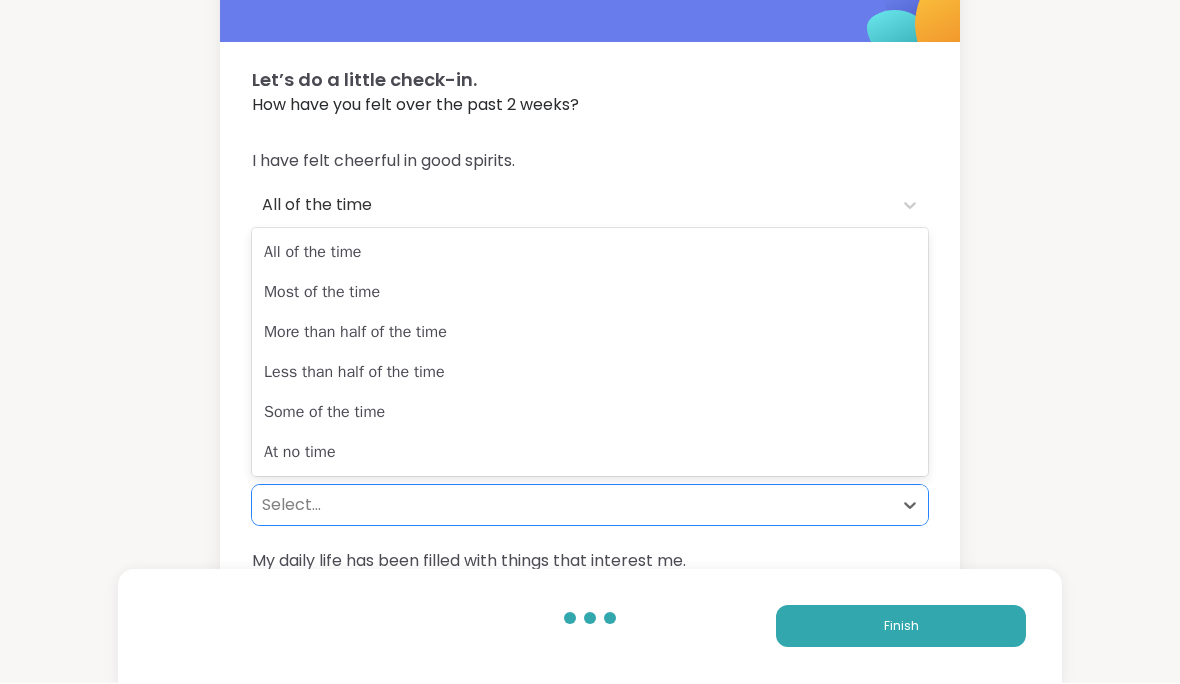 click on "More than half of the time" at bounding box center [590, 333] 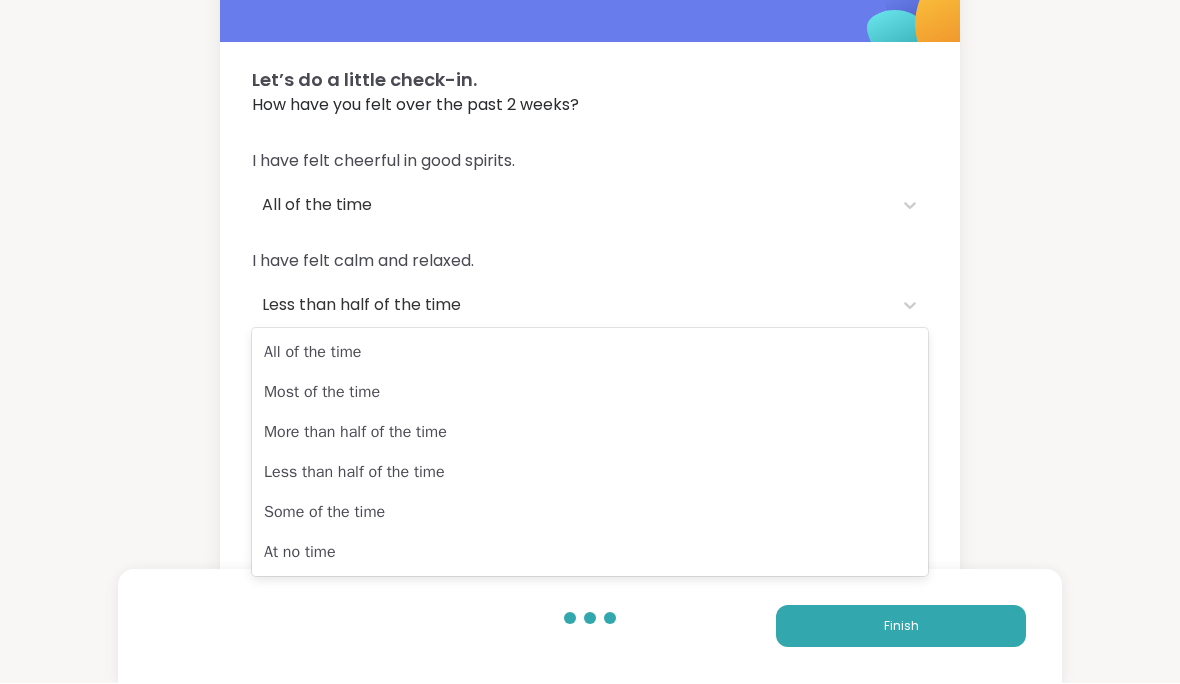click on "At no time" at bounding box center (590, 553) 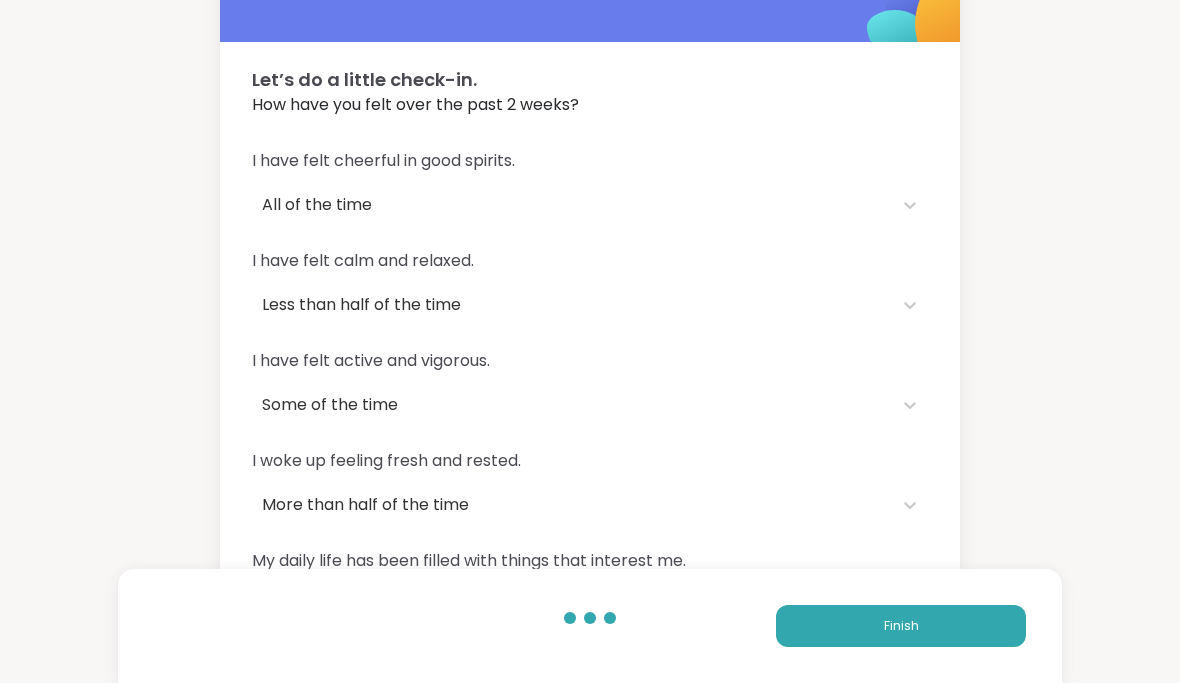 click on "Finish" at bounding box center (901, 627) 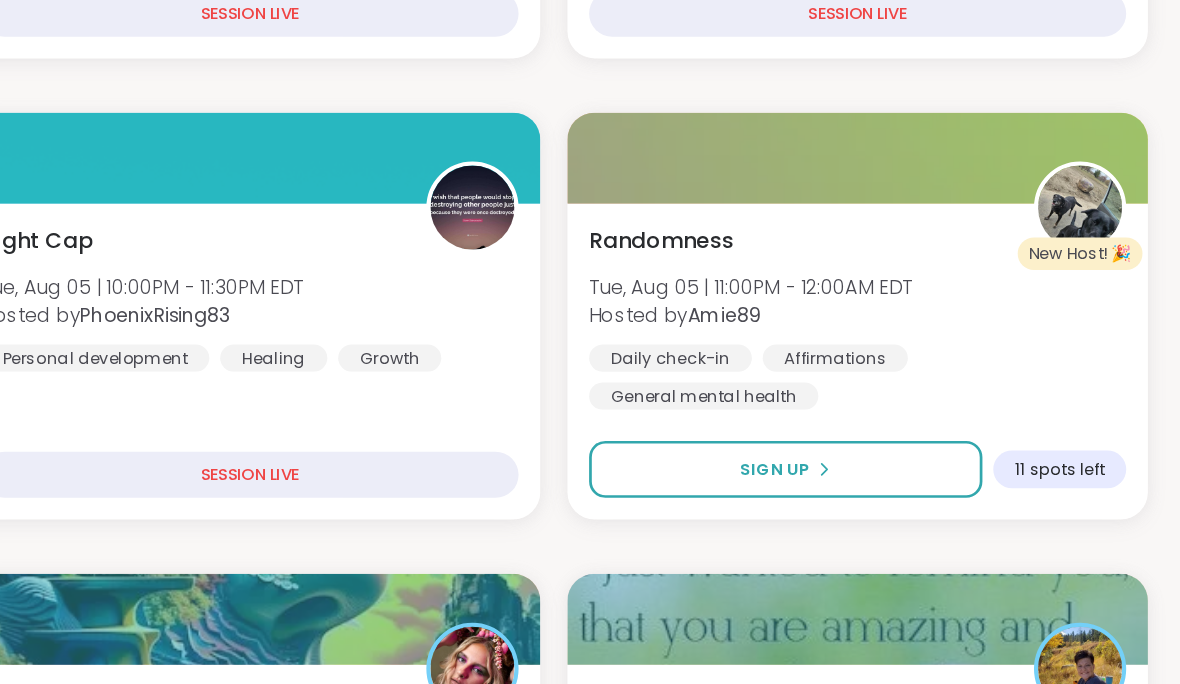 scroll, scrollTop: 550, scrollLeft: 0, axis: vertical 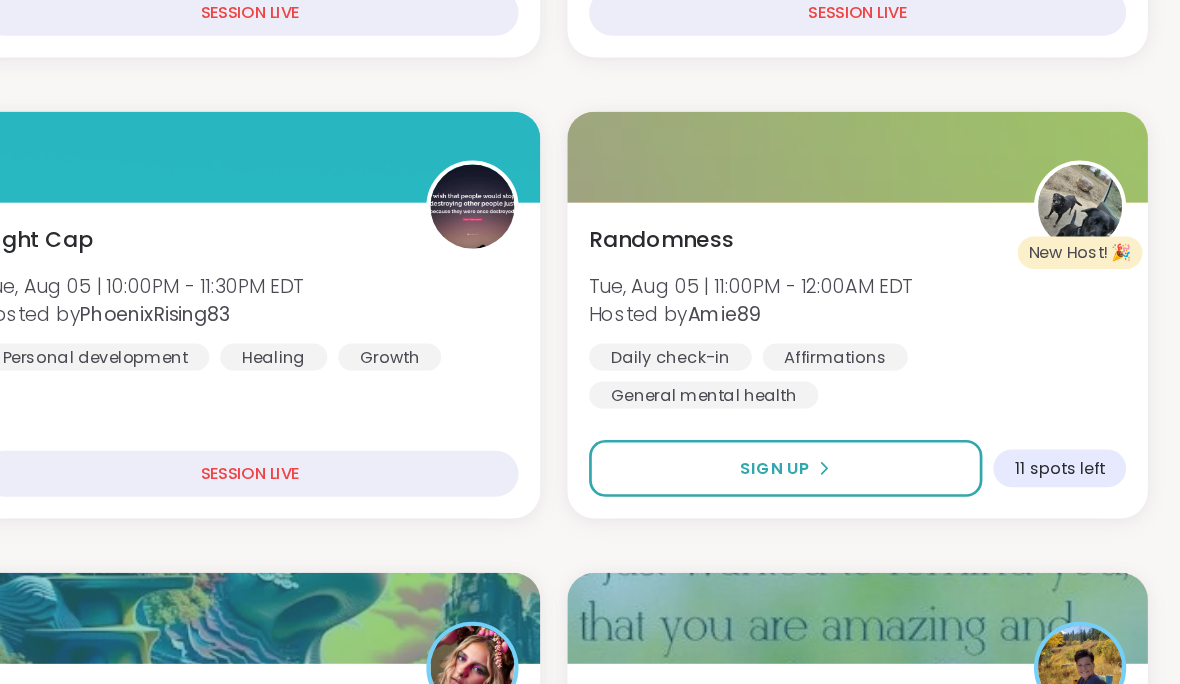 click on "Sign Up" at bounding box center (889, 467) 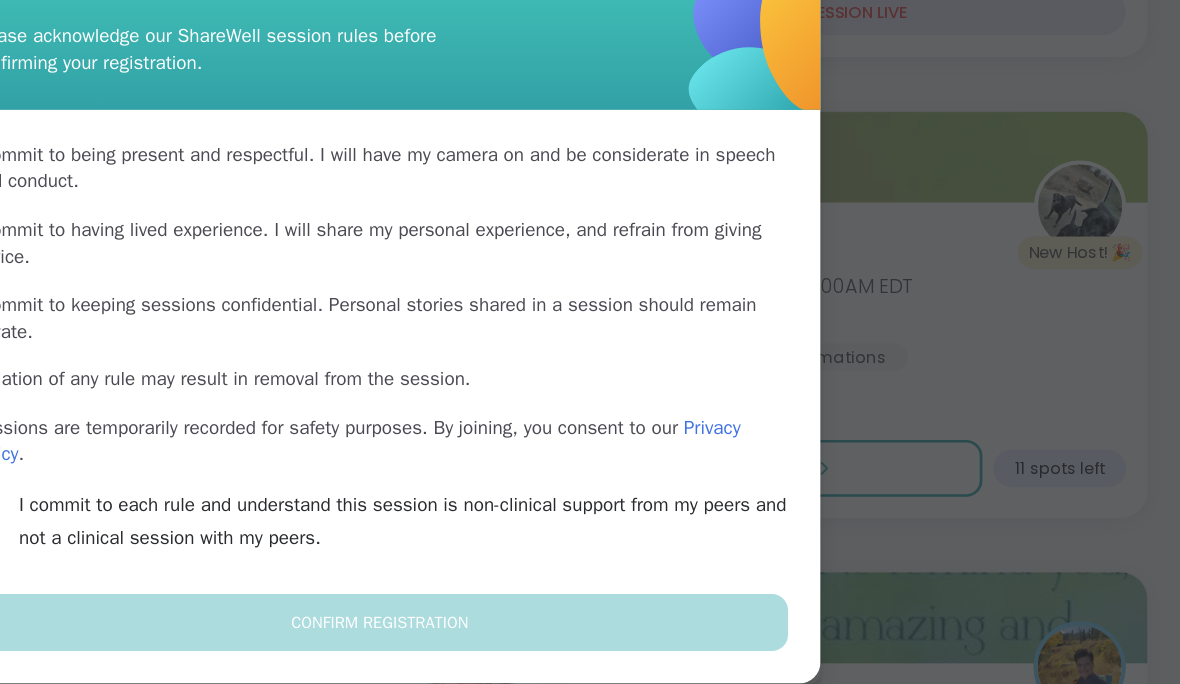 click on "I commit to being present and respectful . I will have my camera on and be considerate in speech and conduct. I commit to having lived experience . I will share my personal experience, and refrain from giving advice. I commit to keeping sessions confidential . Personal stories shared in a session should remain private. Violation of any rule may result in removal from the session. Sessions are temporarily recorded for safety purposes. By joining, you consent to our   Privacy Policy . I commit to each rule and understand this session is non-clinical support from my peers and not a clinical session with my peers." at bounding box center (590, 381) 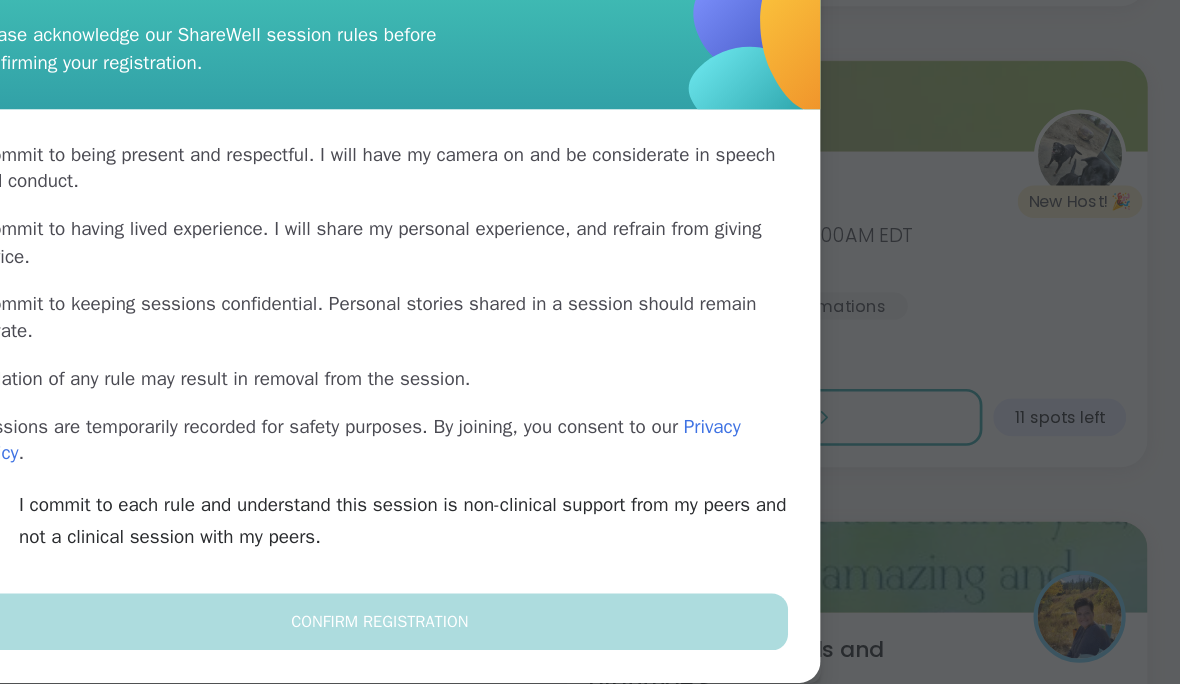 scroll, scrollTop: 589, scrollLeft: 0, axis: vertical 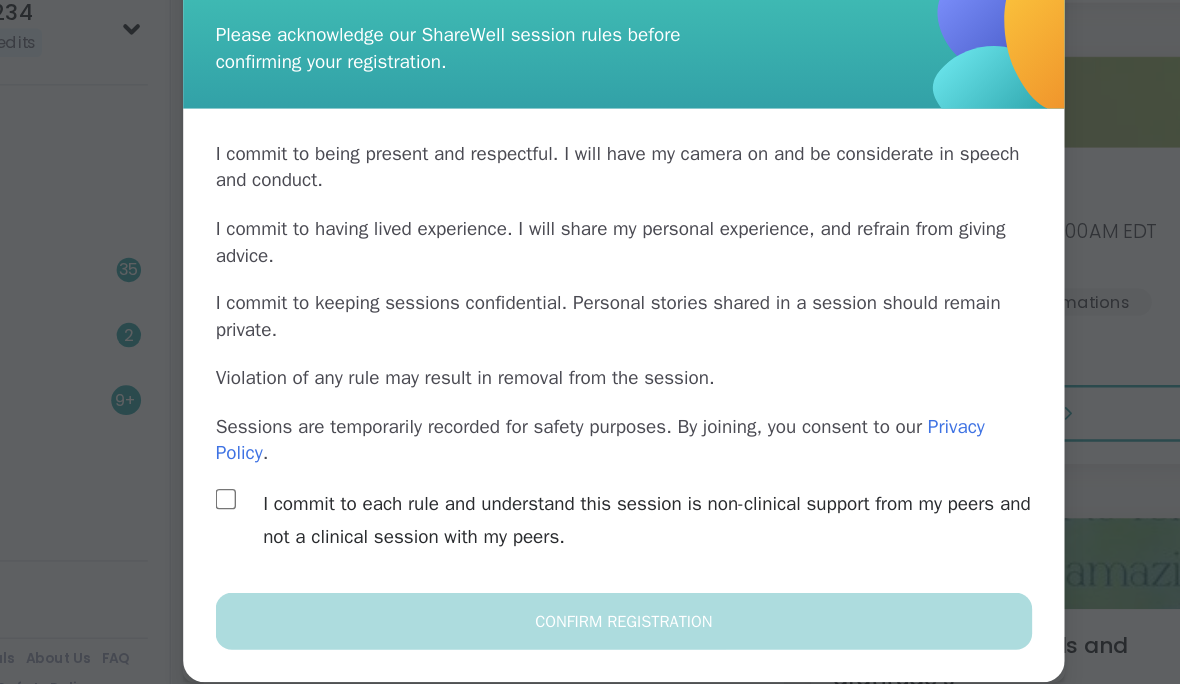 click on "I commit to each rule and understand this session is non-clinical support from my peers and not a clinical session with my peers." at bounding box center (613, 507) 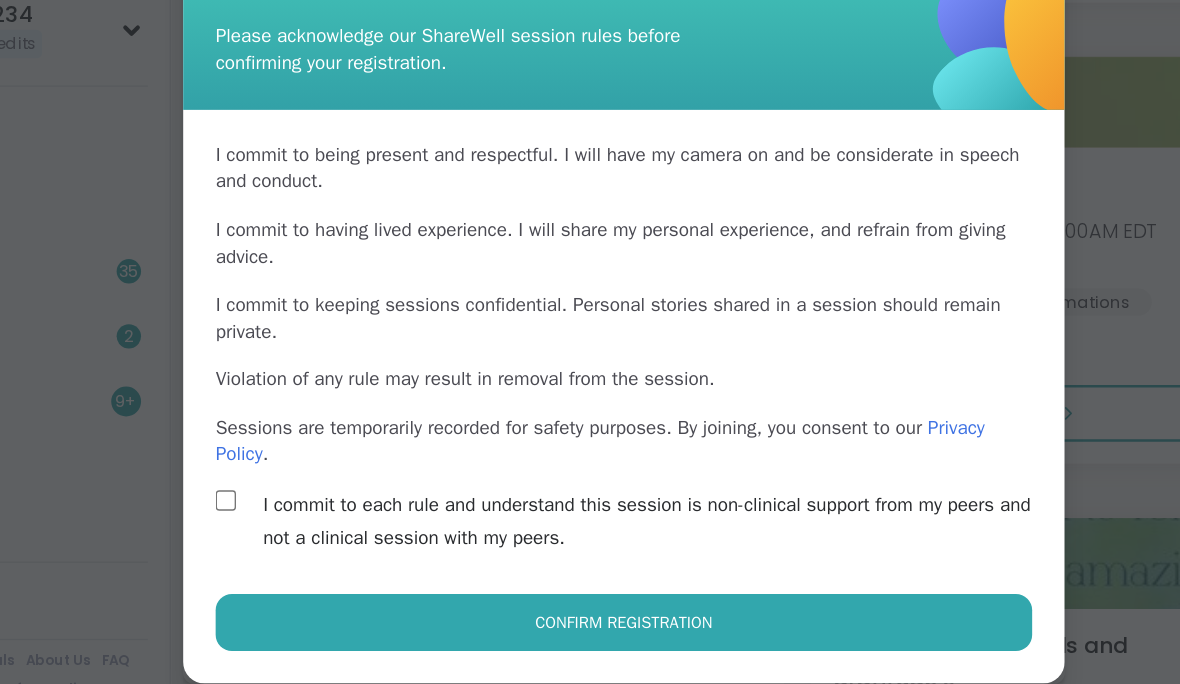 click on "Confirm Registration" at bounding box center [590, 581] 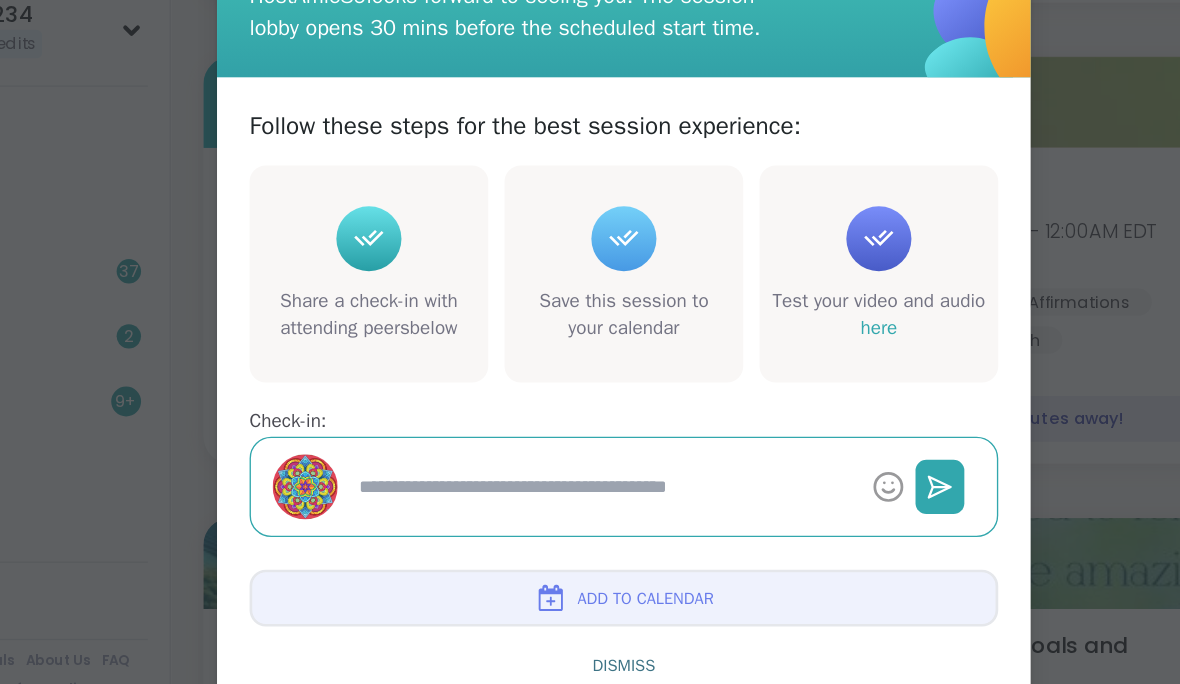scroll, scrollTop: 589, scrollLeft: 0, axis: vertical 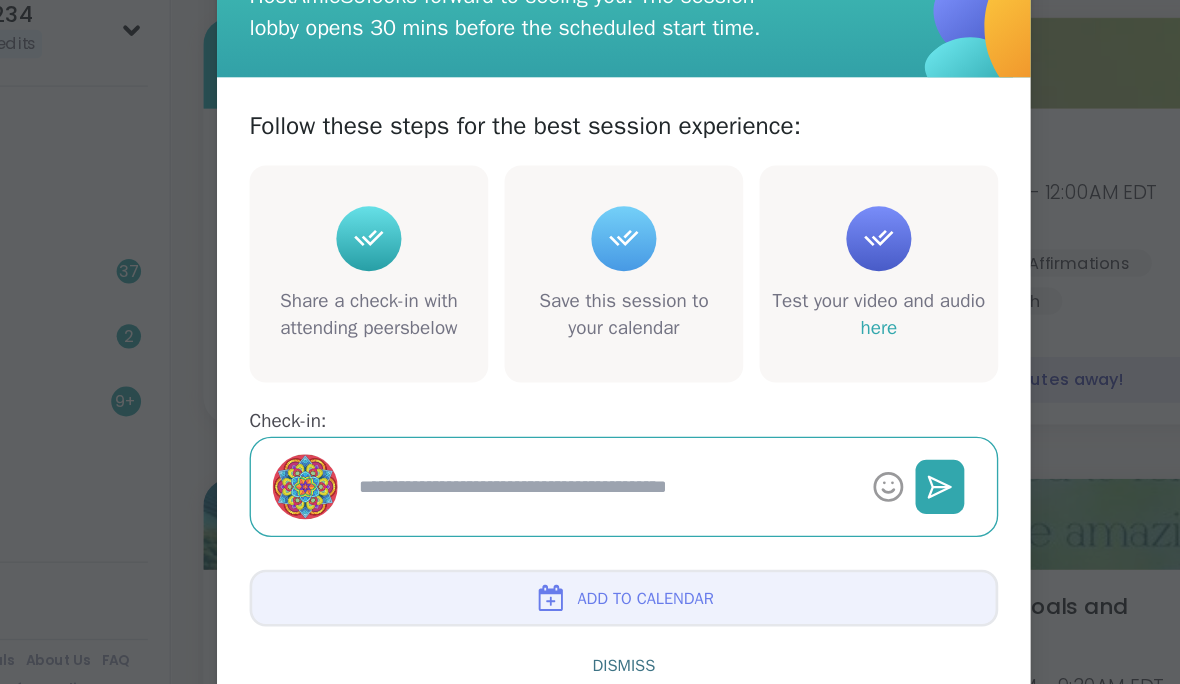click at bounding box center (576, 481) 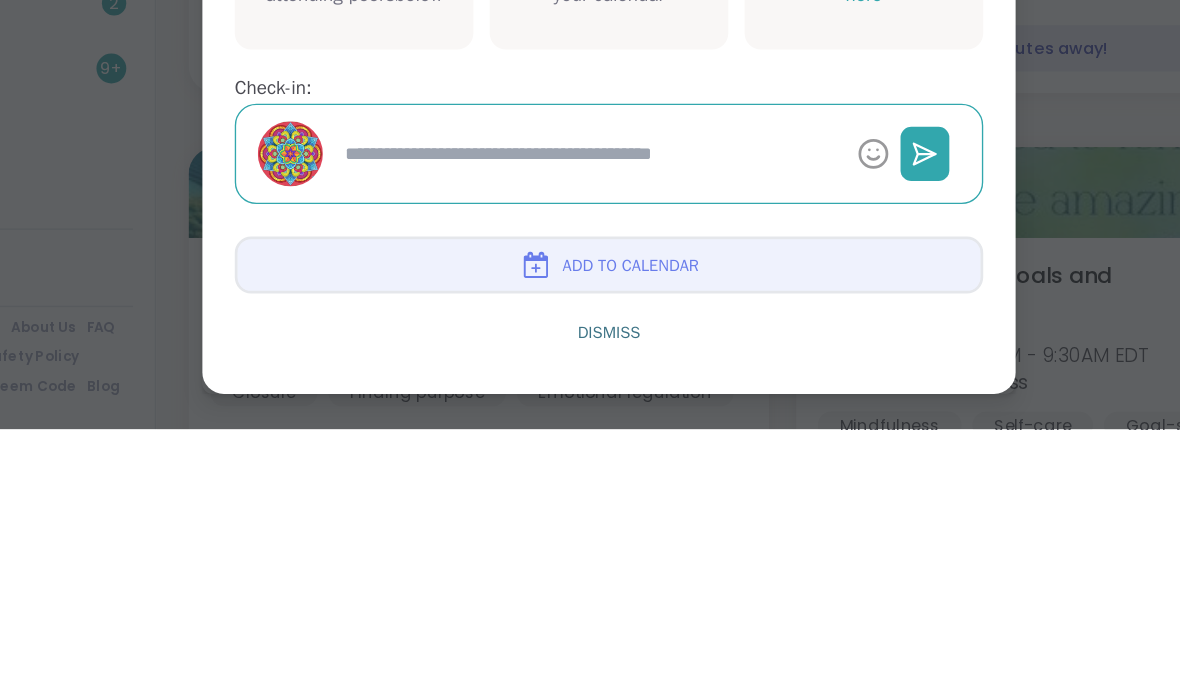 type on "*" 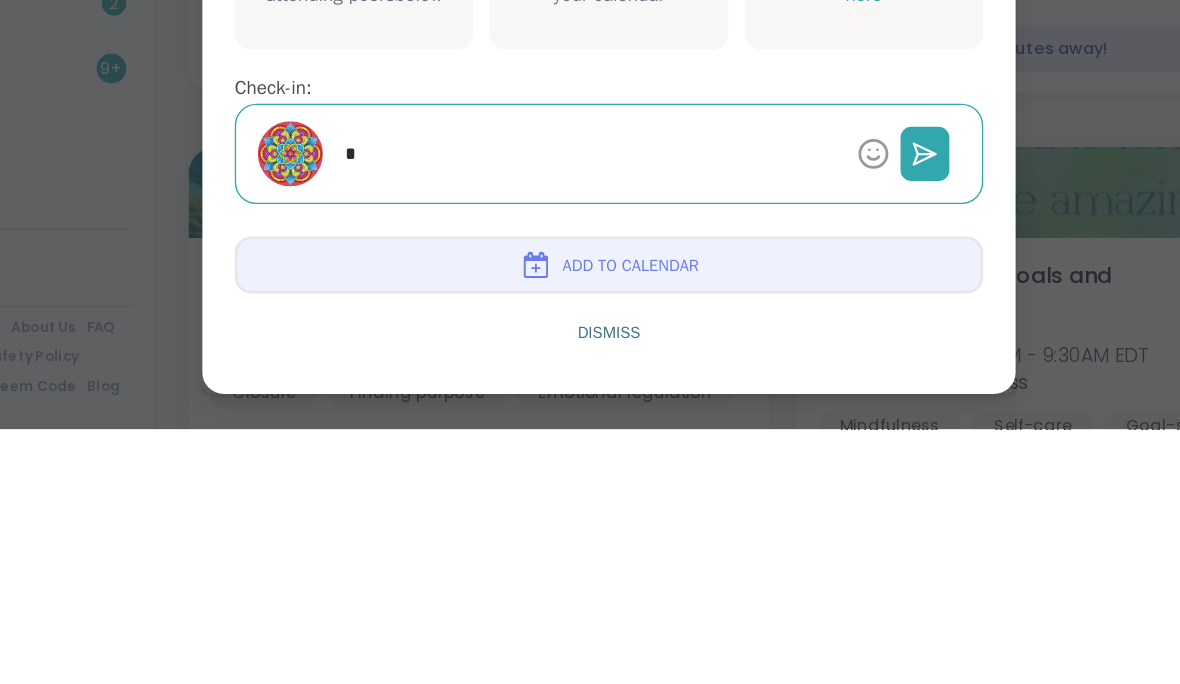 type on "*" 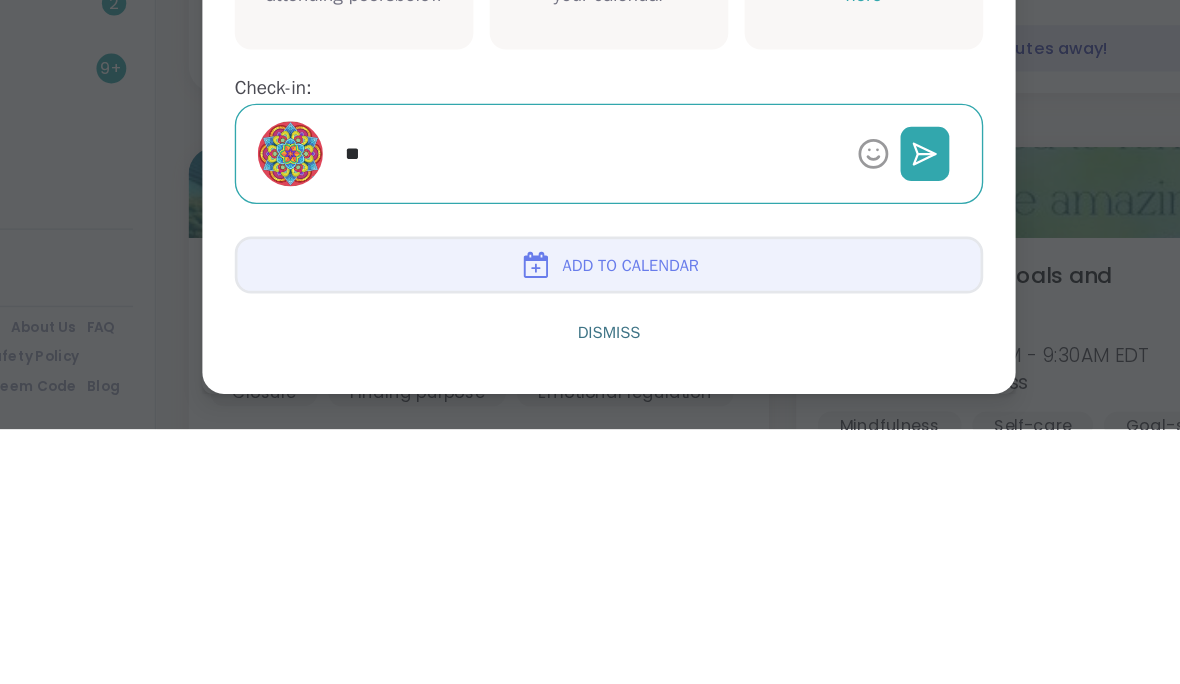 type on "*" 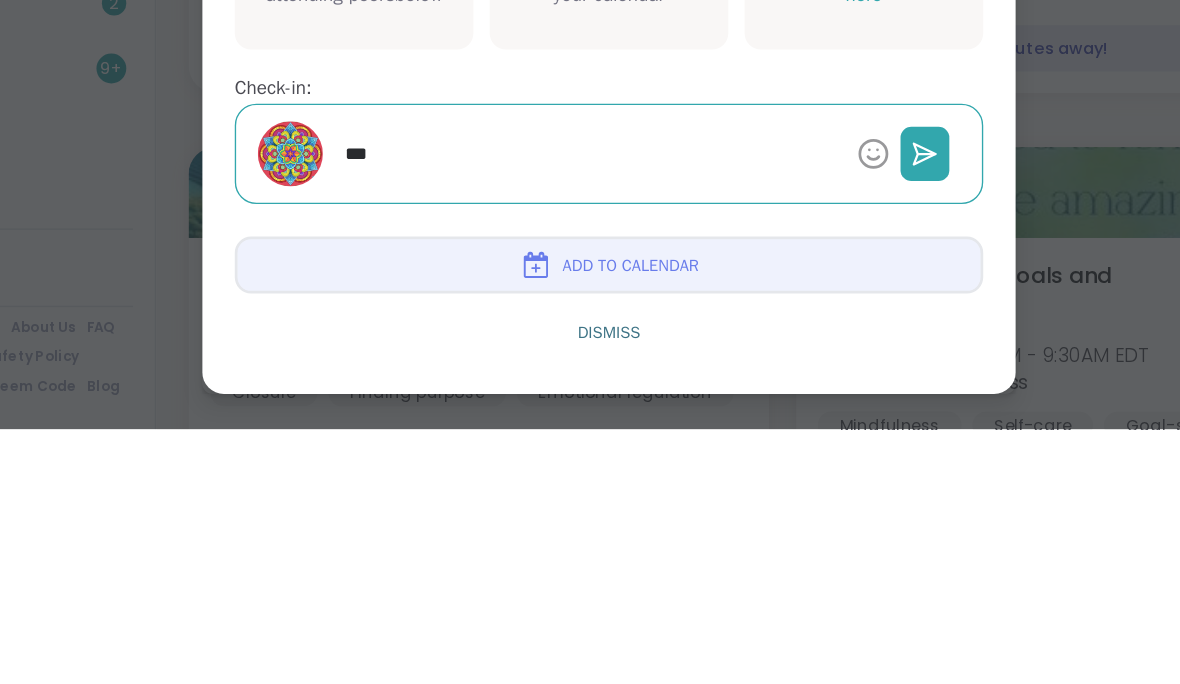 type on "*" 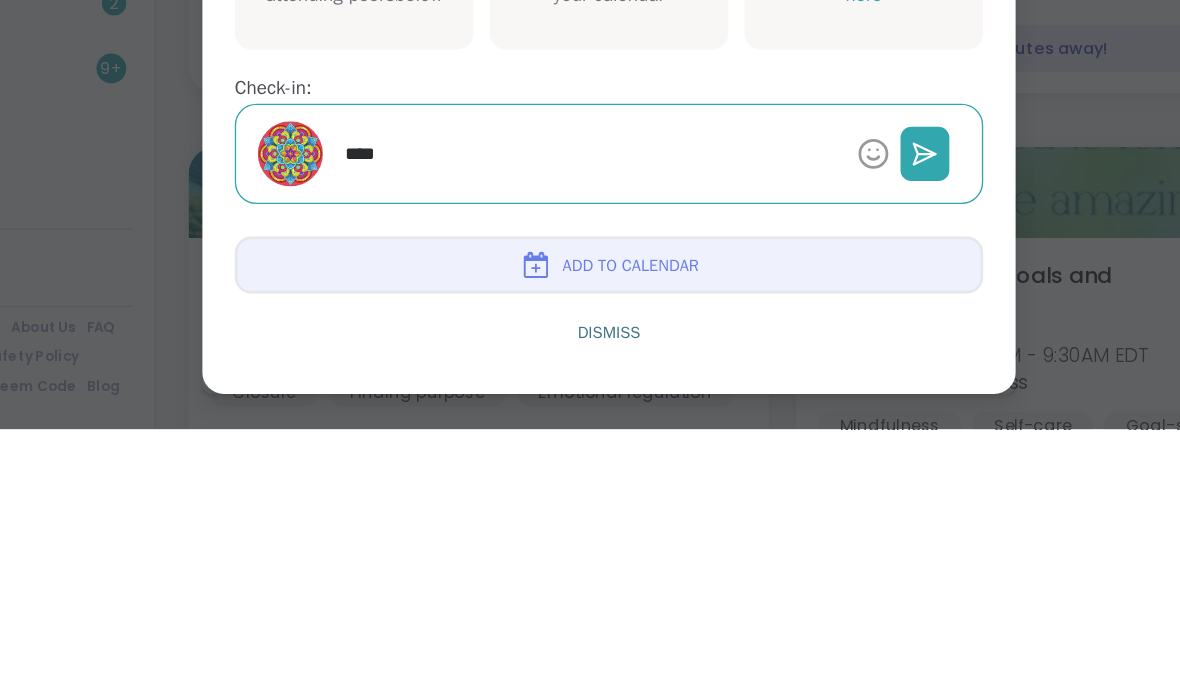 type on "*" 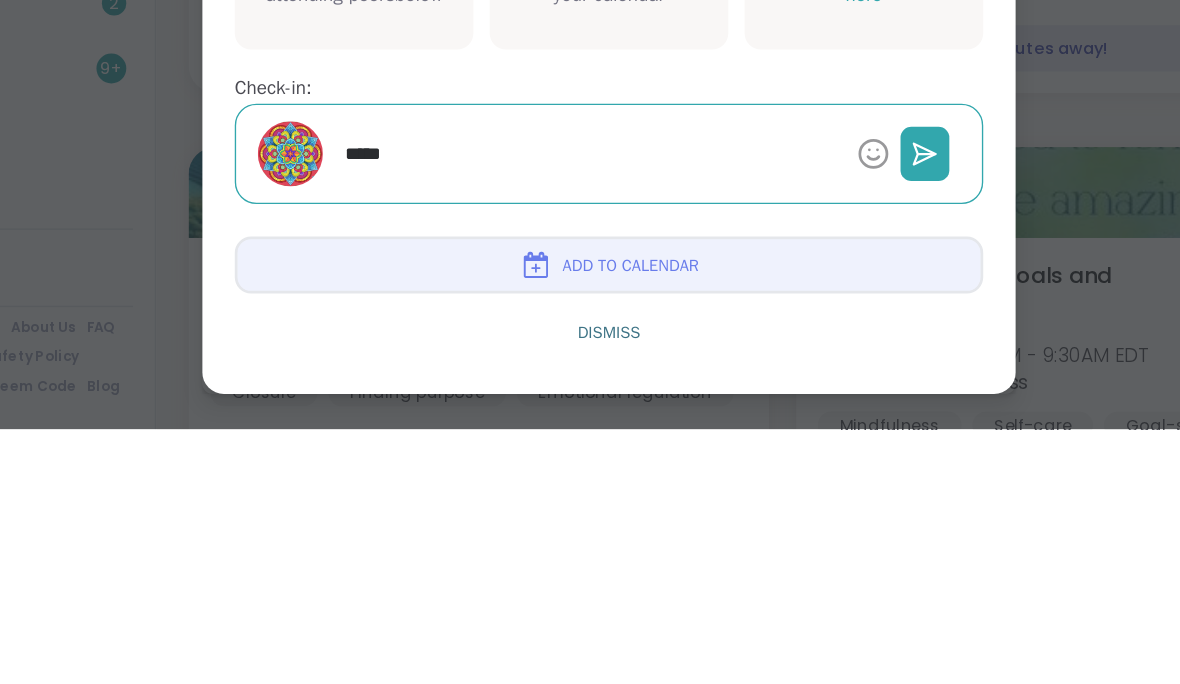 type on "*" 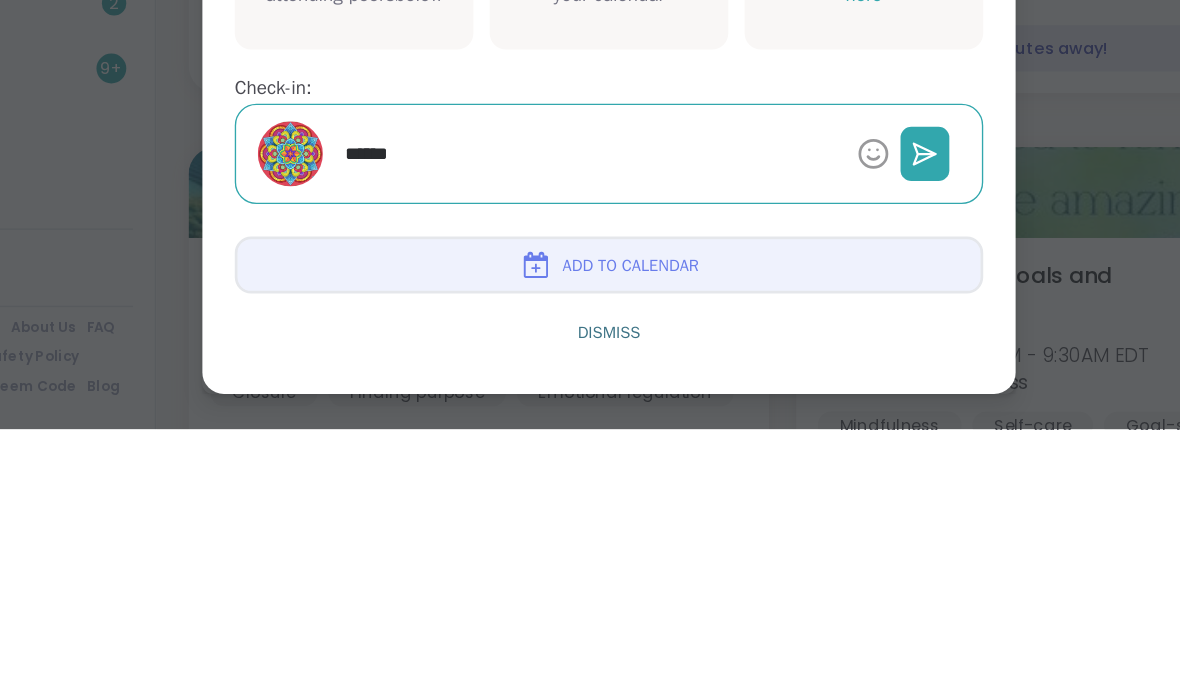 type on "*" 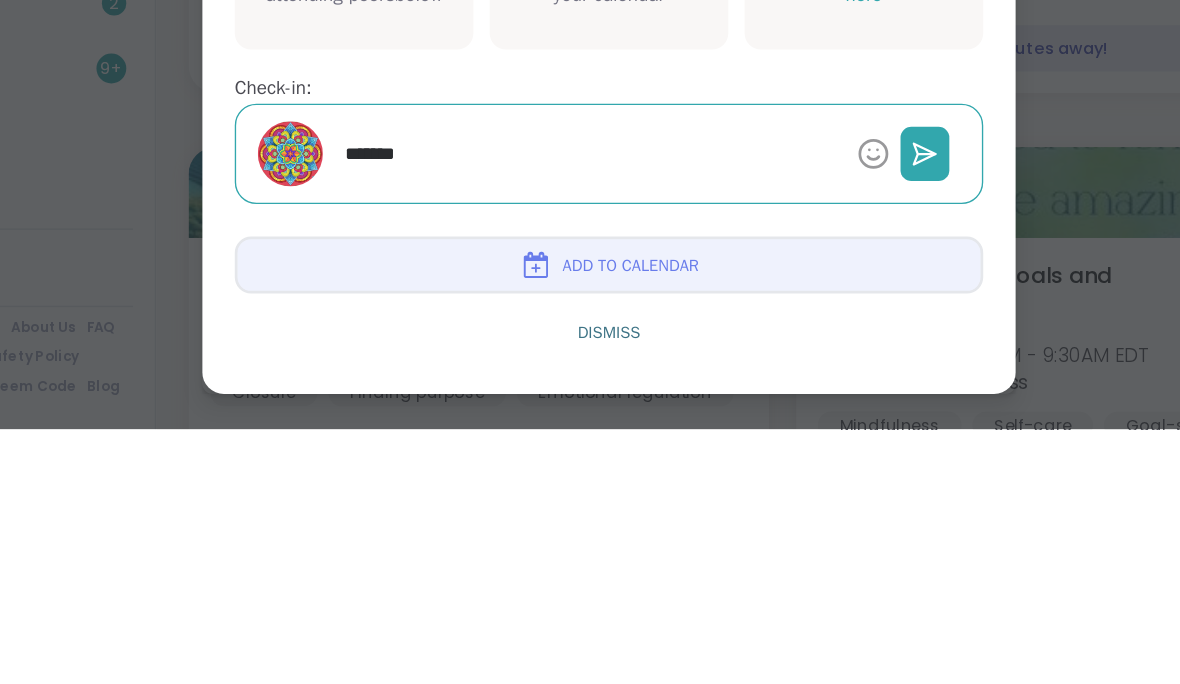 type on "********" 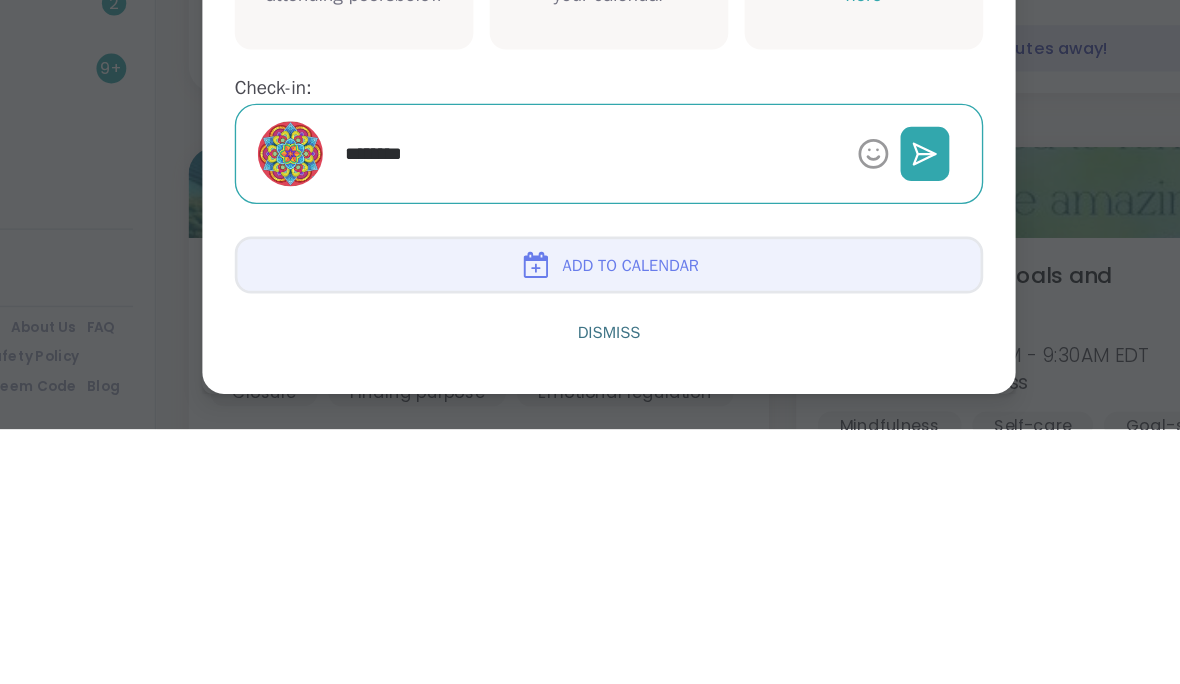 type on "*" 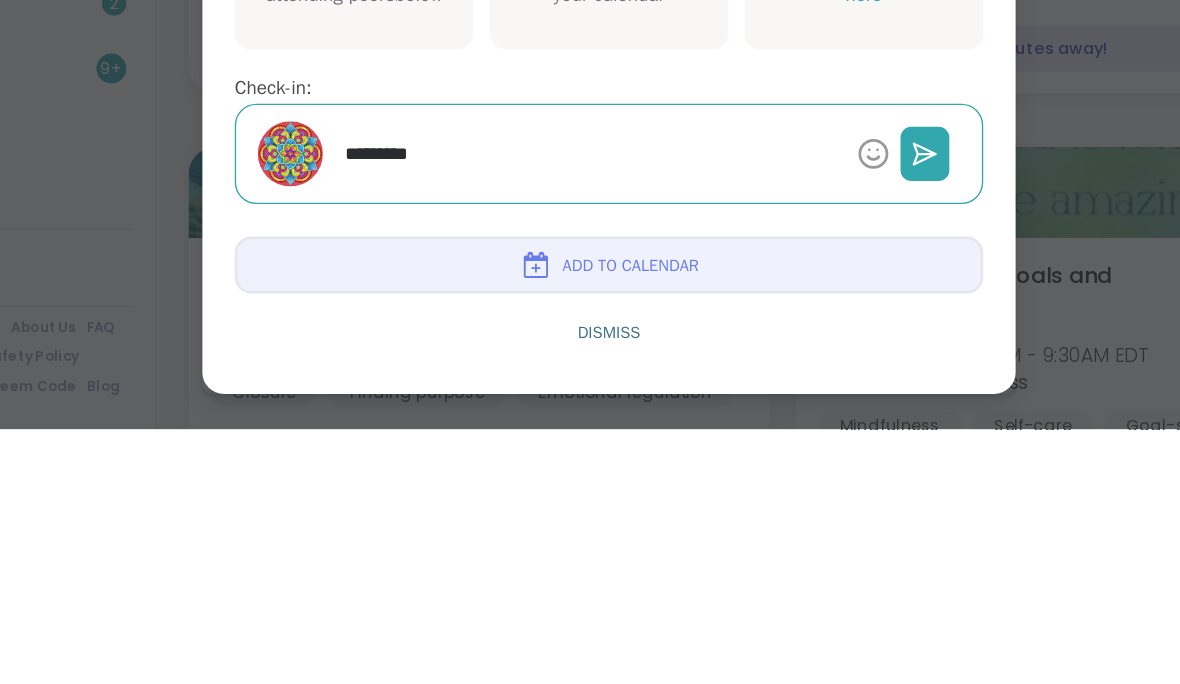 type on "*" 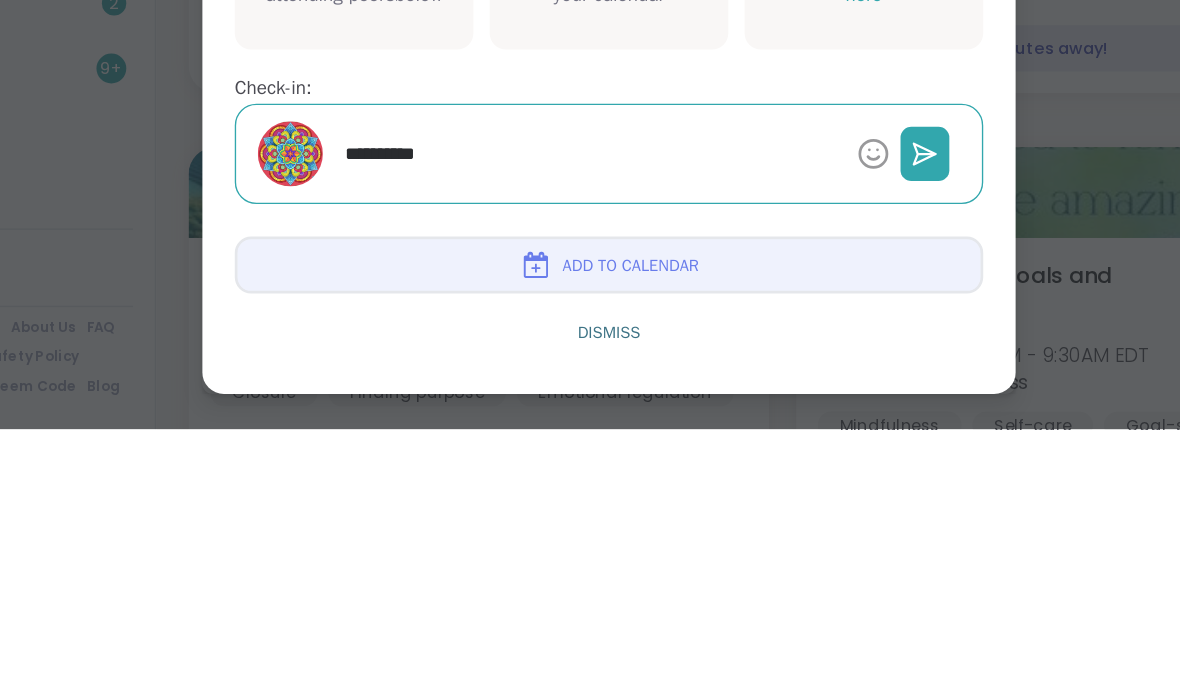 type on "*" 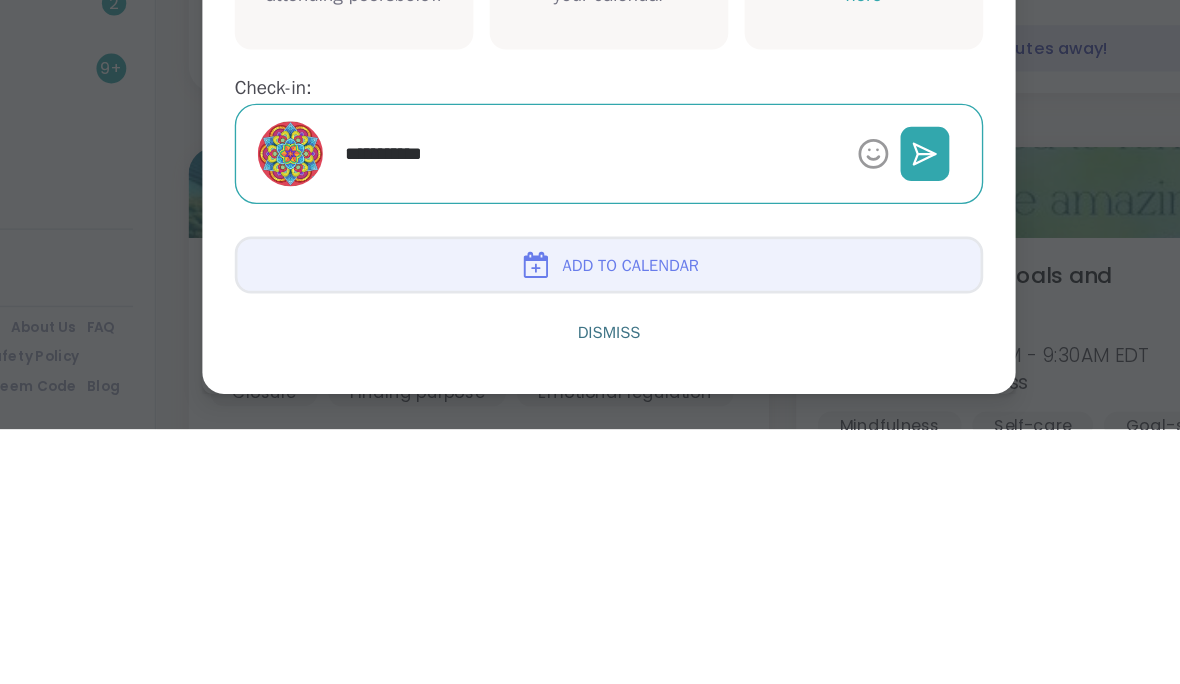 type on "*" 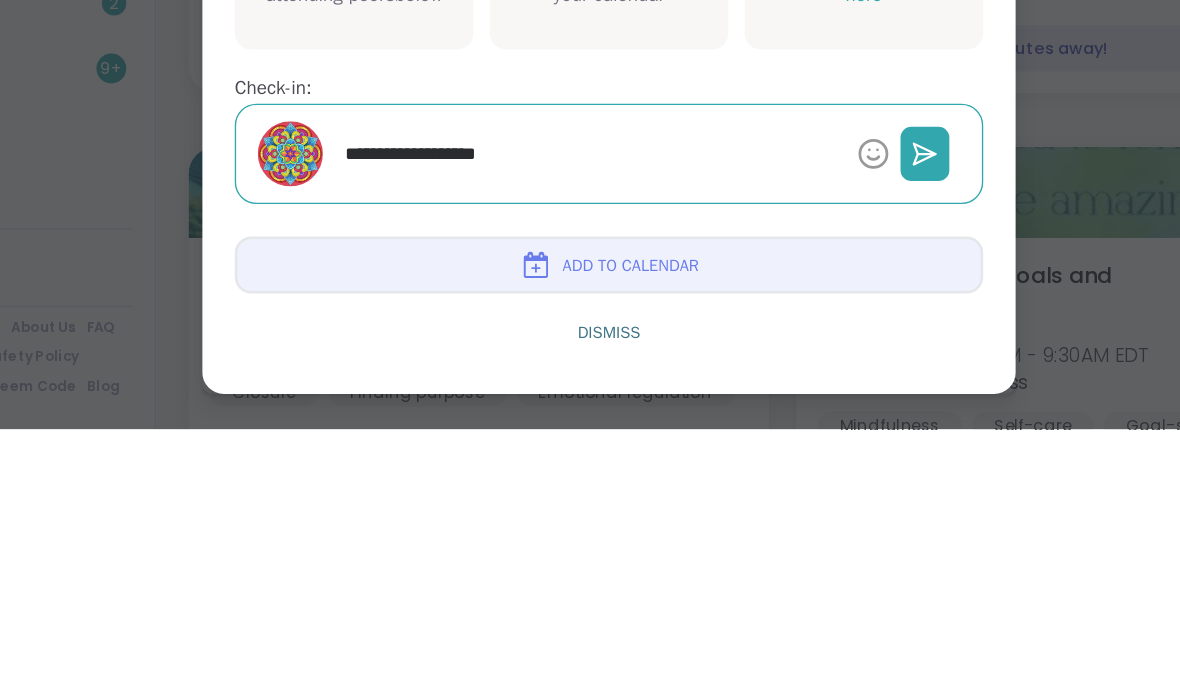 type on "*" 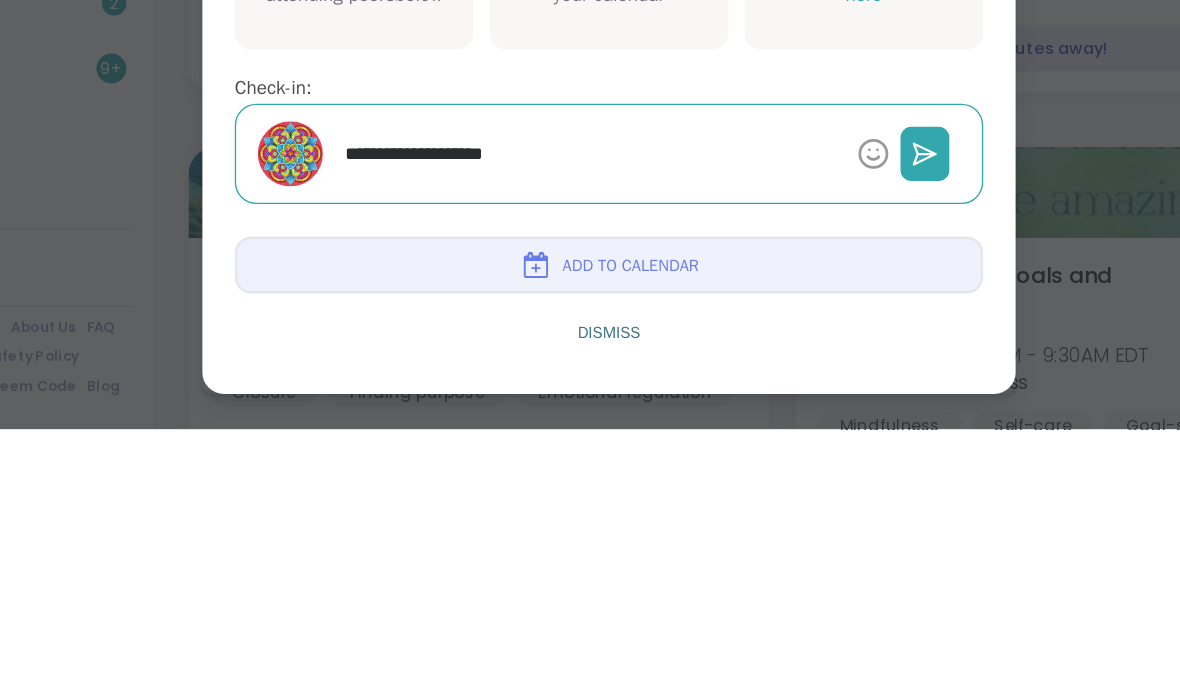type on "**********" 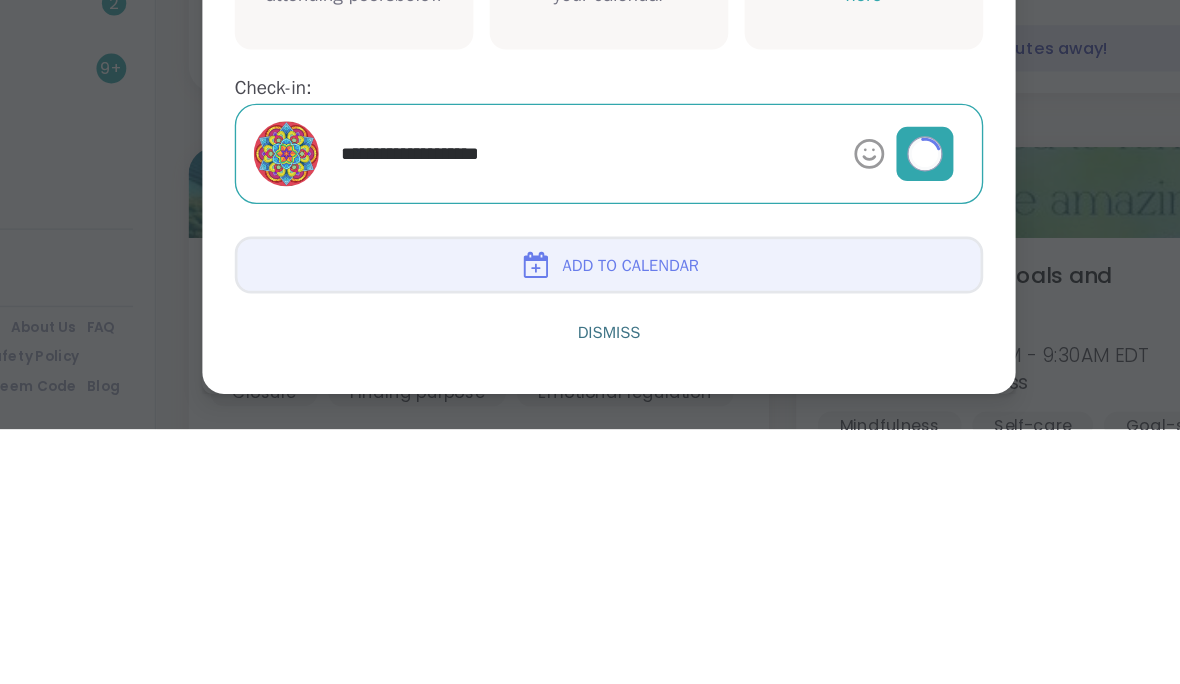 scroll, scrollTop: 864, scrollLeft: 0, axis: vertical 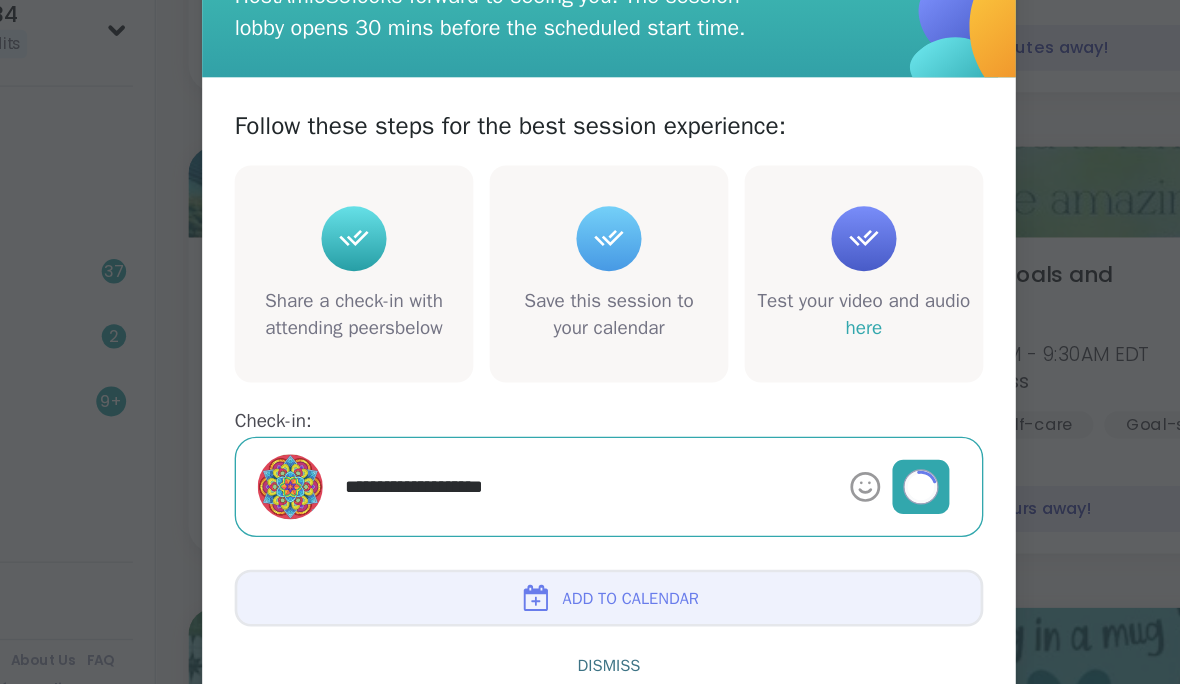 type on "*" 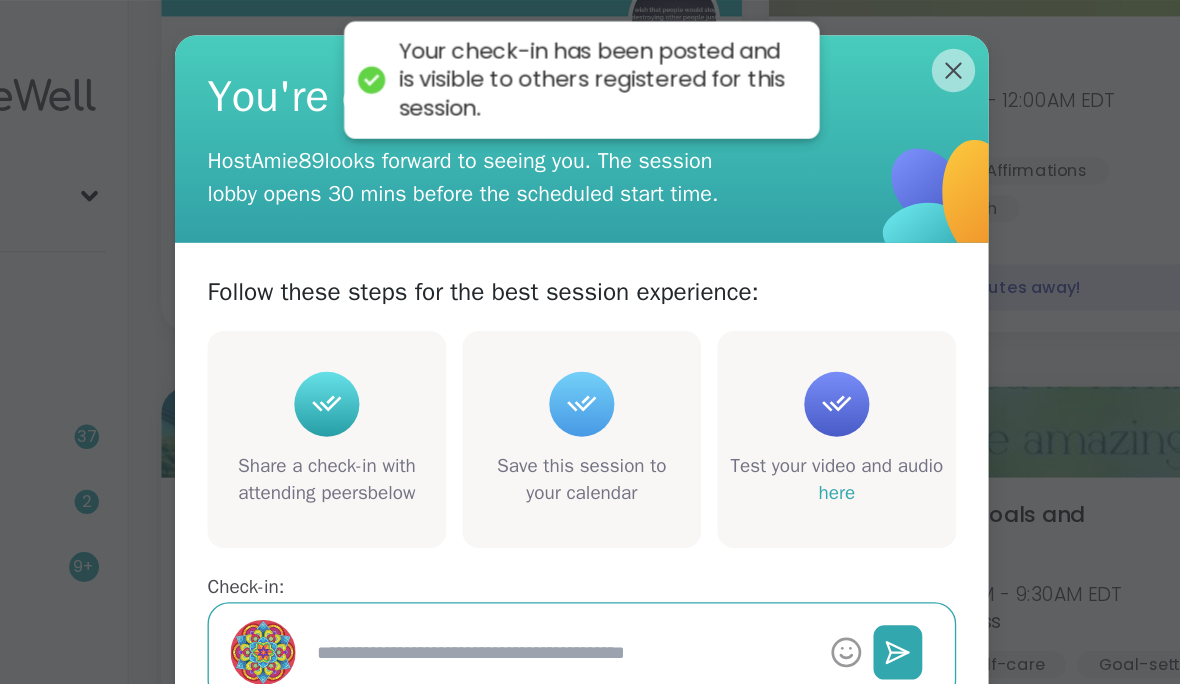 scroll, scrollTop: 808, scrollLeft: 0, axis: vertical 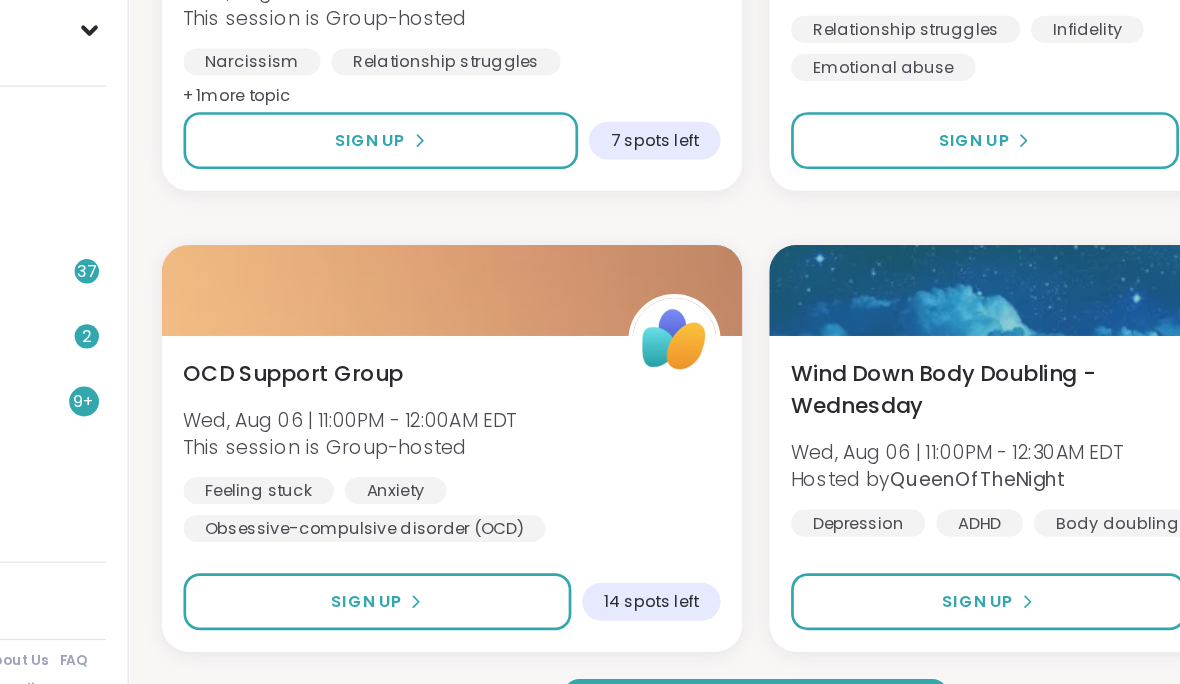 click on "Load more sessions" at bounding box center (718, 644) 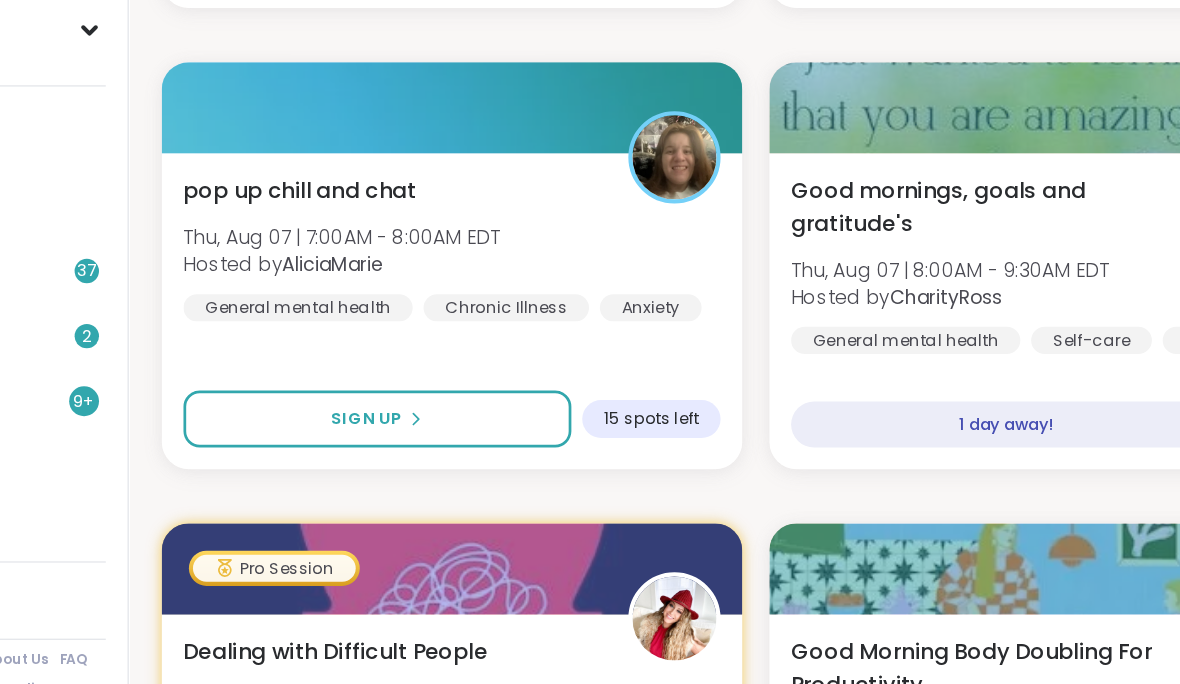 scroll, scrollTop: 6707, scrollLeft: 0, axis: vertical 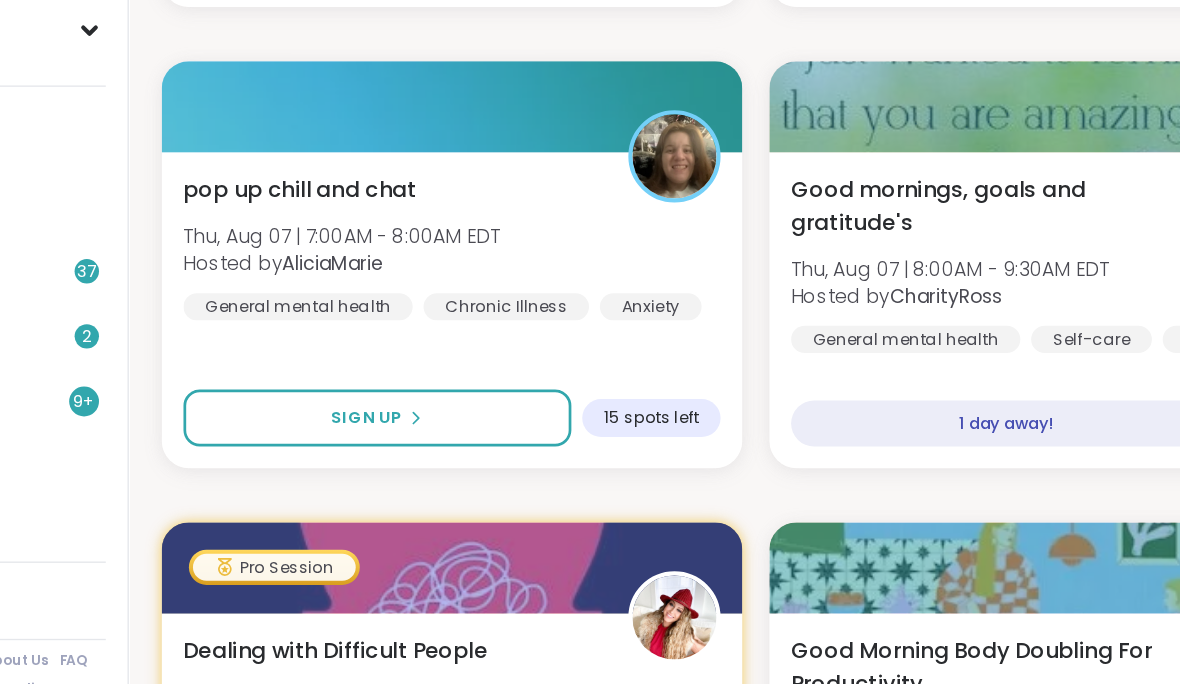 click on "1 day away!" at bounding box center (903, 434) 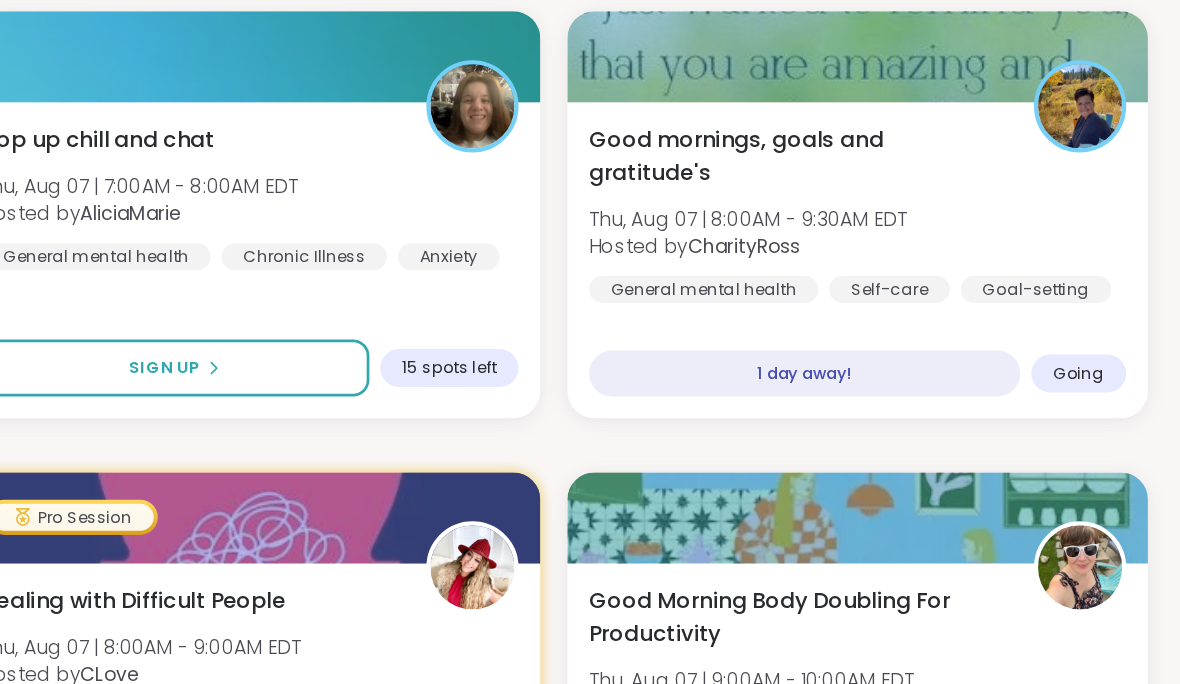 scroll, scrollTop: 6744, scrollLeft: 0, axis: vertical 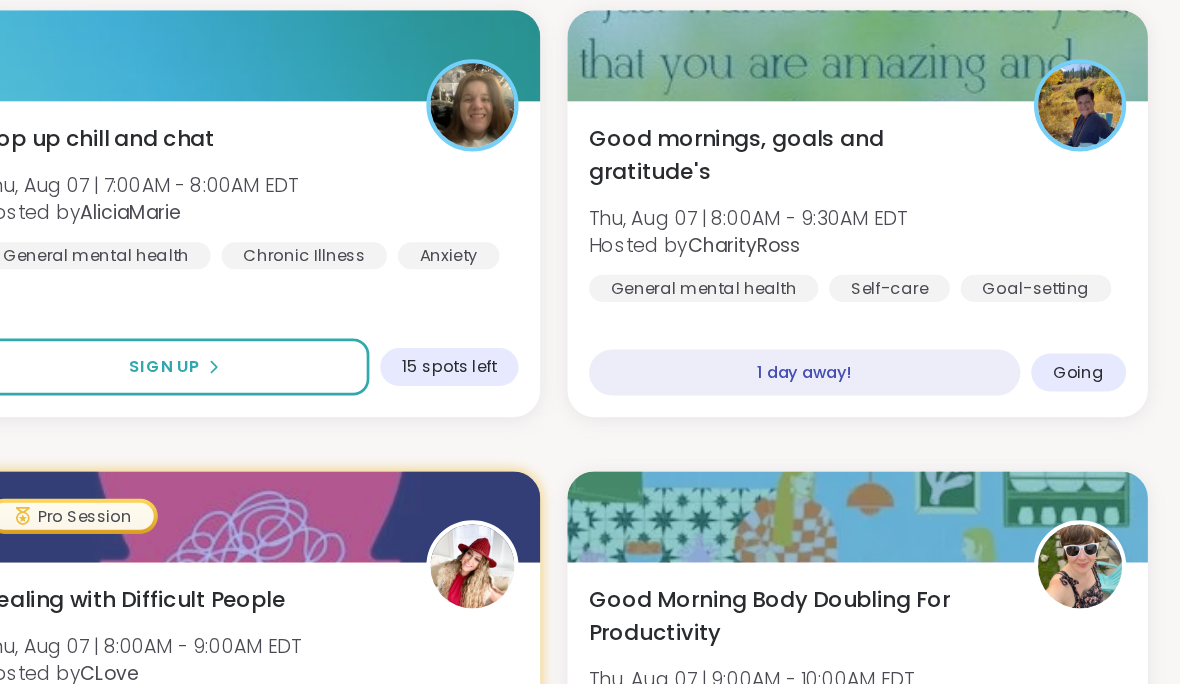 click on "Going" at bounding box center (1105, 397) 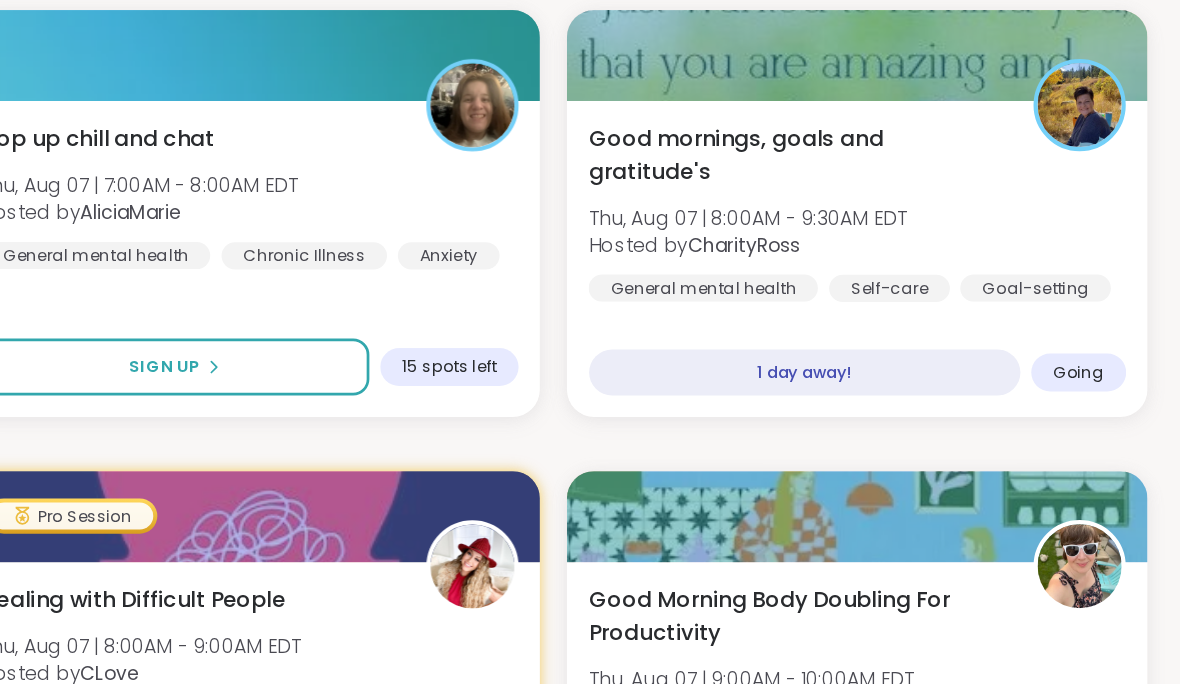 scroll, scrollTop: 6745, scrollLeft: 0, axis: vertical 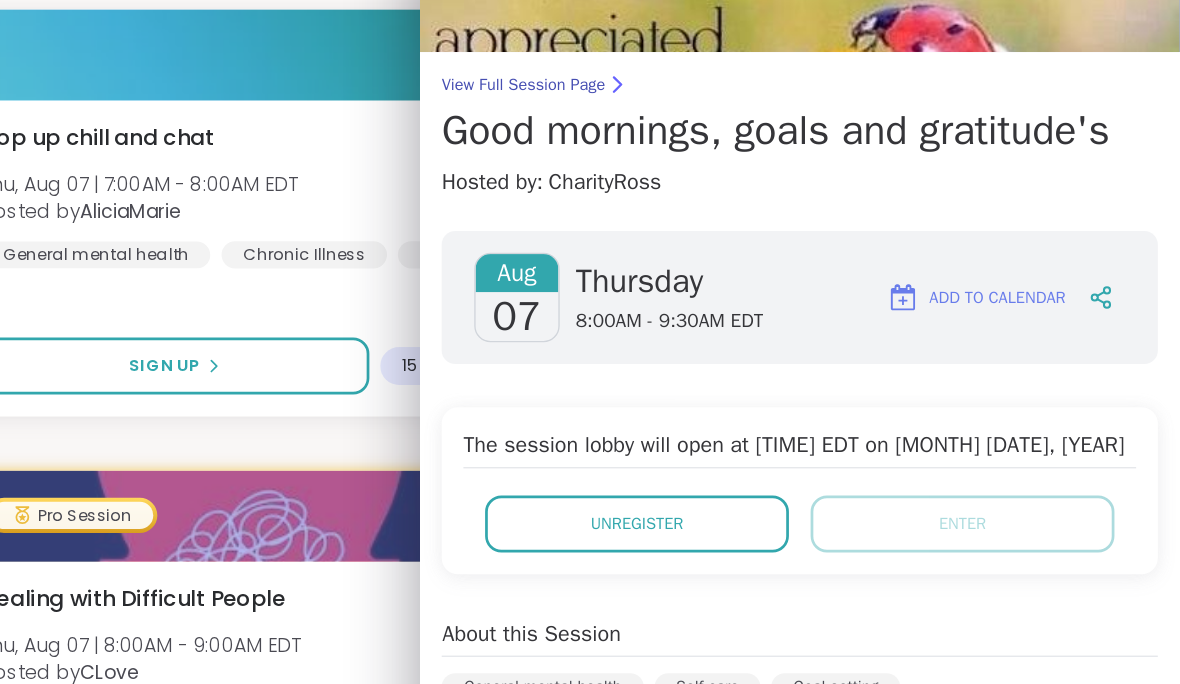 click on "Add to Calendar" at bounding box center (1048, 341) 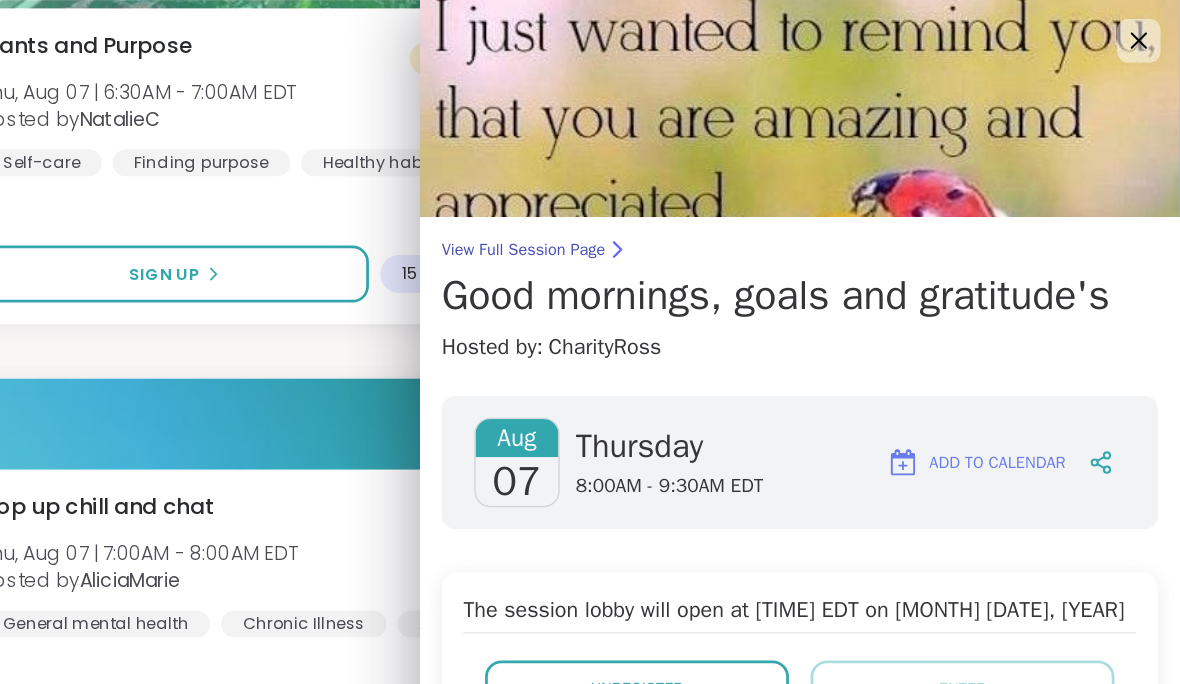 scroll, scrollTop: 6595, scrollLeft: 0, axis: vertical 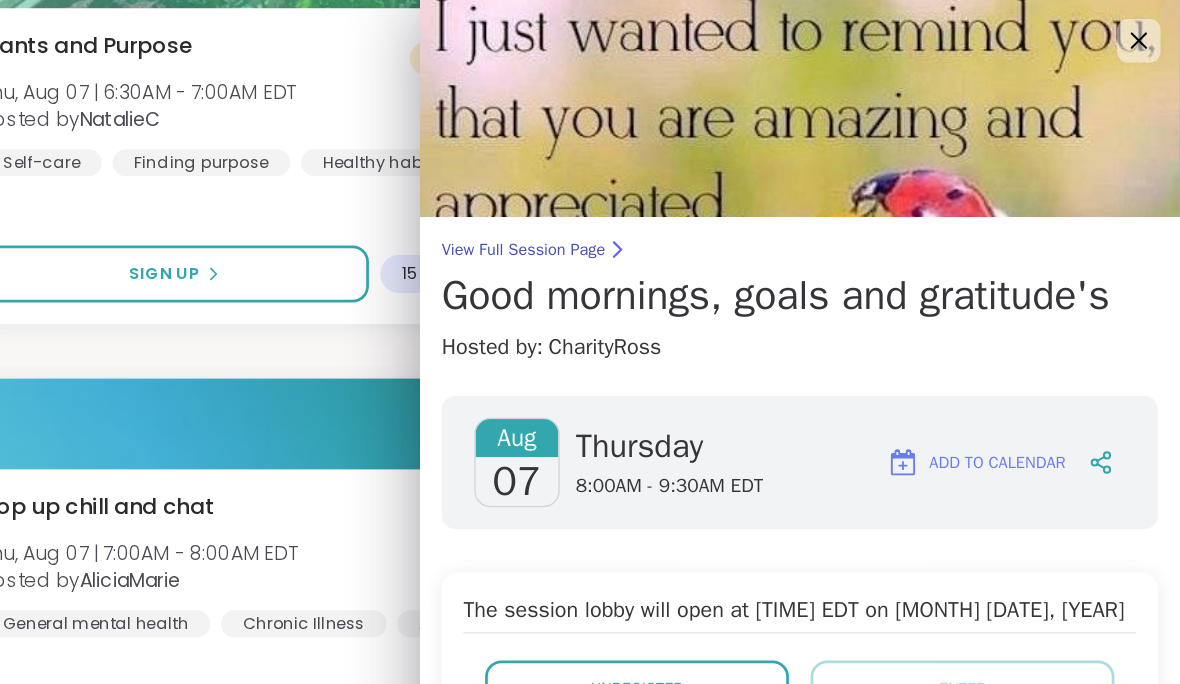 click 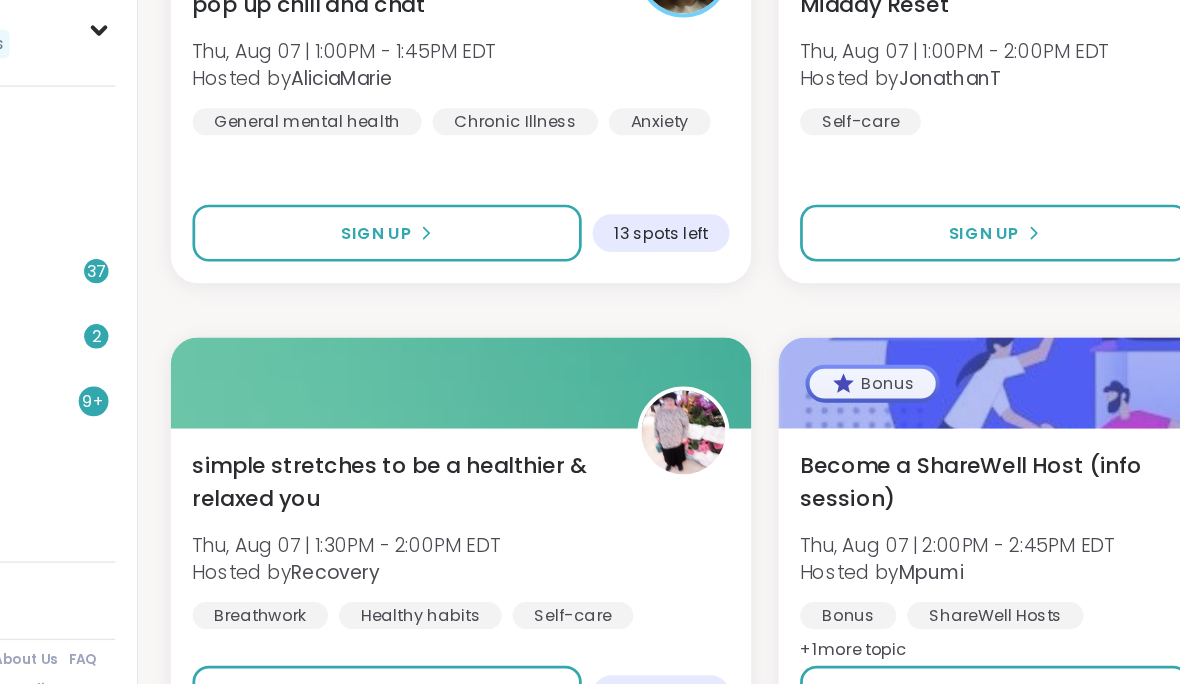 scroll, scrollTop: 9225, scrollLeft: 0, axis: vertical 